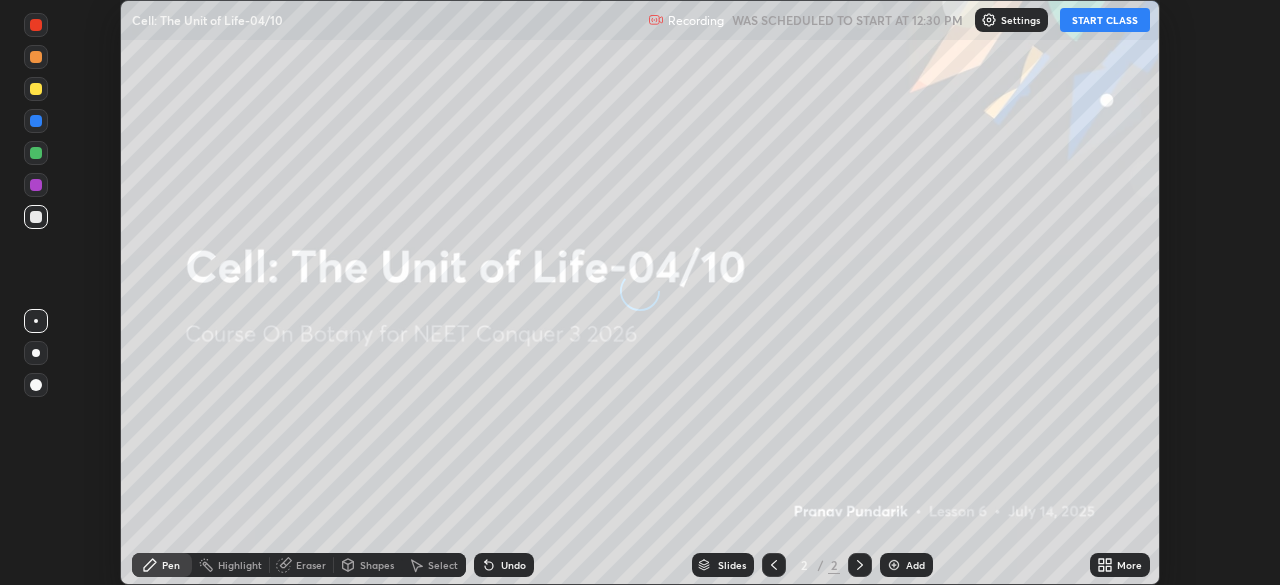 scroll, scrollTop: 0, scrollLeft: 0, axis: both 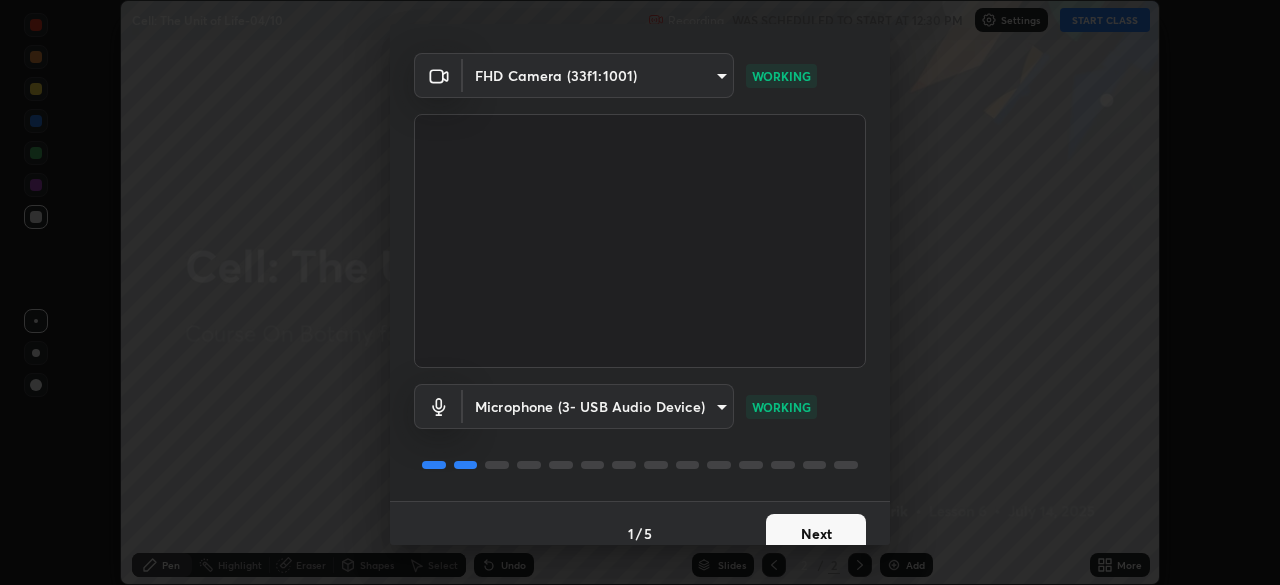 click on "Next" at bounding box center [816, 534] 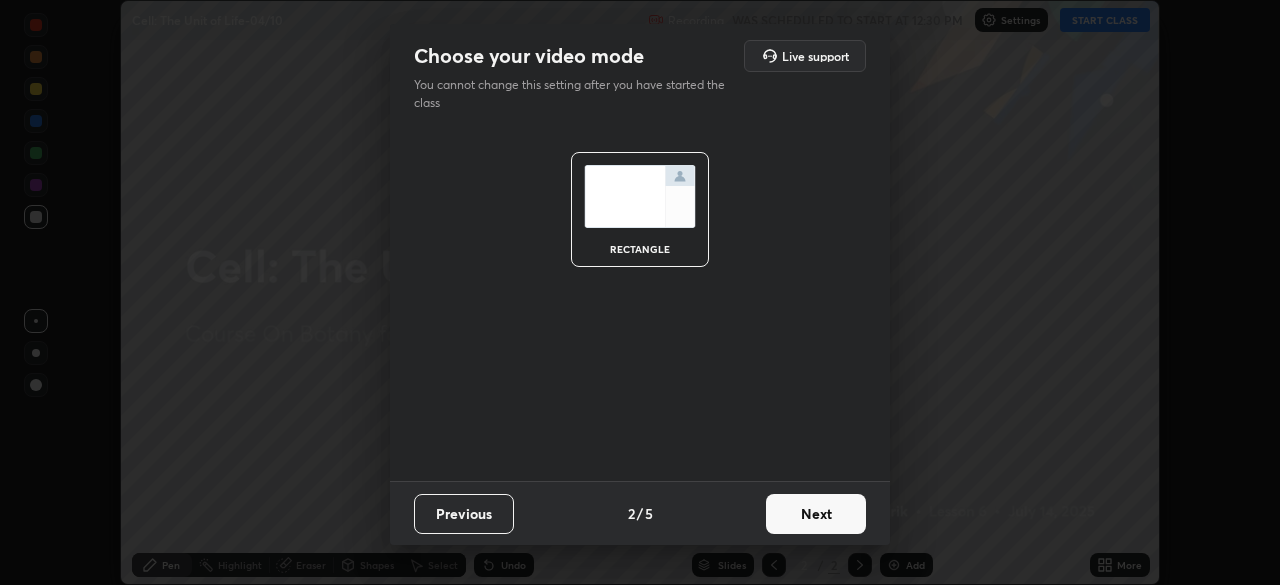 scroll, scrollTop: 0, scrollLeft: 0, axis: both 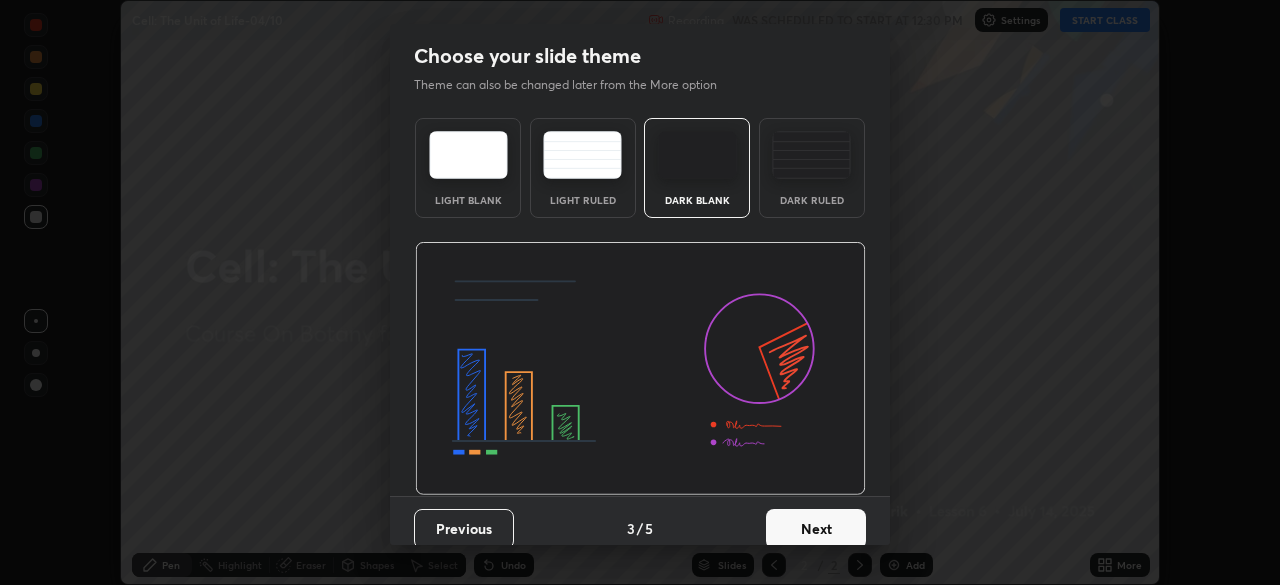 click on "Next" at bounding box center (816, 529) 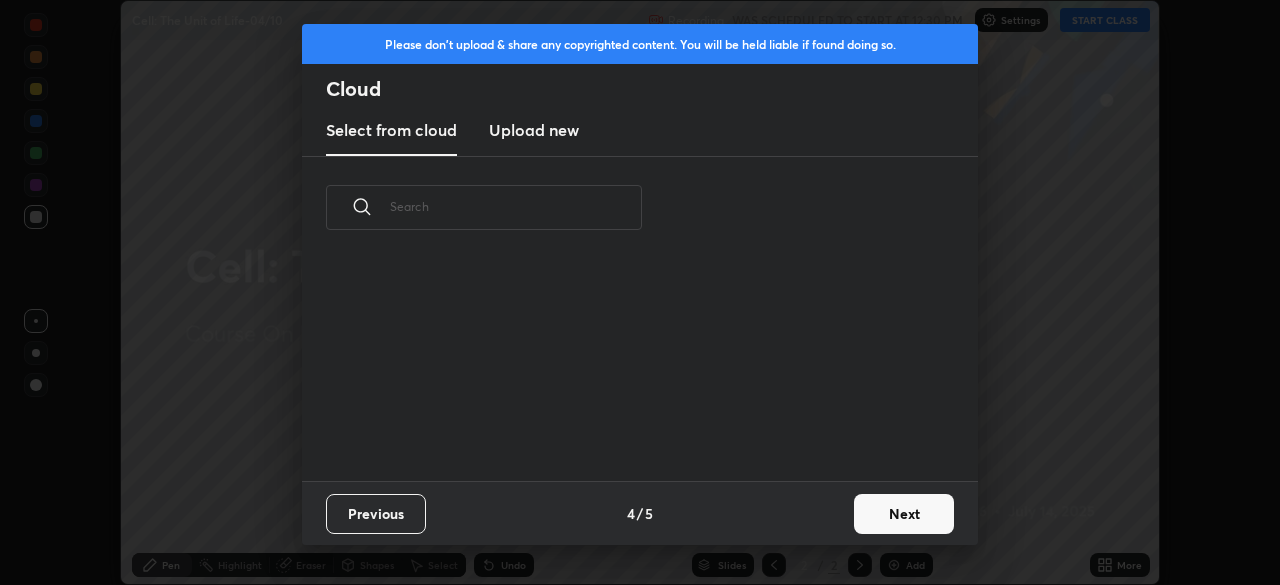click at bounding box center [516, 206] 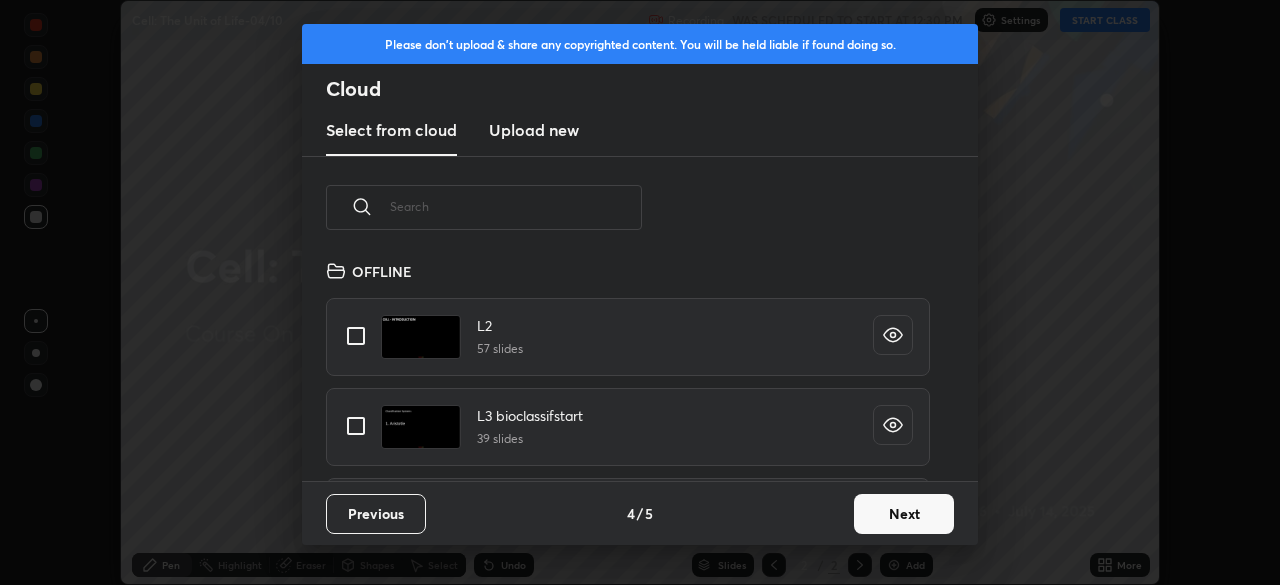 scroll, scrollTop: 7, scrollLeft: 11, axis: both 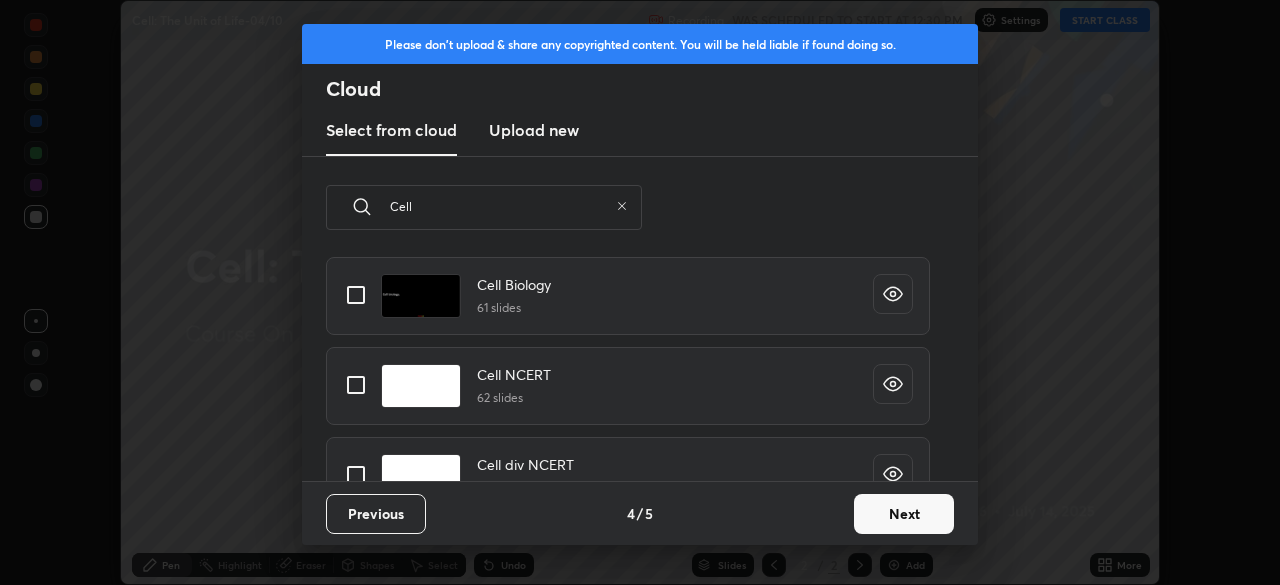 type on "Cell" 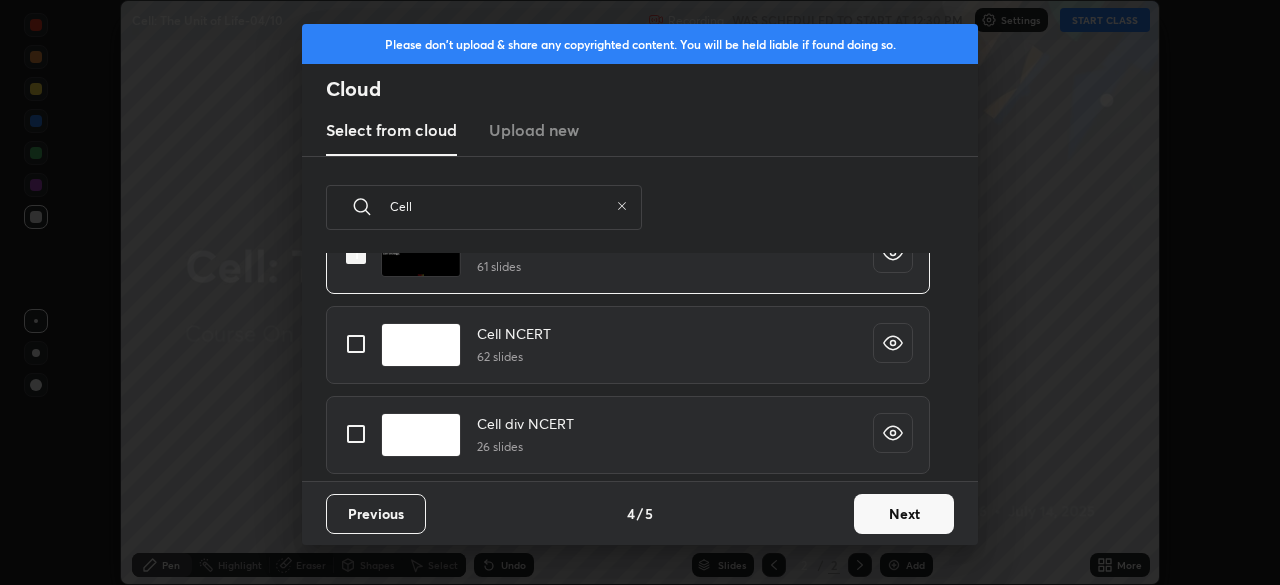 click at bounding box center (356, 254) 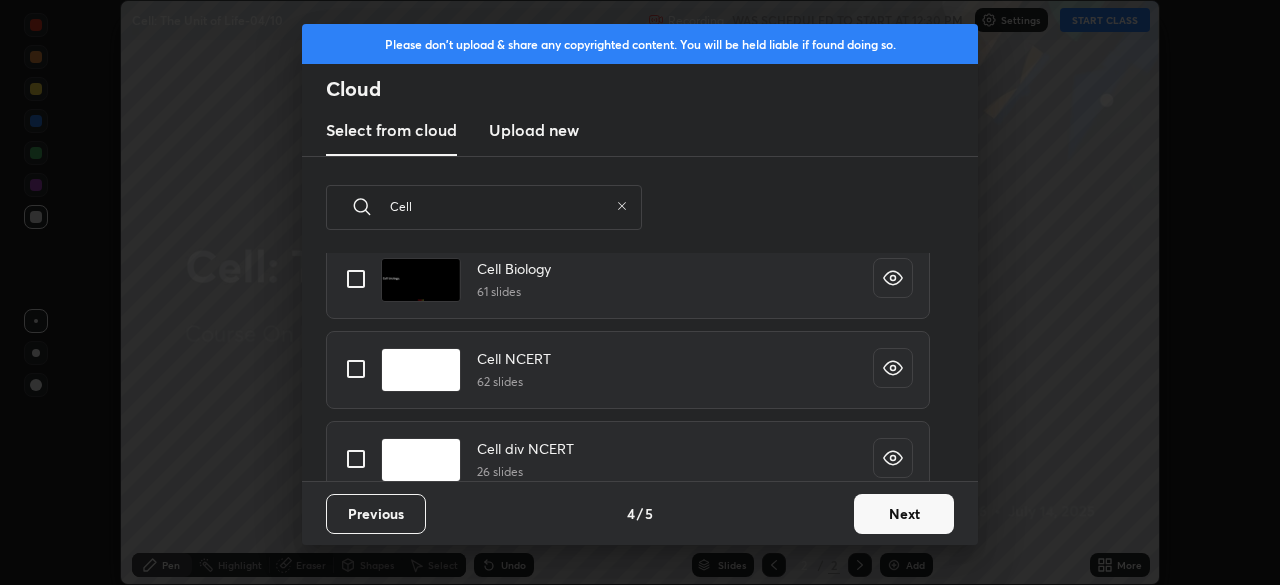 click at bounding box center (356, 369) 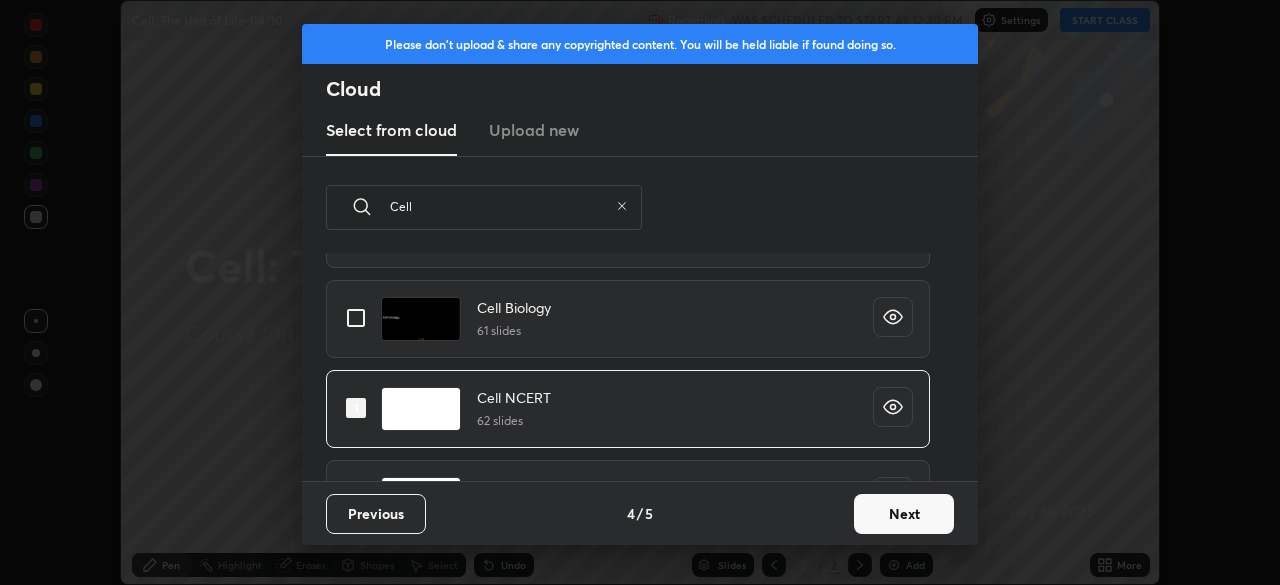 scroll, scrollTop: 193, scrollLeft: 0, axis: vertical 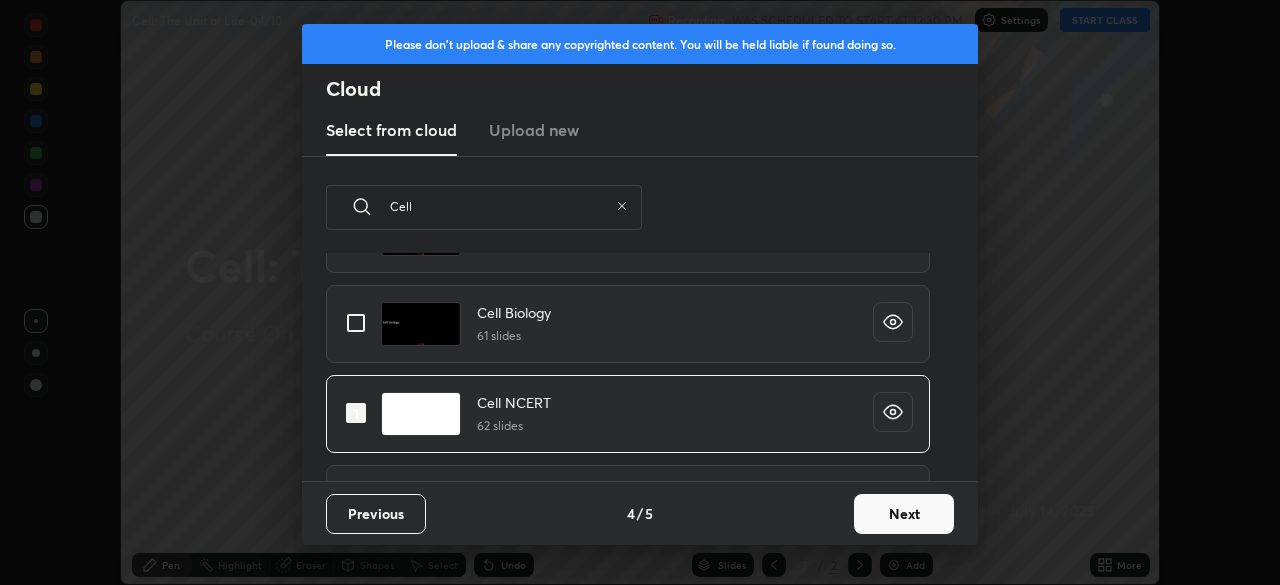 click at bounding box center [356, 323] 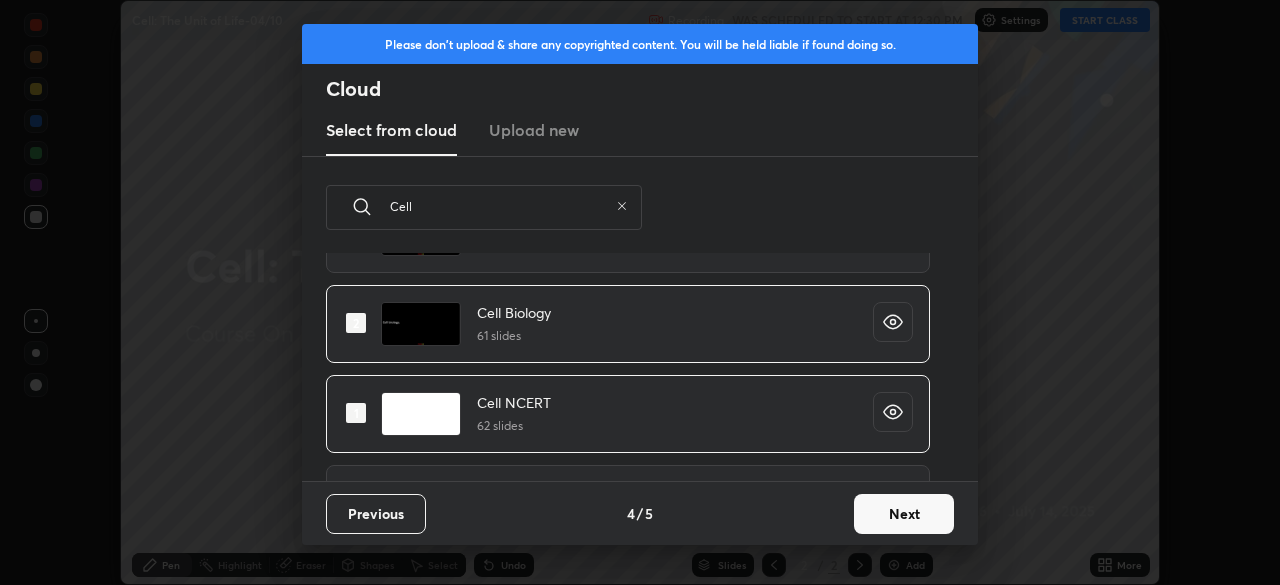 click at bounding box center [356, 413] 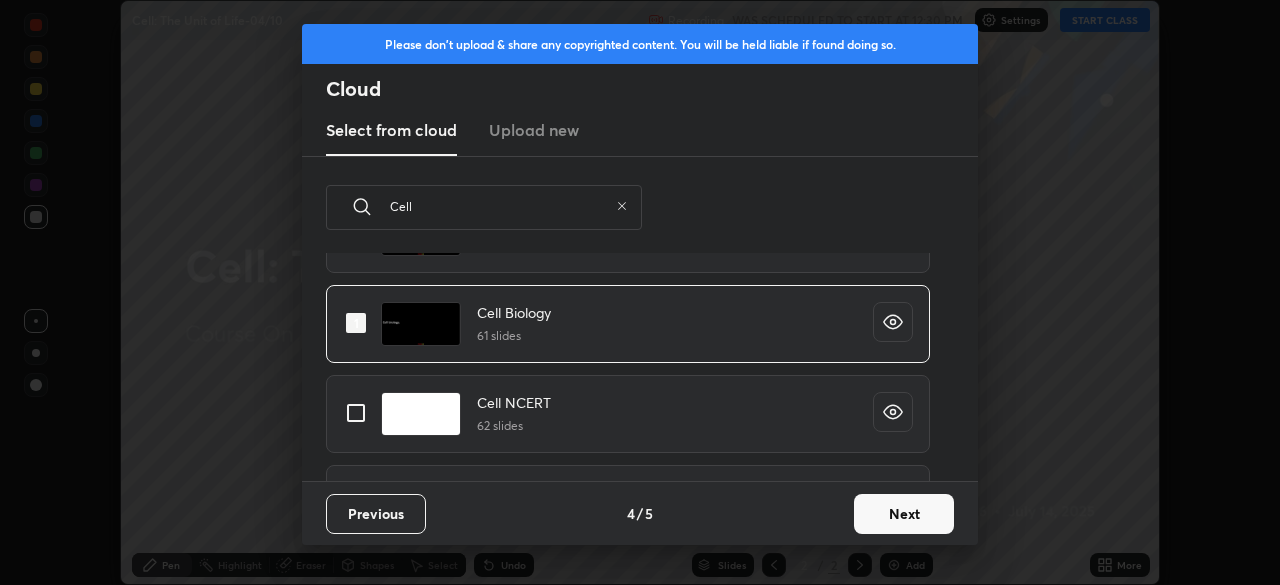 click at bounding box center [356, 323] 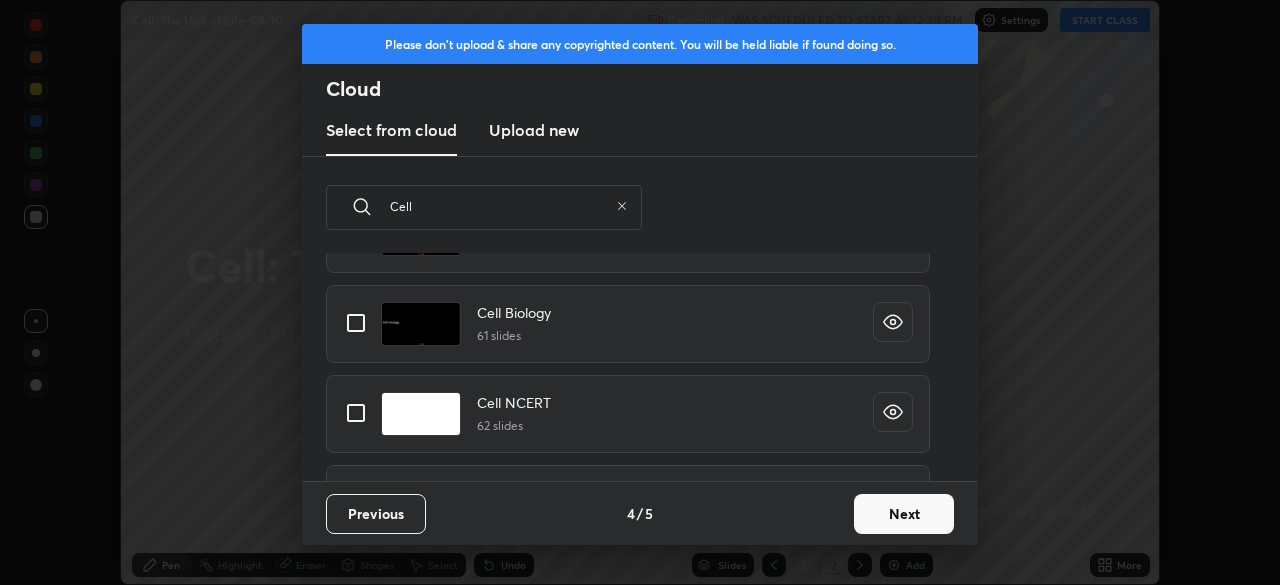click at bounding box center (356, 323) 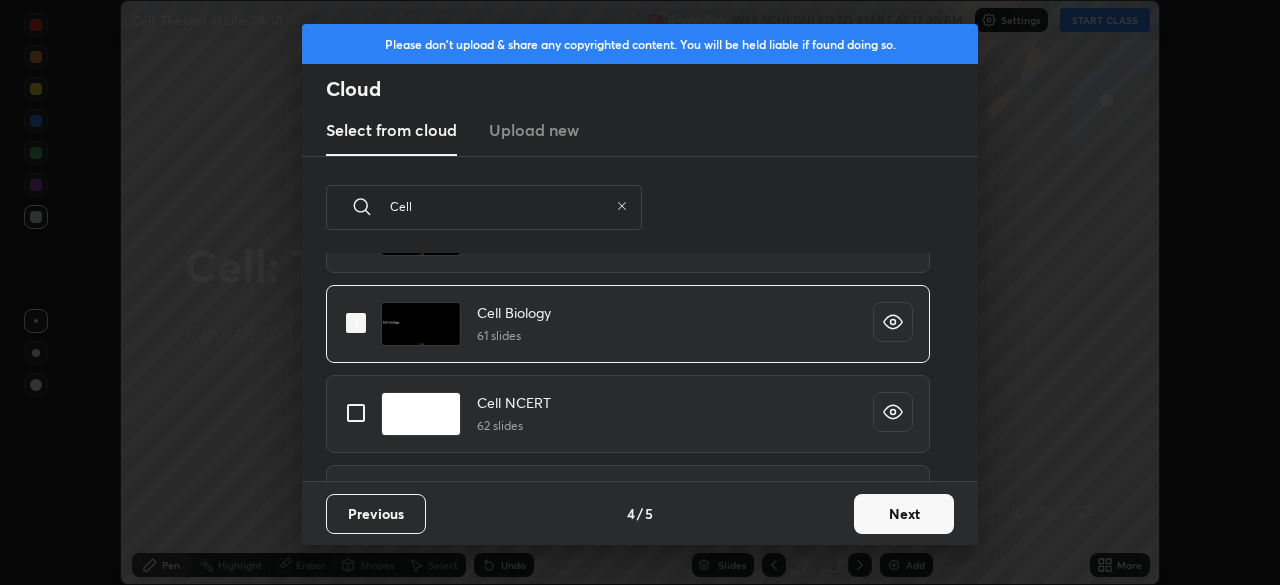 click at bounding box center [356, 413] 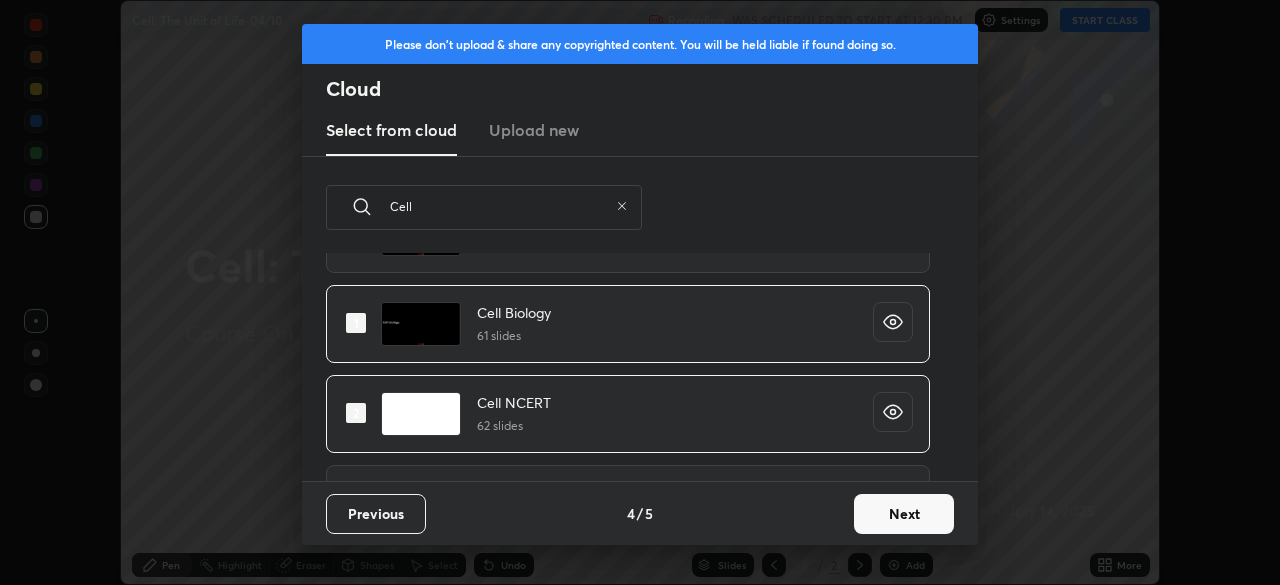 click on "Next" at bounding box center (904, 514) 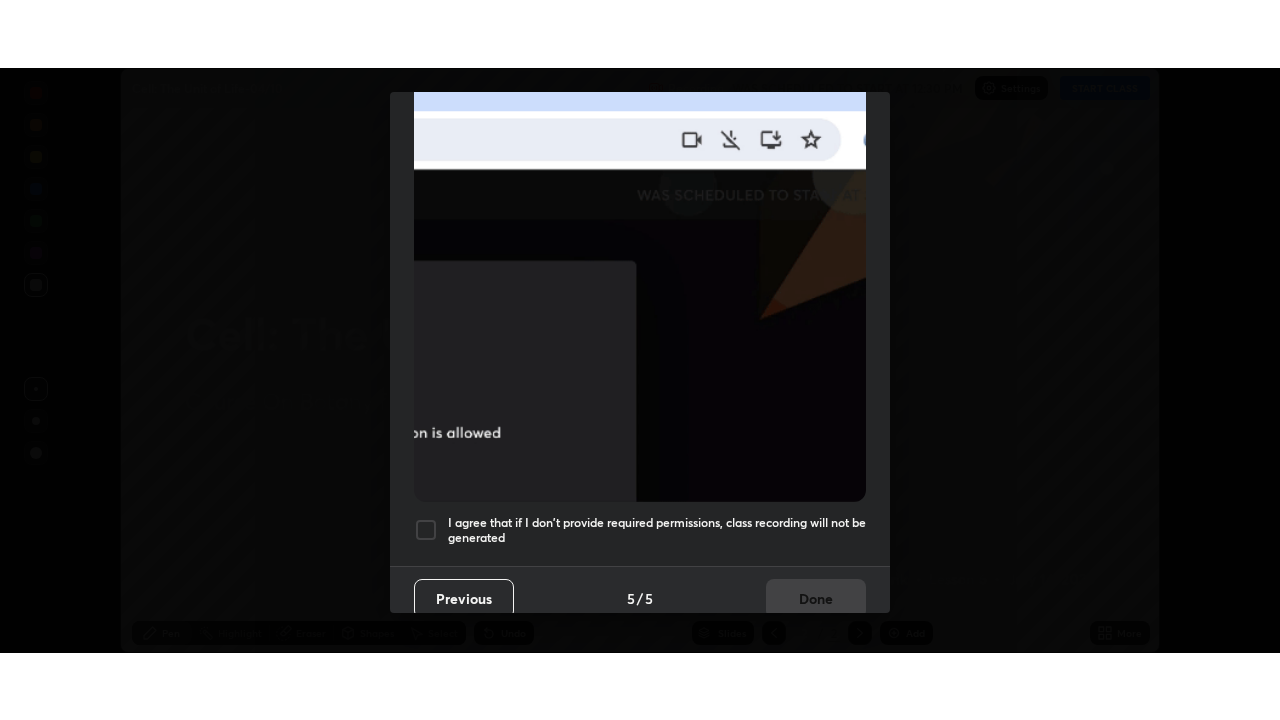 scroll, scrollTop: 479, scrollLeft: 0, axis: vertical 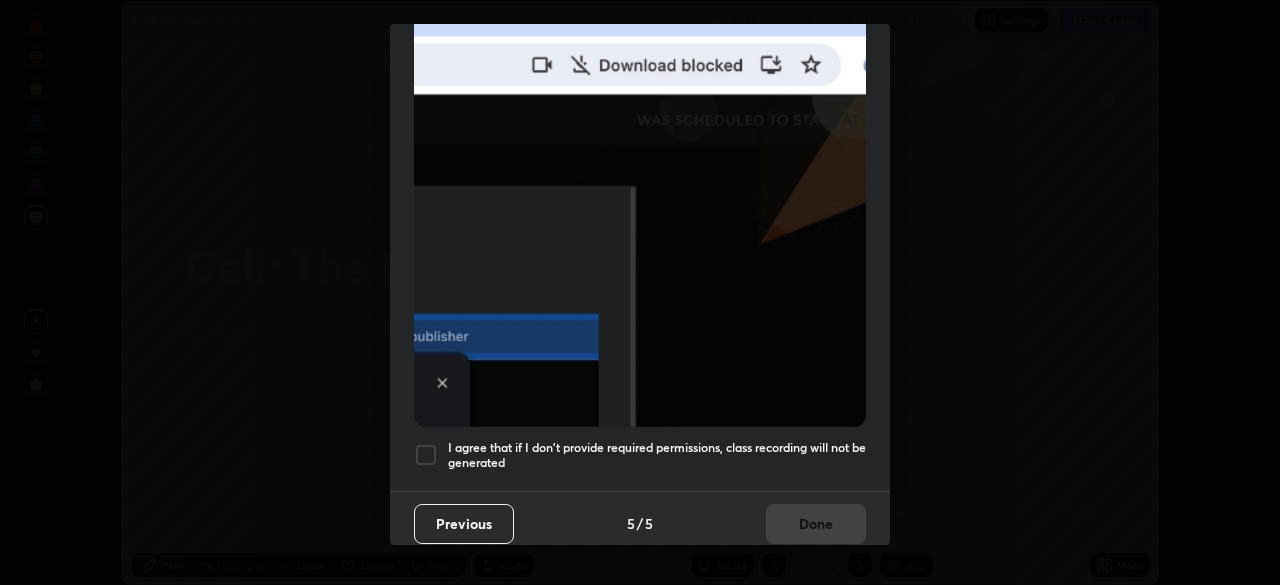 click on "I agree that if I don't provide required permissions, class recording will not be generated" at bounding box center (657, 455) 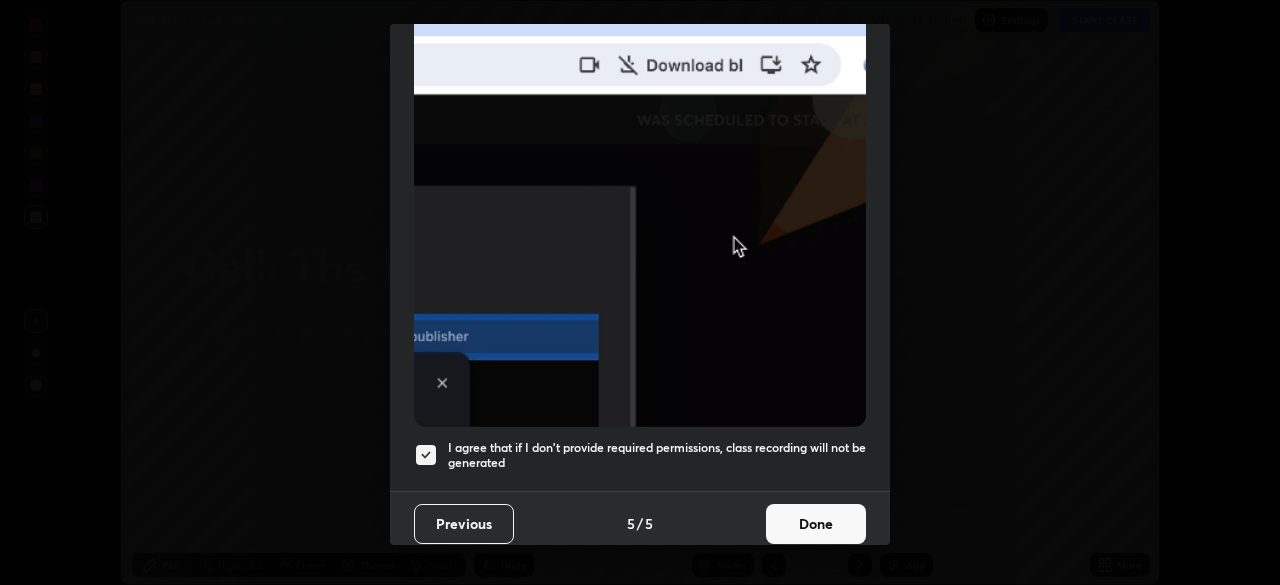click on "Done" at bounding box center (816, 524) 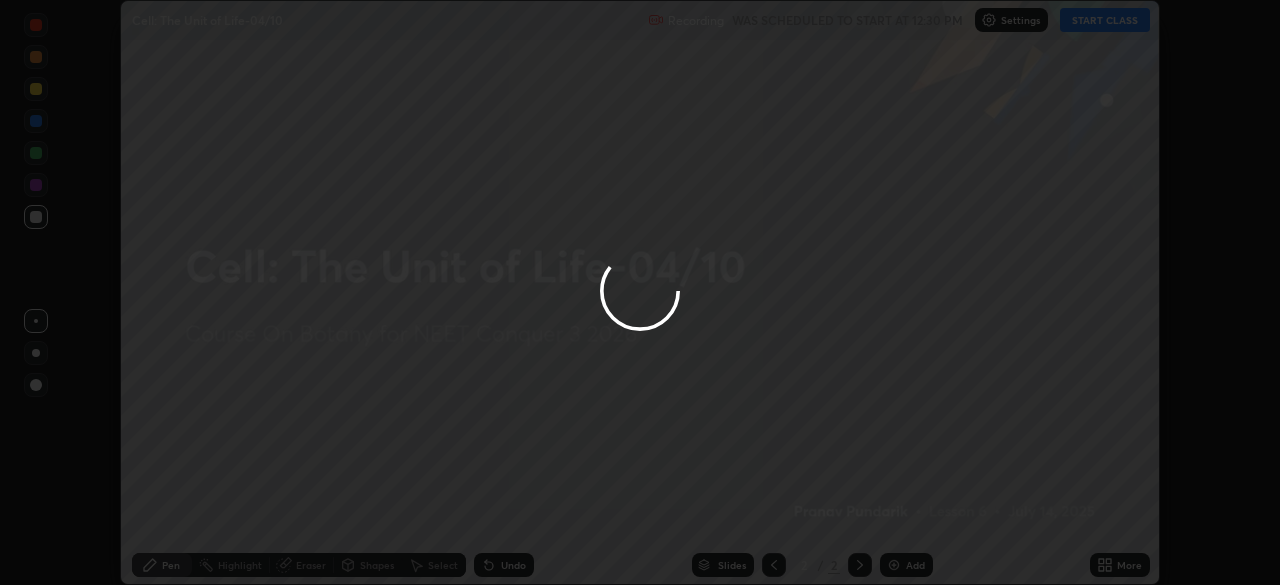 click at bounding box center (640, 292) 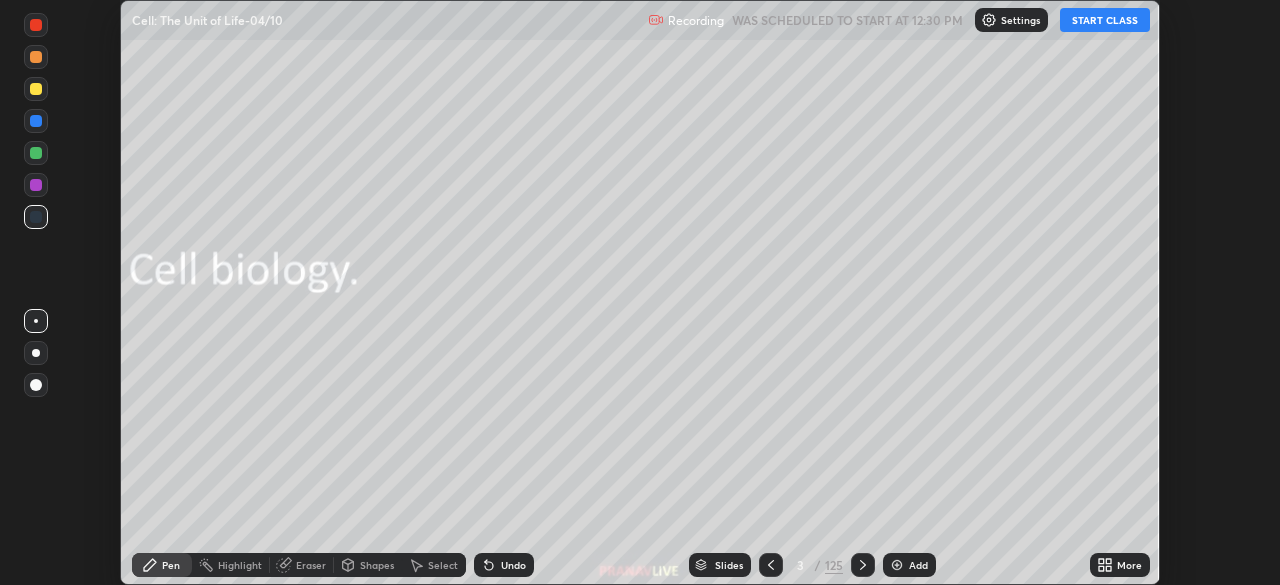 click 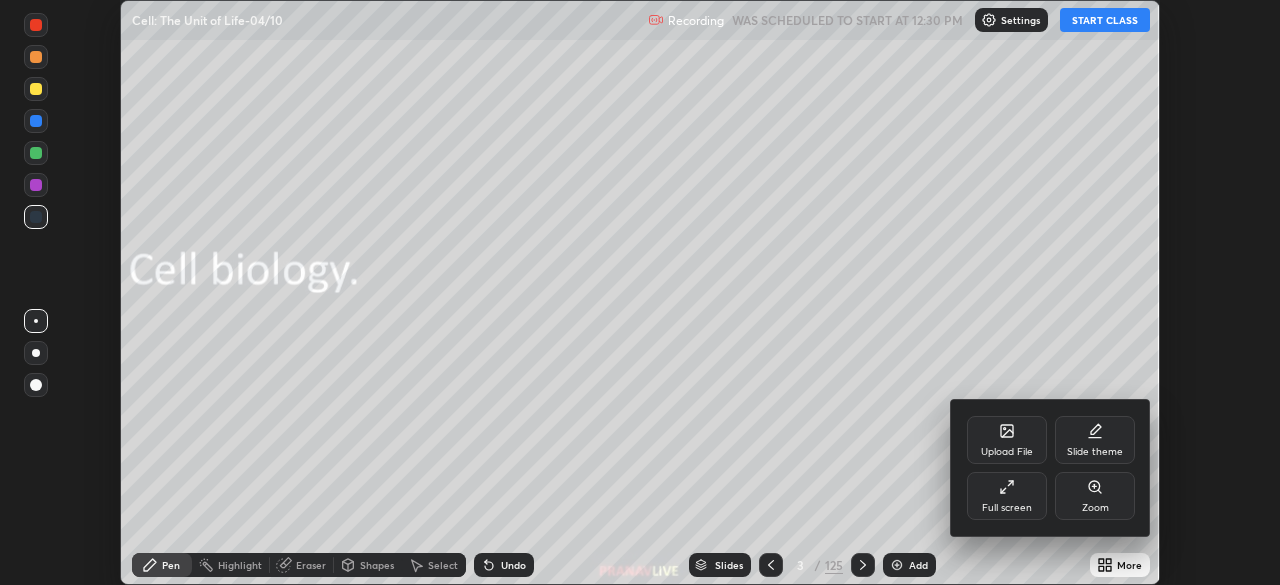 click on "Full screen" at bounding box center [1007, 496] 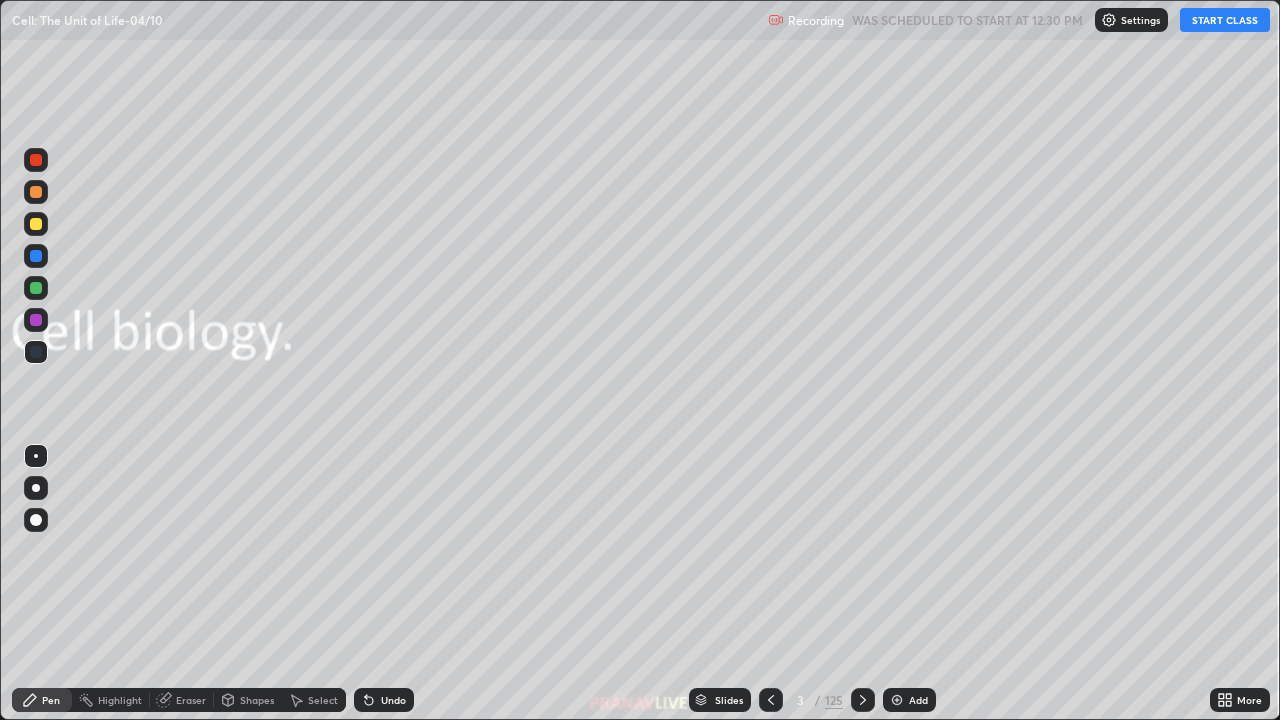 scroll, scrollTop: 99280, scrollLeft: 98720, axis: both 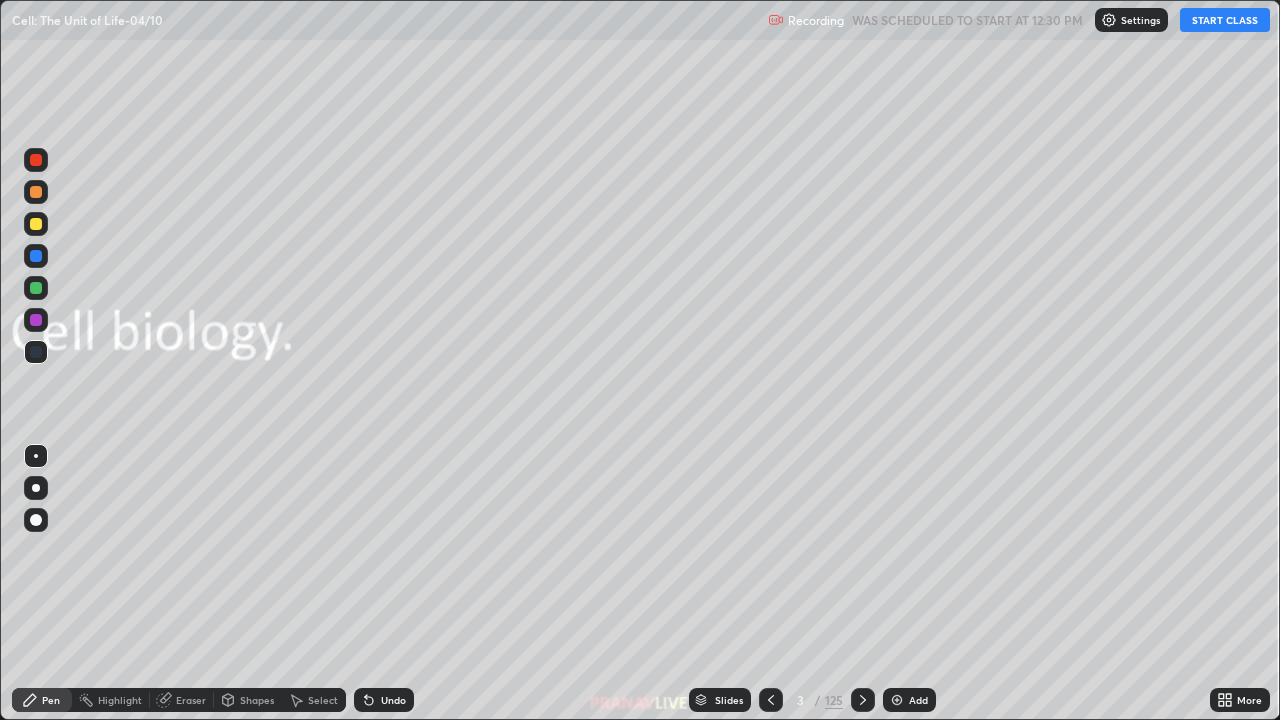 click on "START CLASS" at bounding box center (1225, 20) 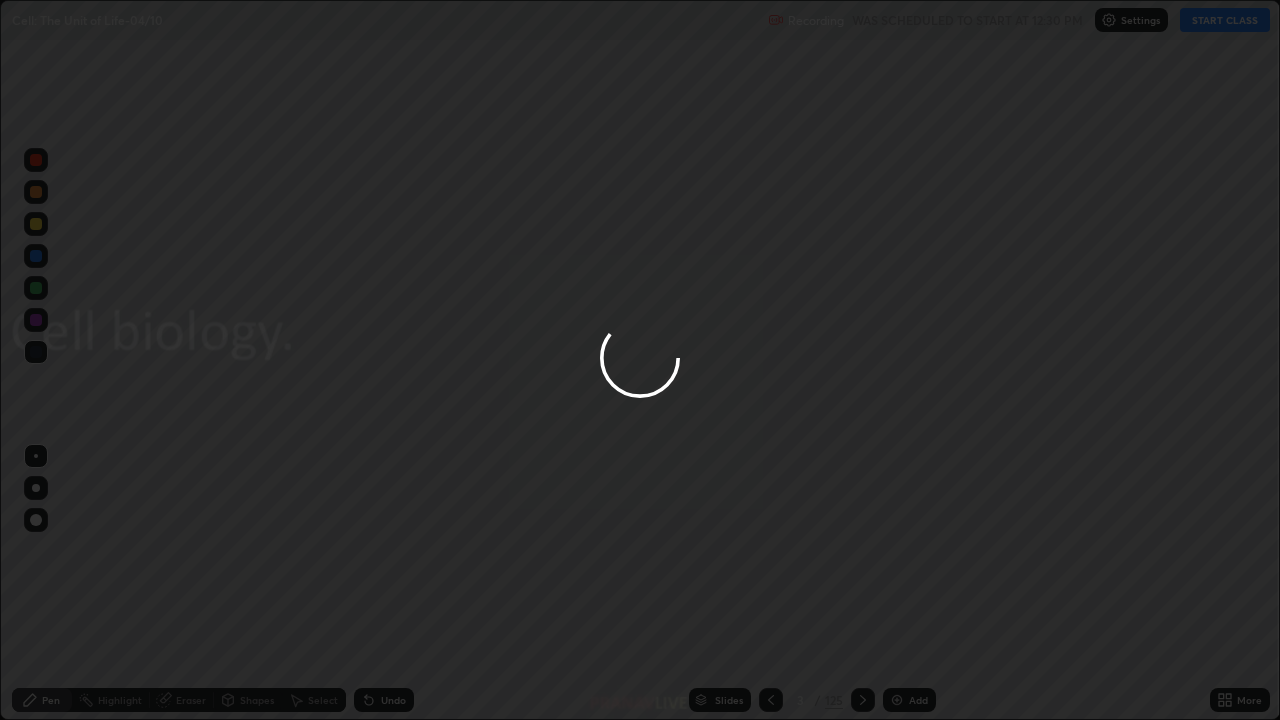 click at bounding box center (640, 360) 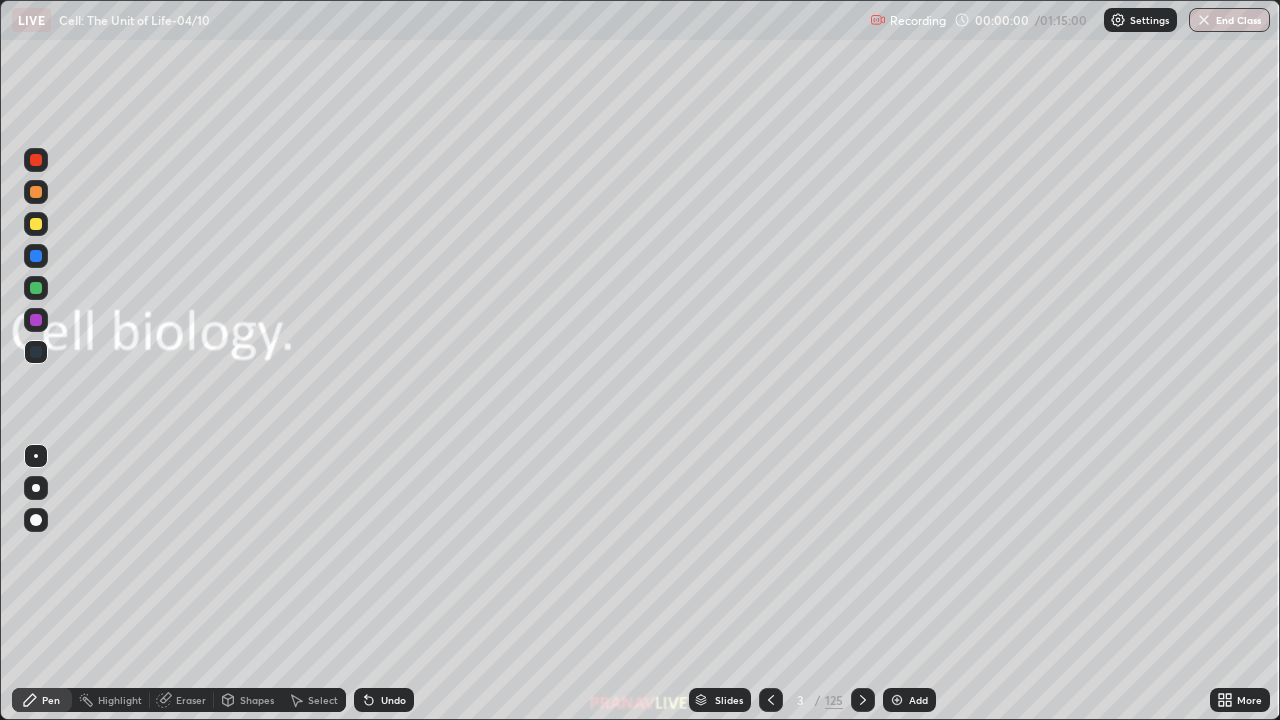 click at bounding box center [36, 488] 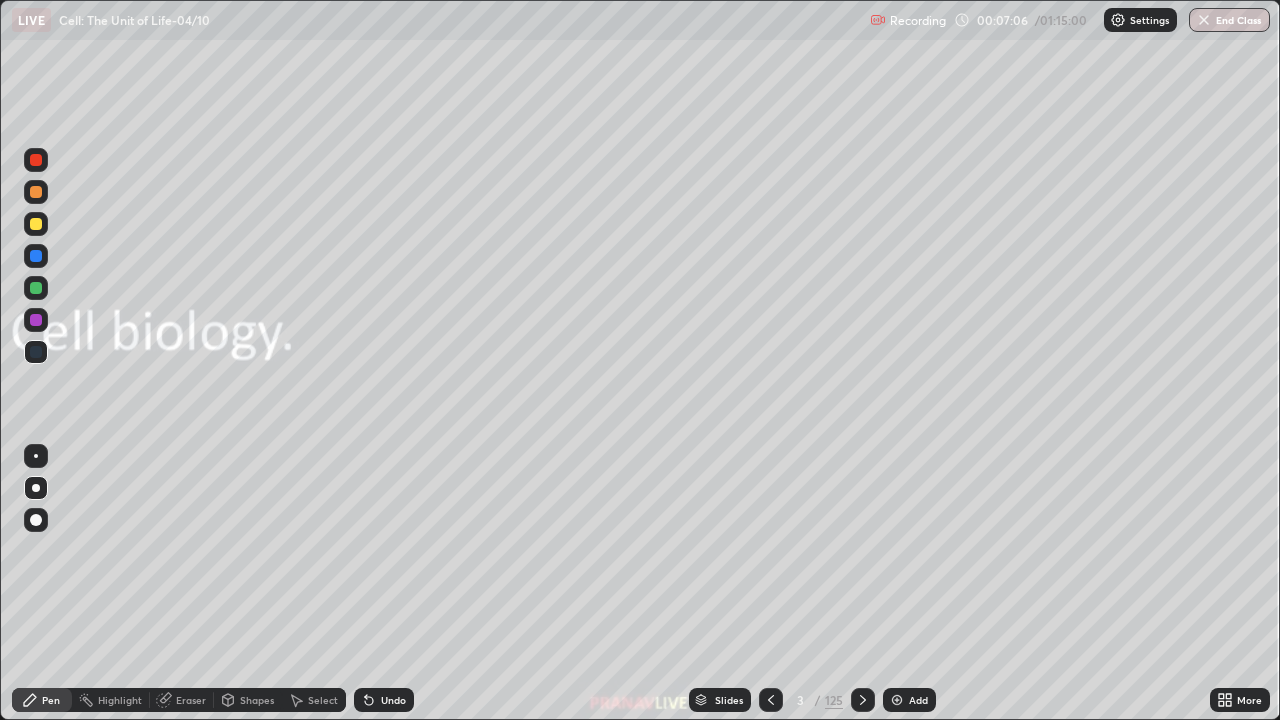 click on "Slides" at bounding box center [720, 700] 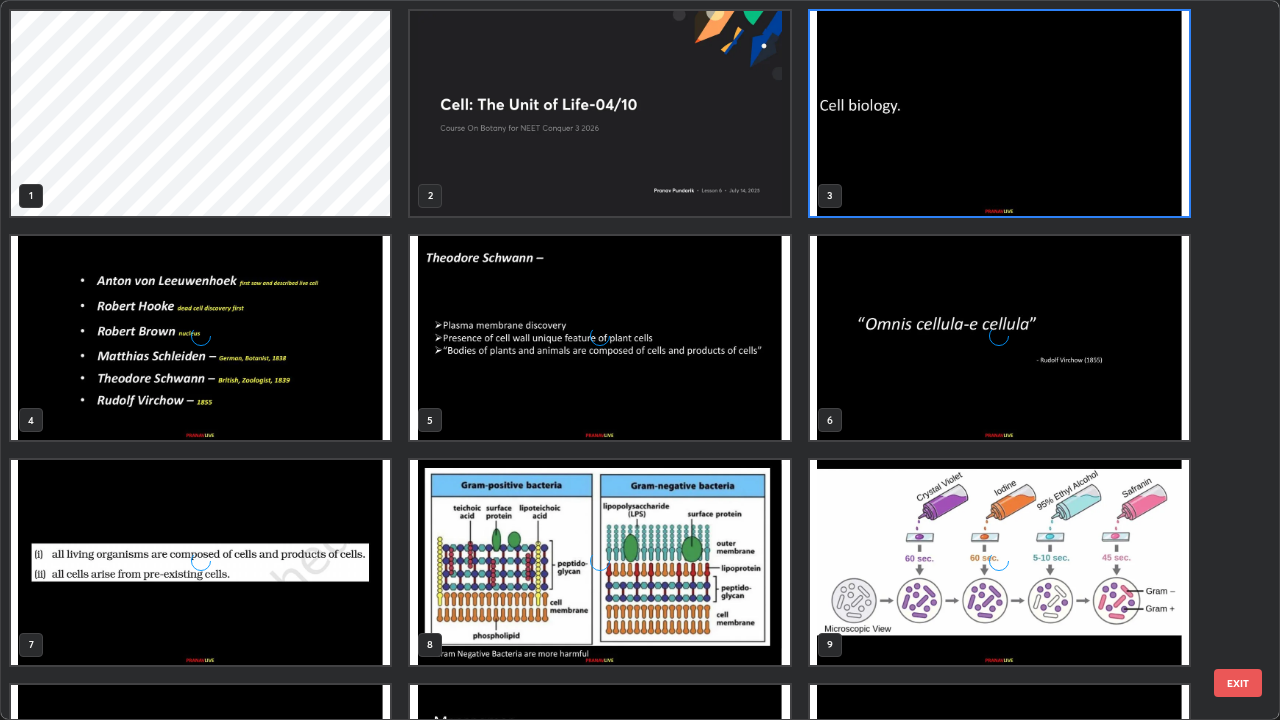 scroll, scrollTop: 7, scrollLeft: 11, axis: both 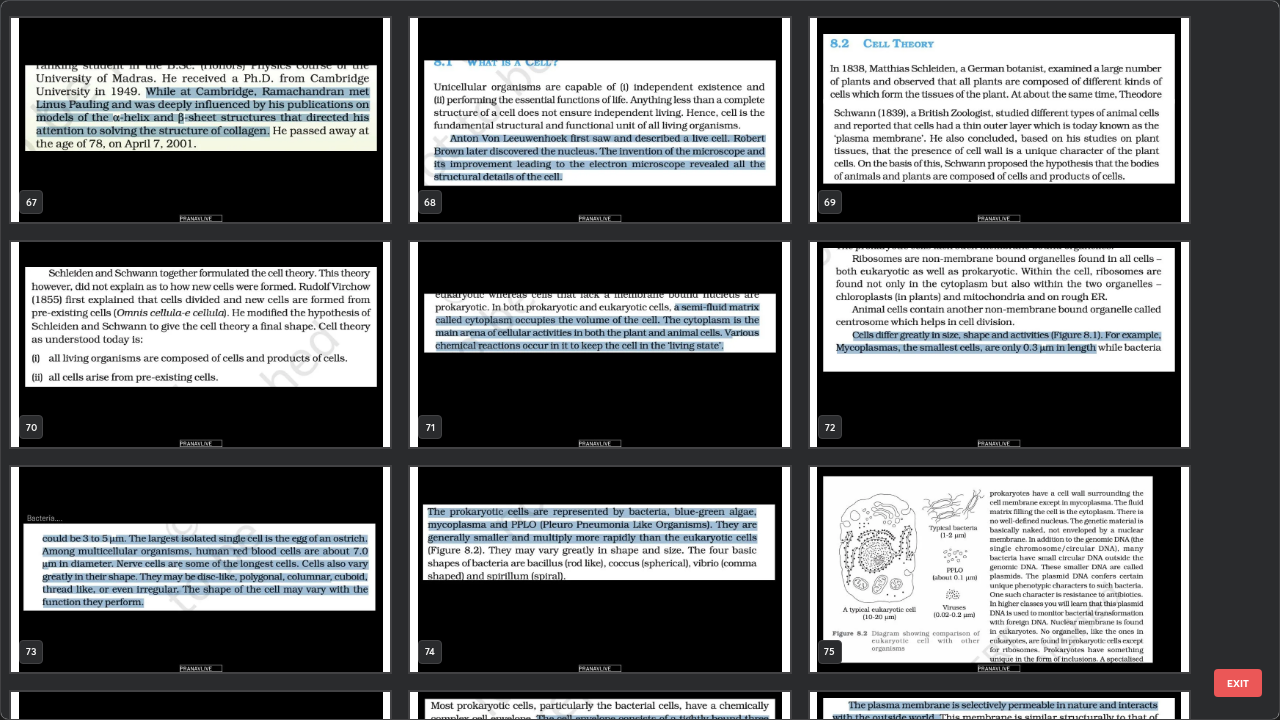 click on "71" at bounding box center (599, 344) 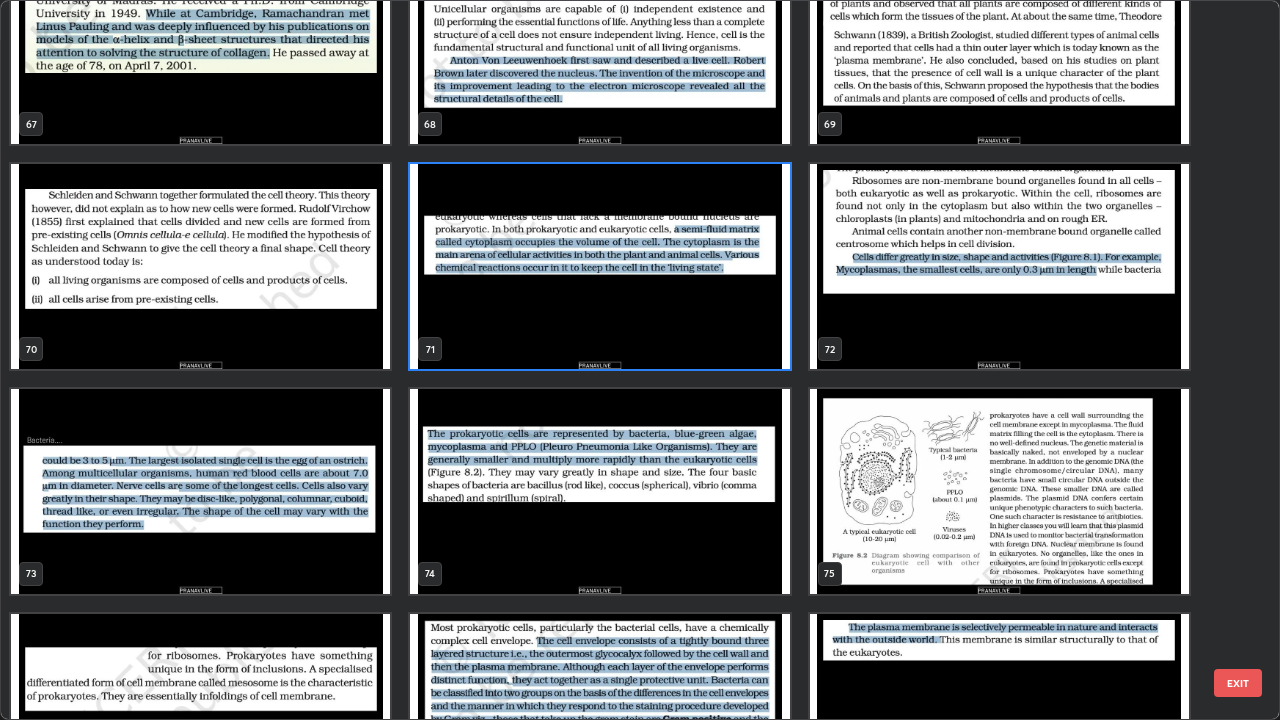 scroll, scrollTop: 5015, scrollLeft: 0, axis: vertical 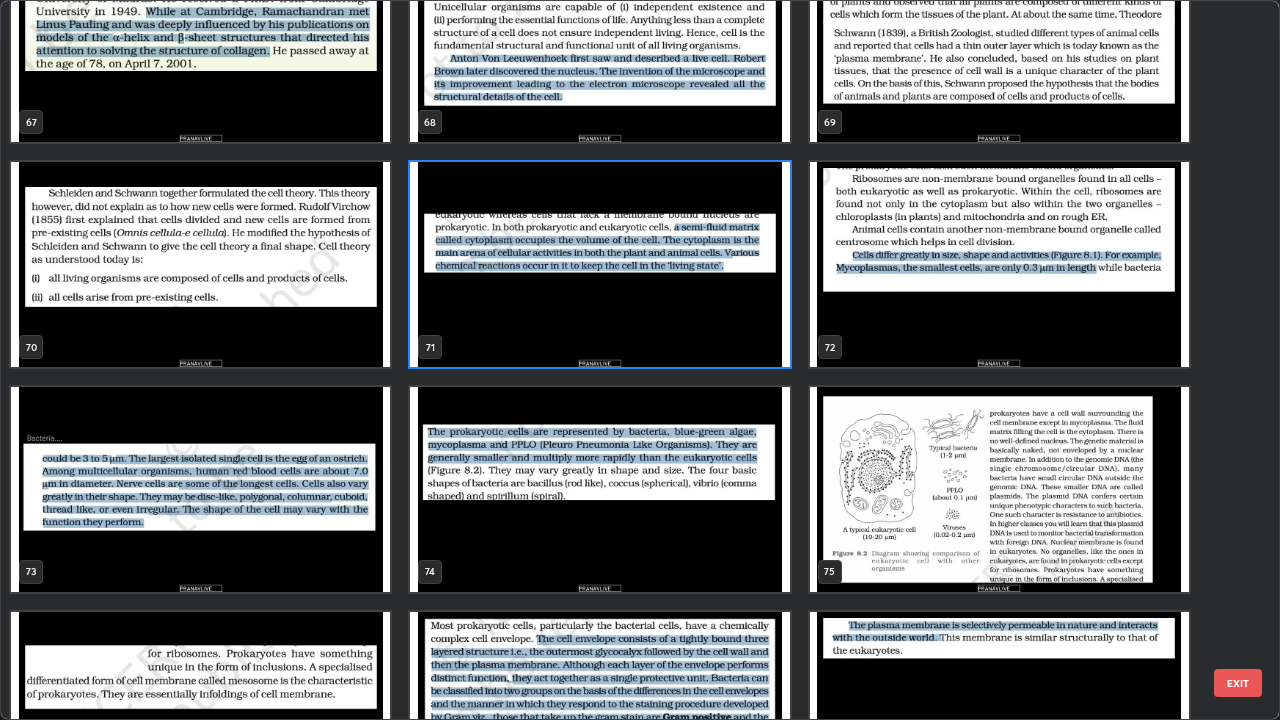 click at bounding box center [200, 264] 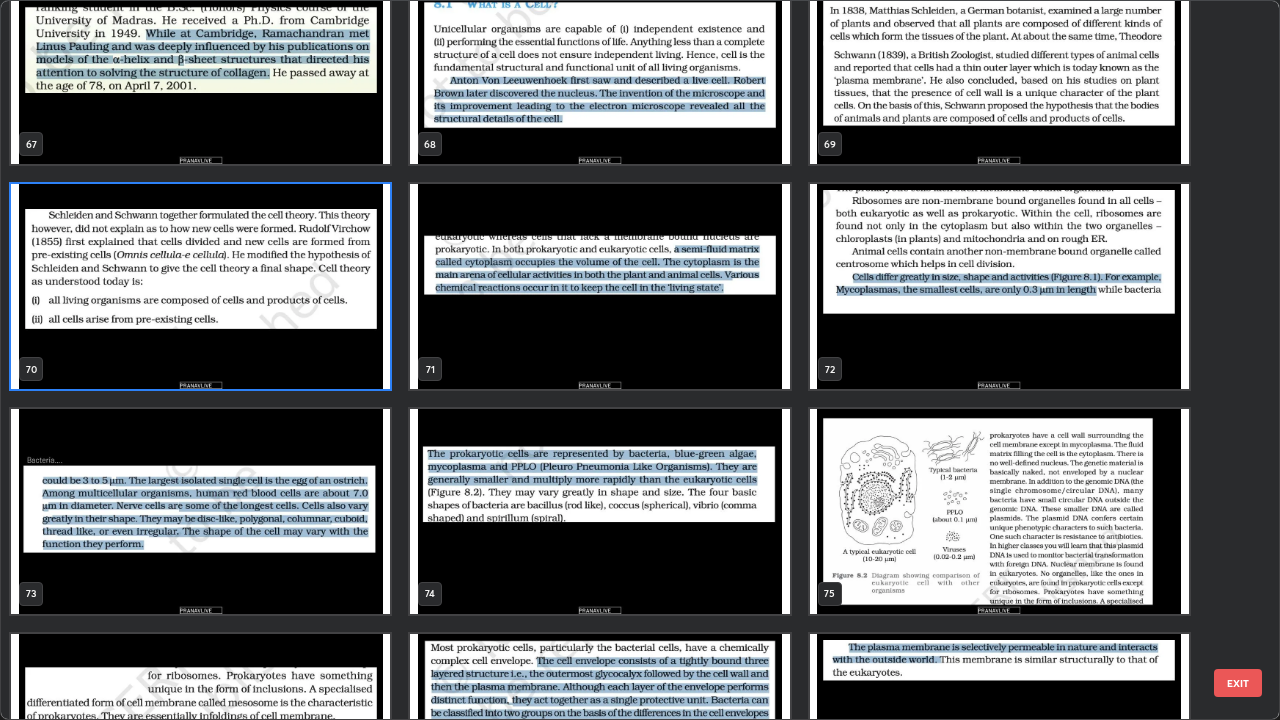 scroll, scrollTop: 4997, scrollLeft: 0, axis: vertical 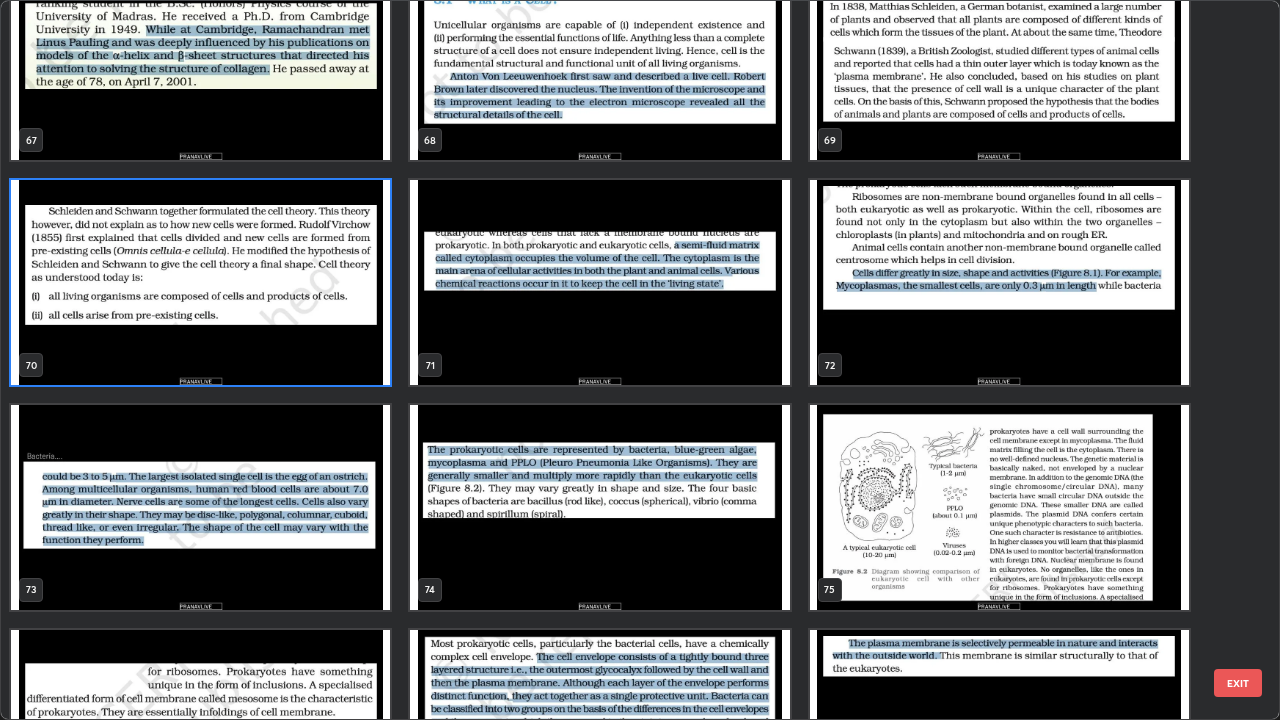 click at bounding box center [200, 282] 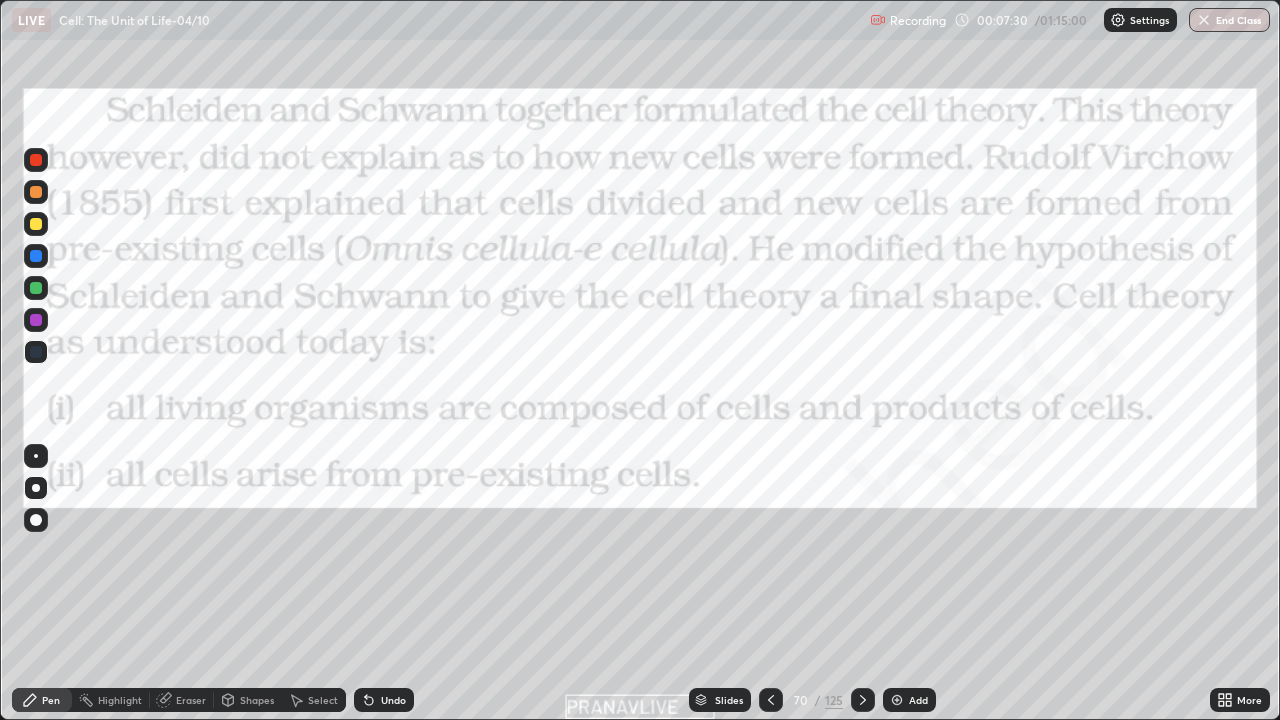 click at bounding box center [200, 282] 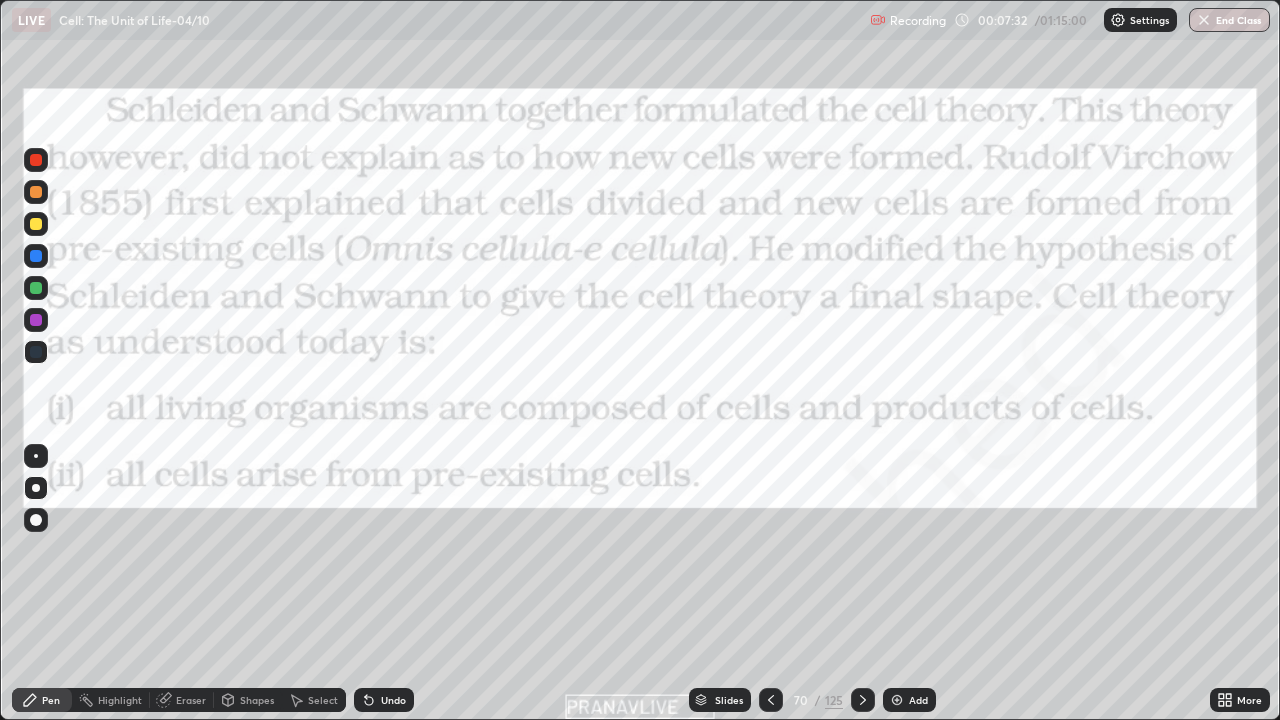 click 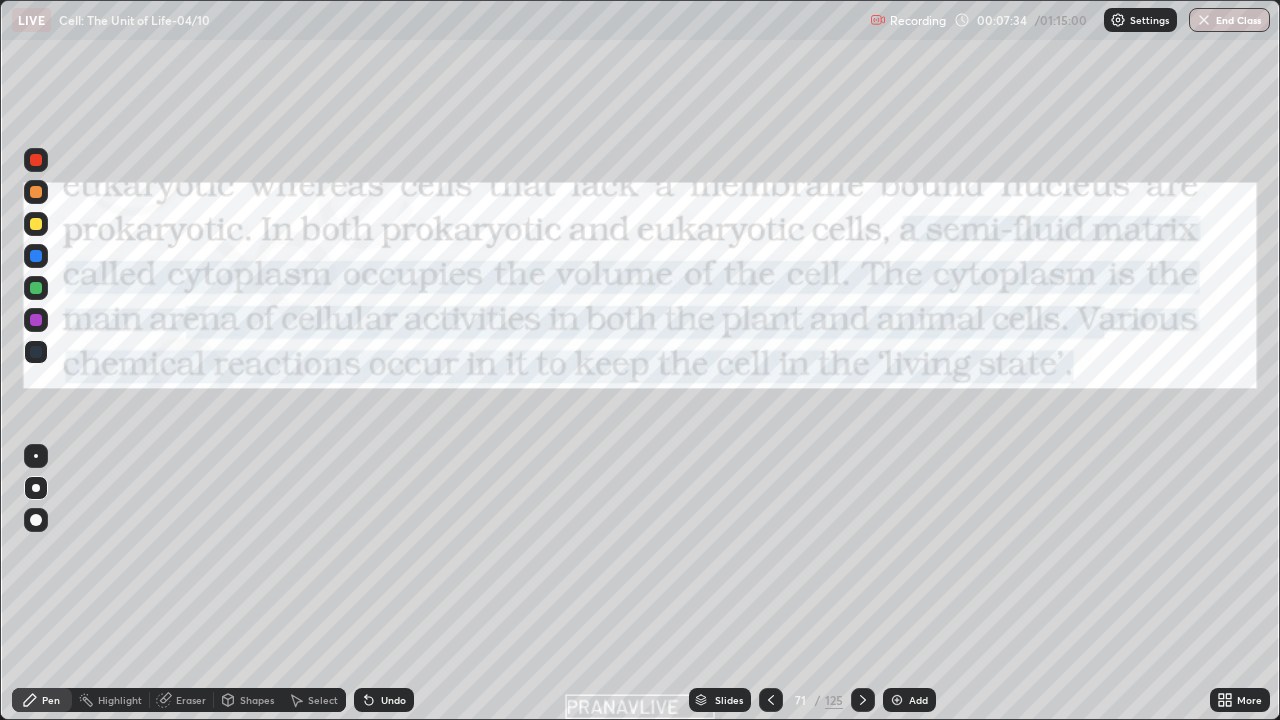 click on "Highlight" at bounding box center [120, 700] 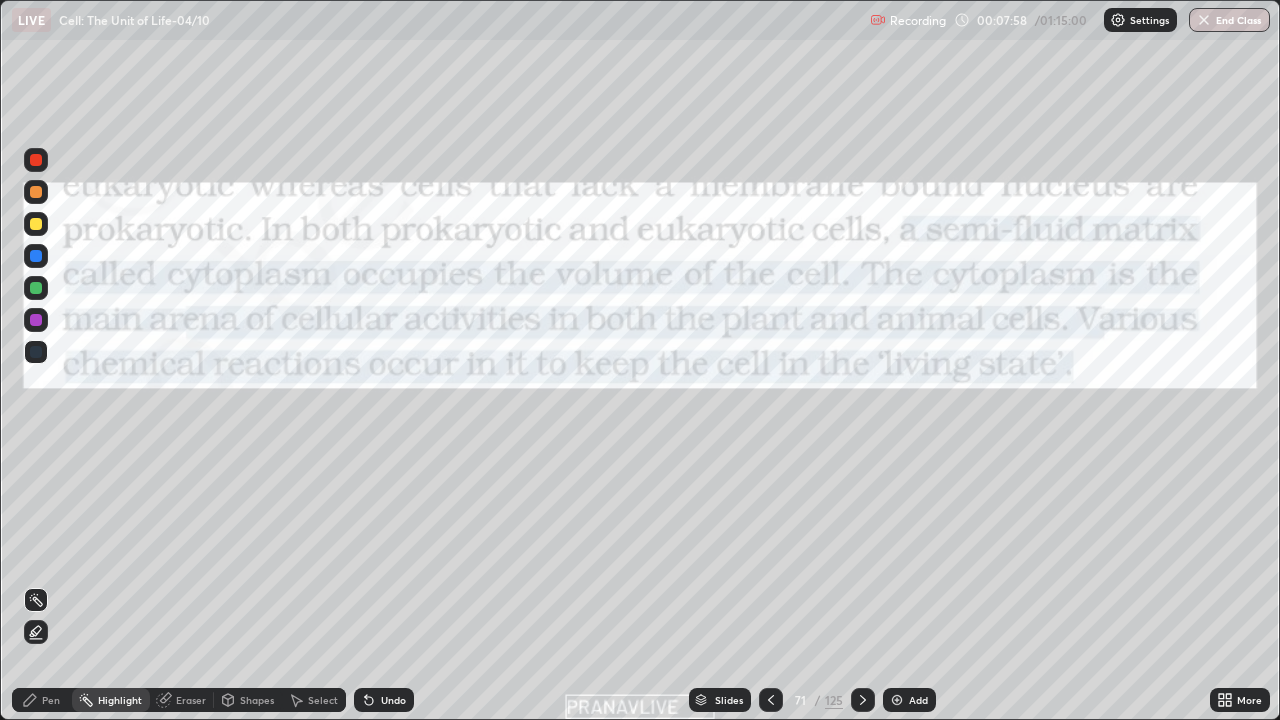 click on "Shapes" at bounding box center [257, 700] 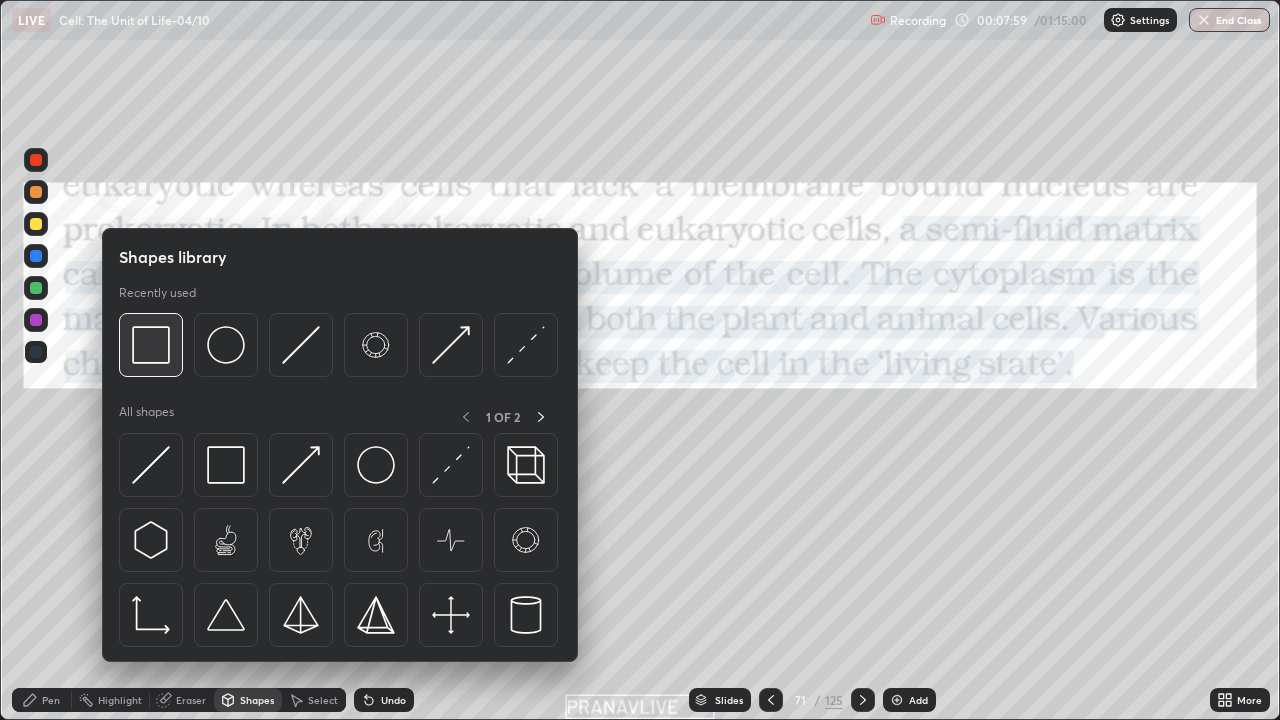 click at bounding box center [151, 345] 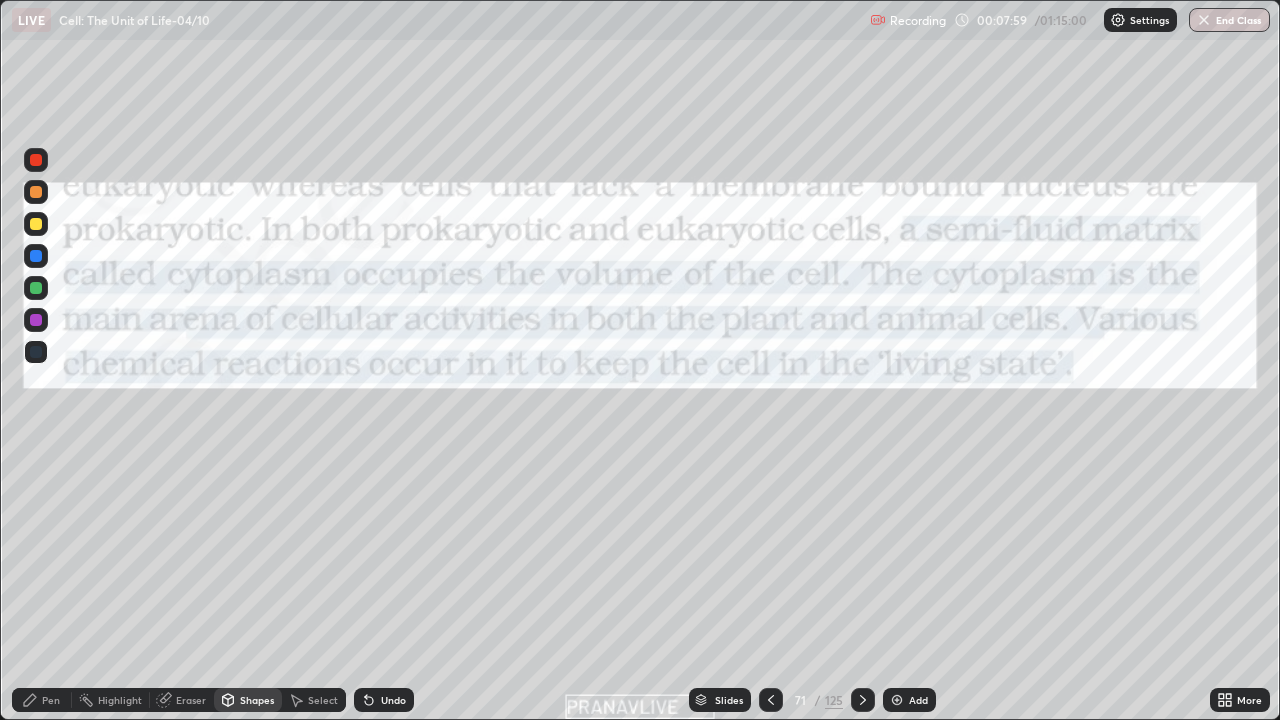 click at bounding box center (36, 224) 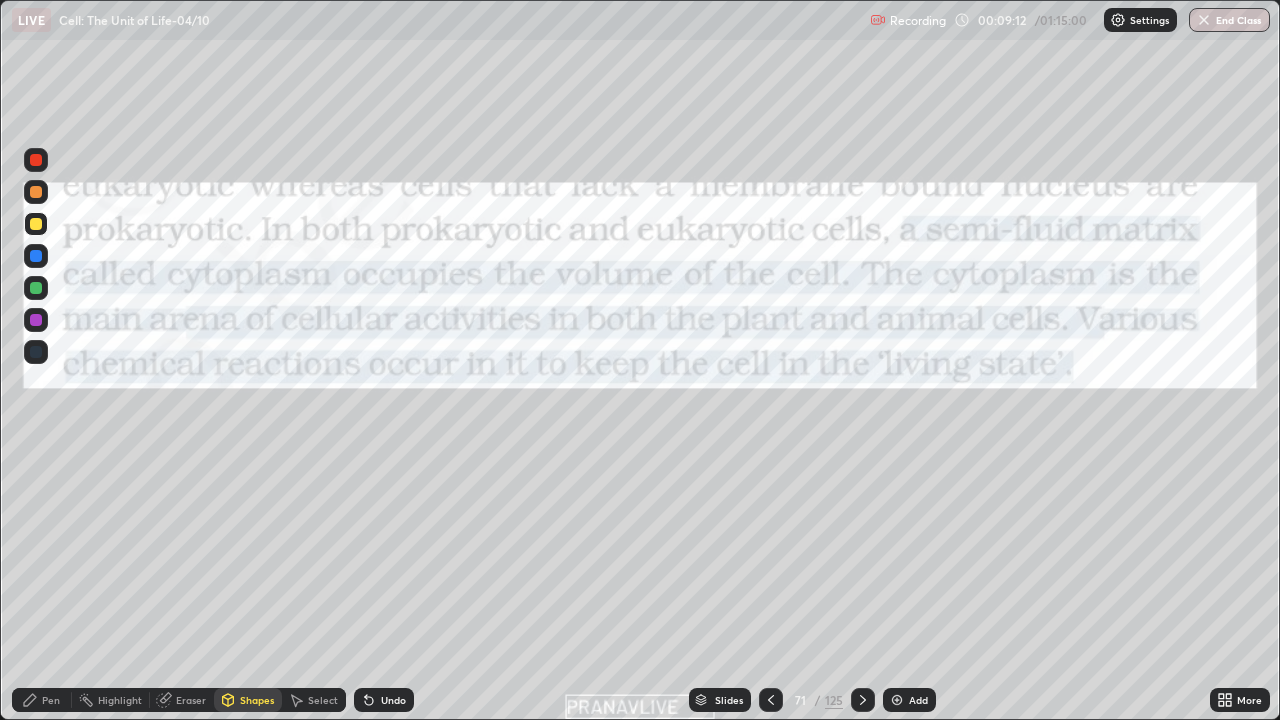 click 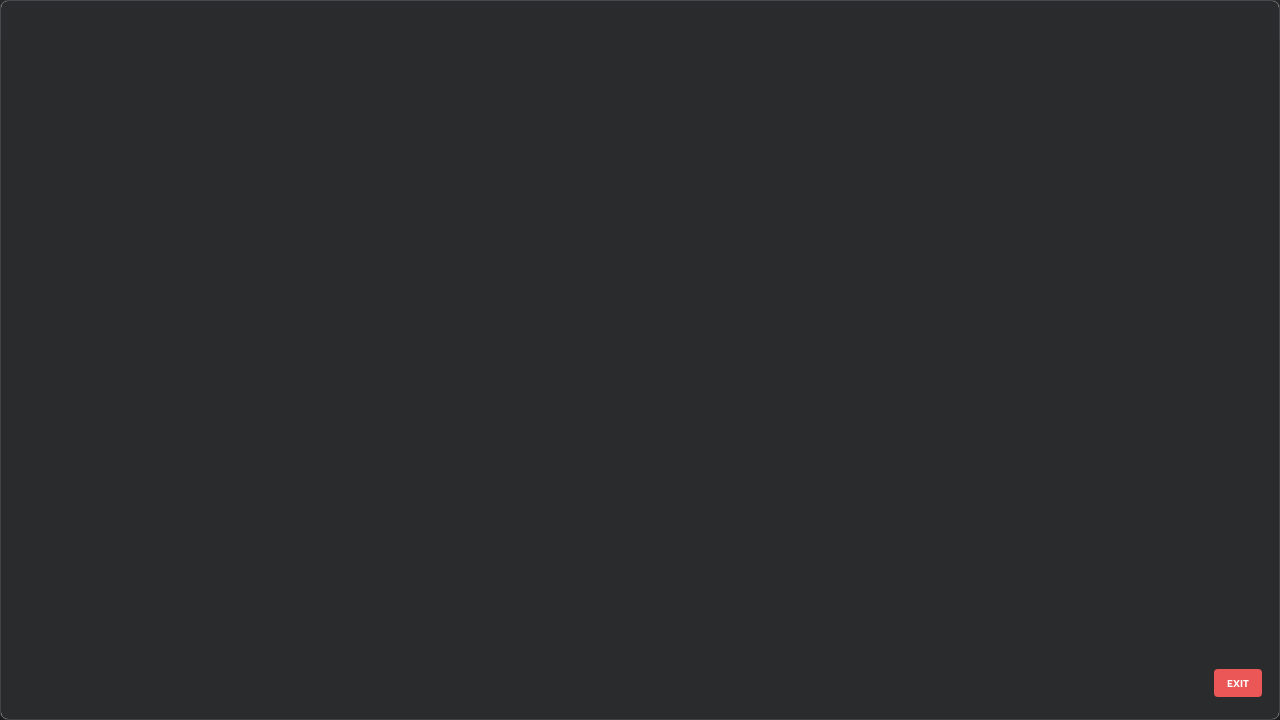 scroll, scrollTop: 4673, scrollLeft: 0, axis: vertical 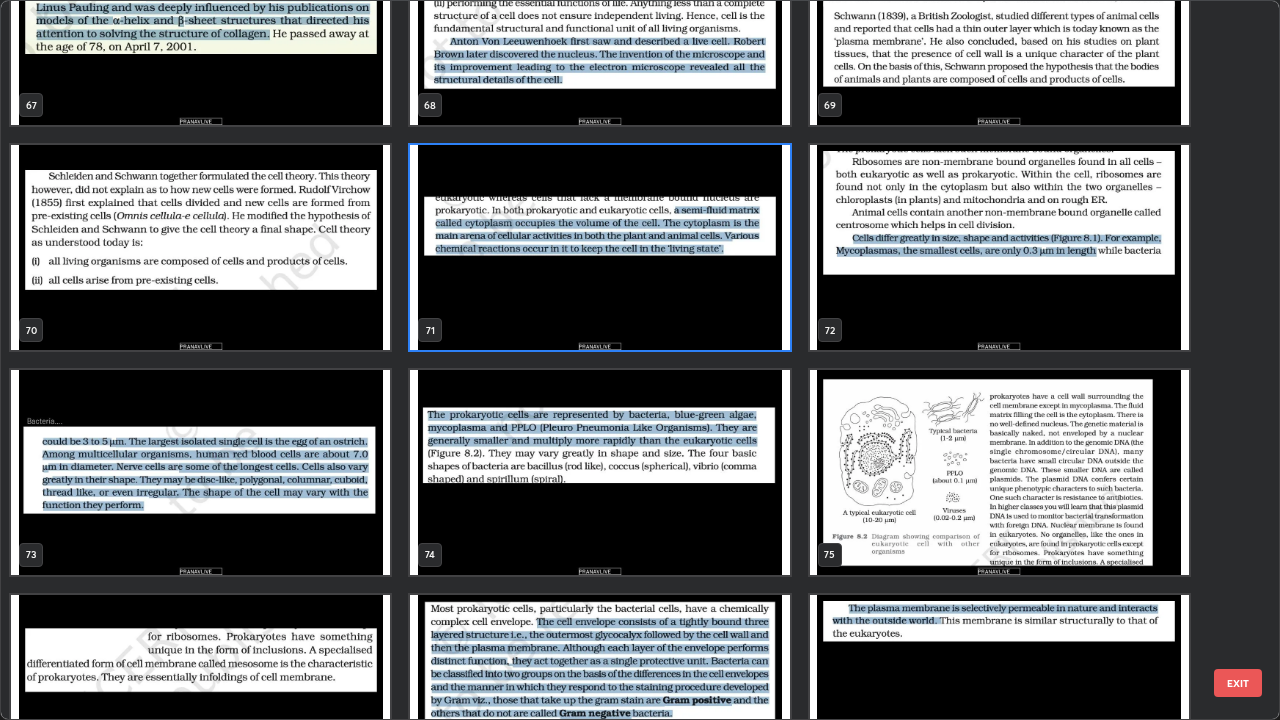 click at bounding box center (999, 247) 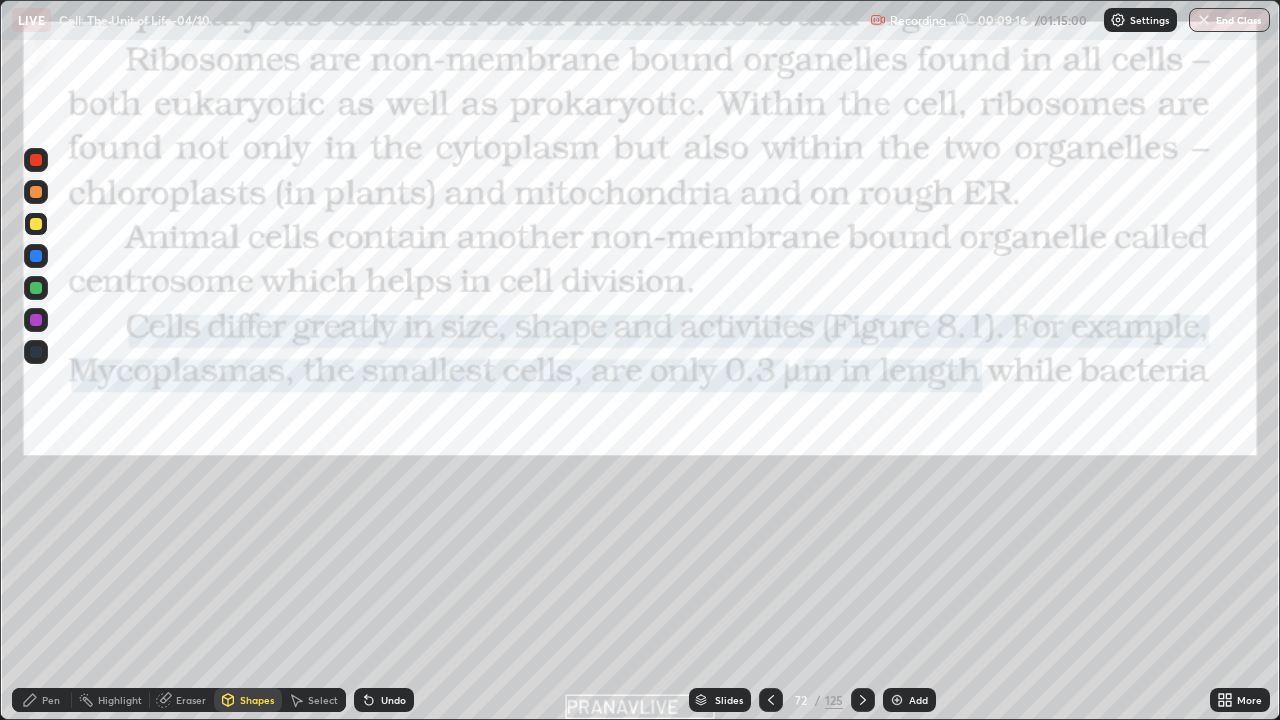 click at bounding box center [999, 247] 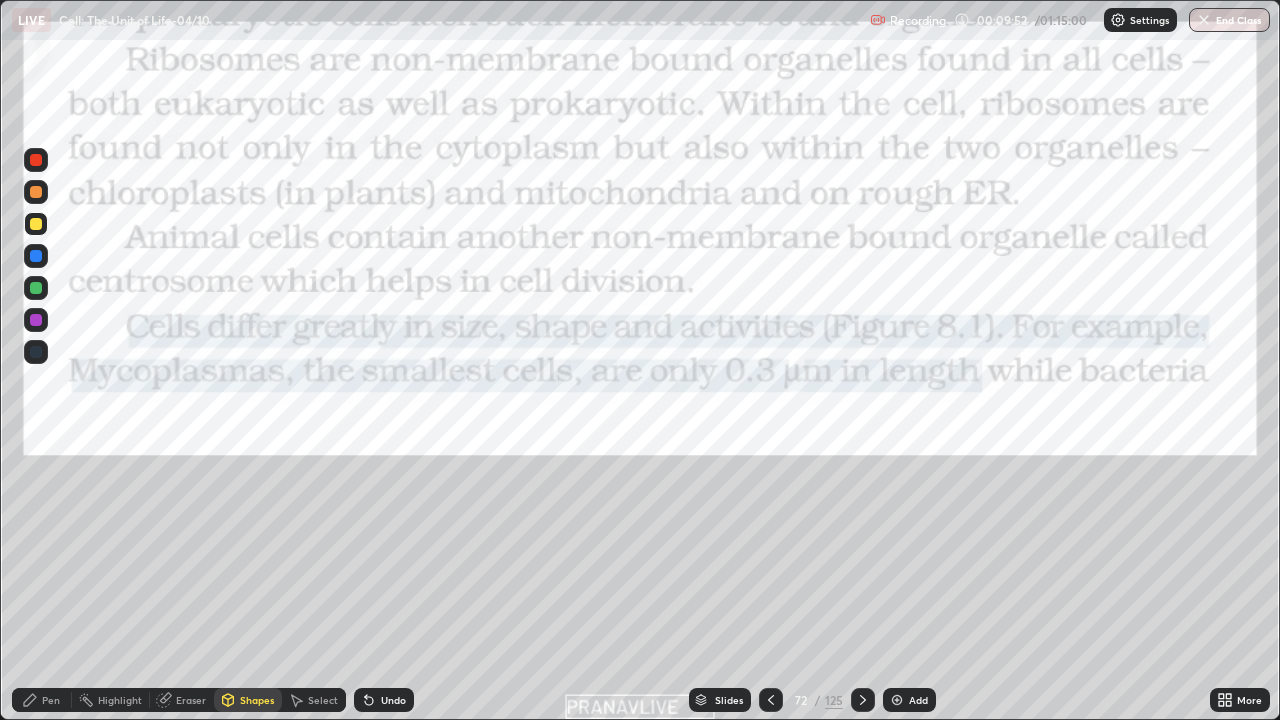 click at bounding box center (36, 224) 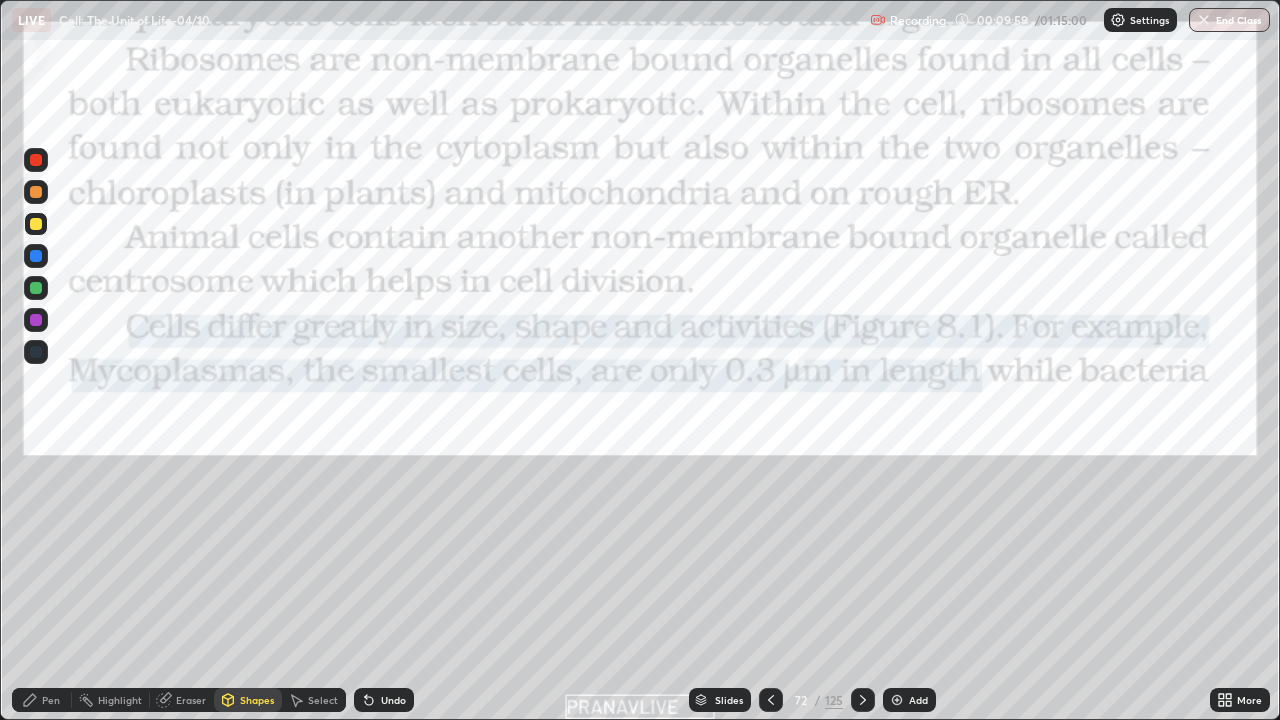 click at bounding box center (897, 700) 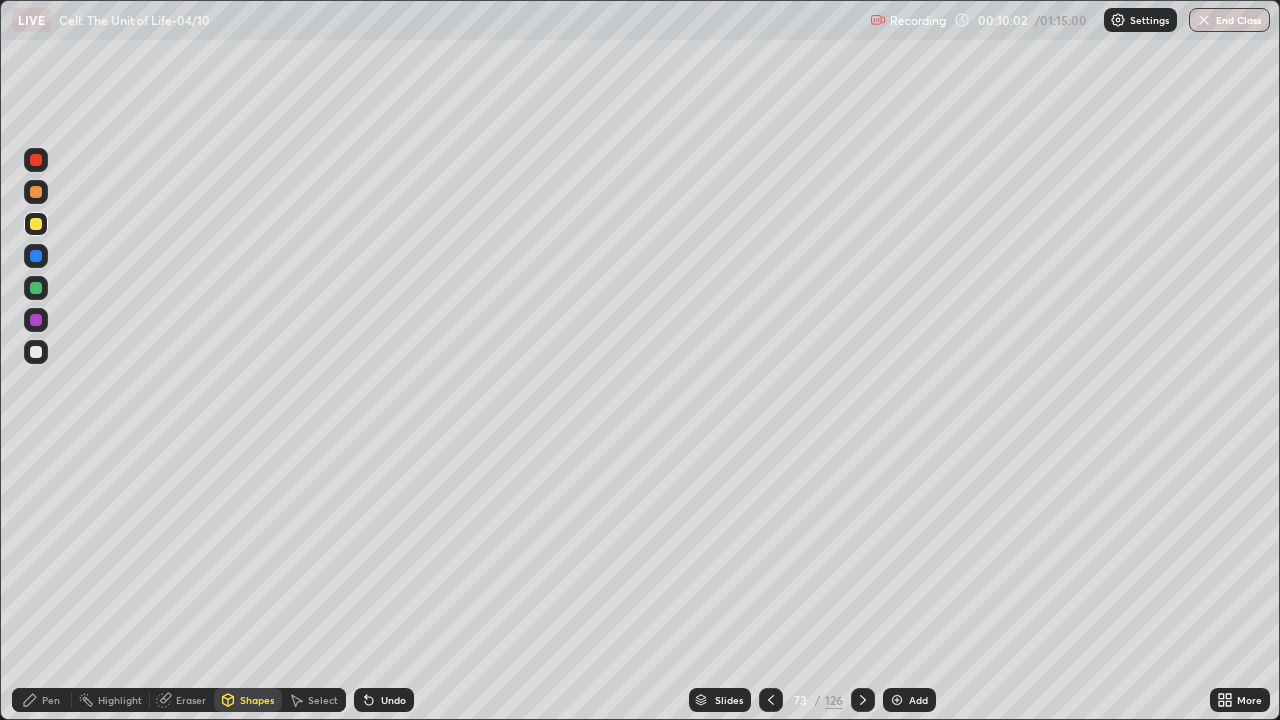 click on "Pen" at bounding box center [42, 700] 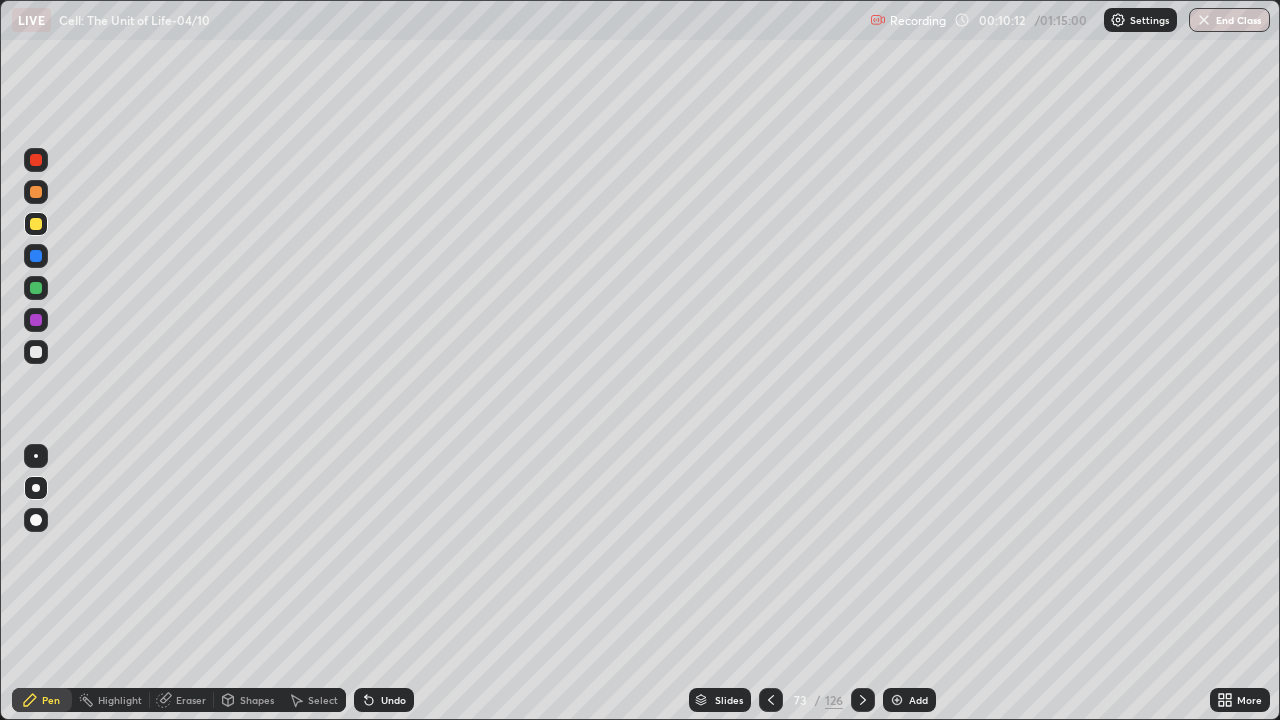 click at bounding box center (36, 352) 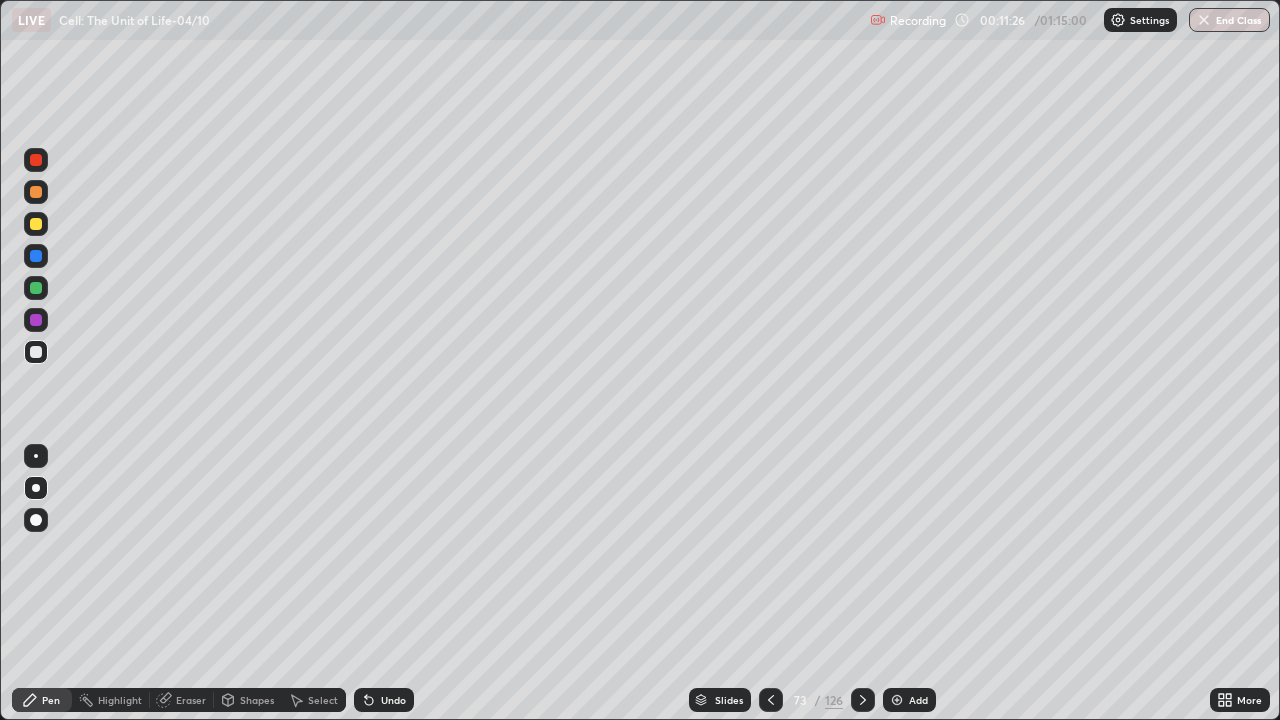 click at bounding box center (36, 256) 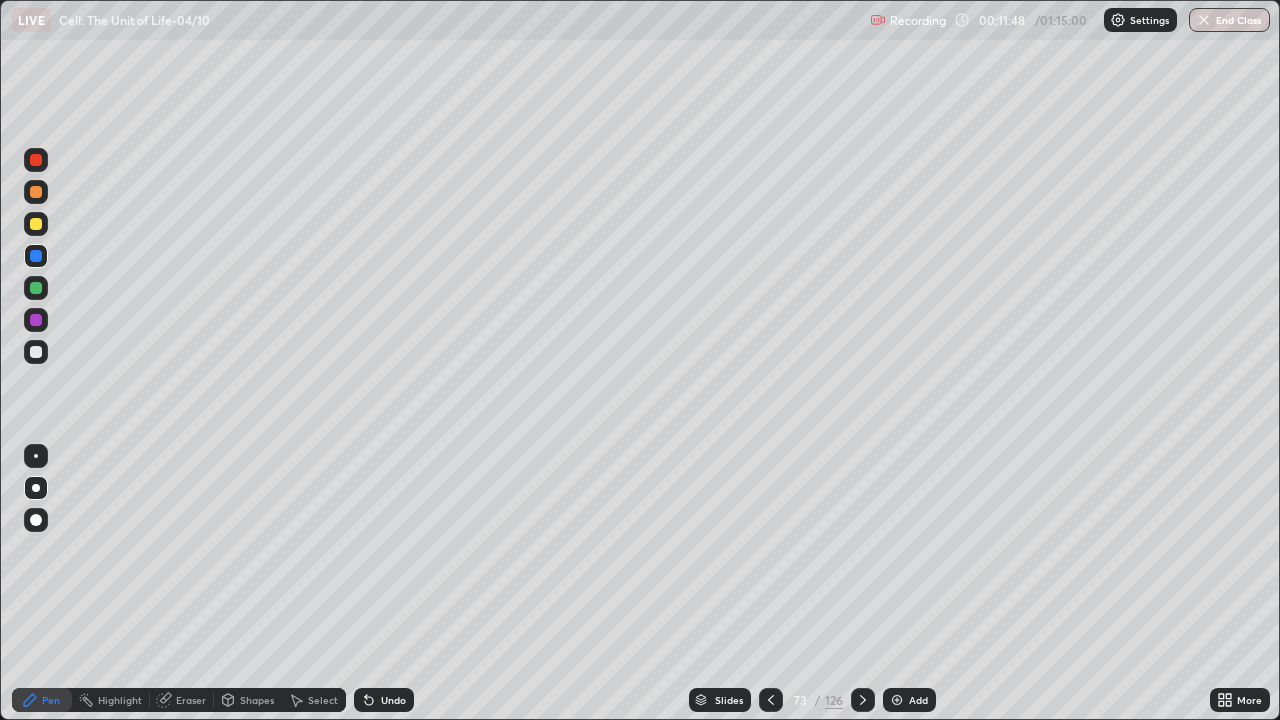 click at bounding box center (36, 352) 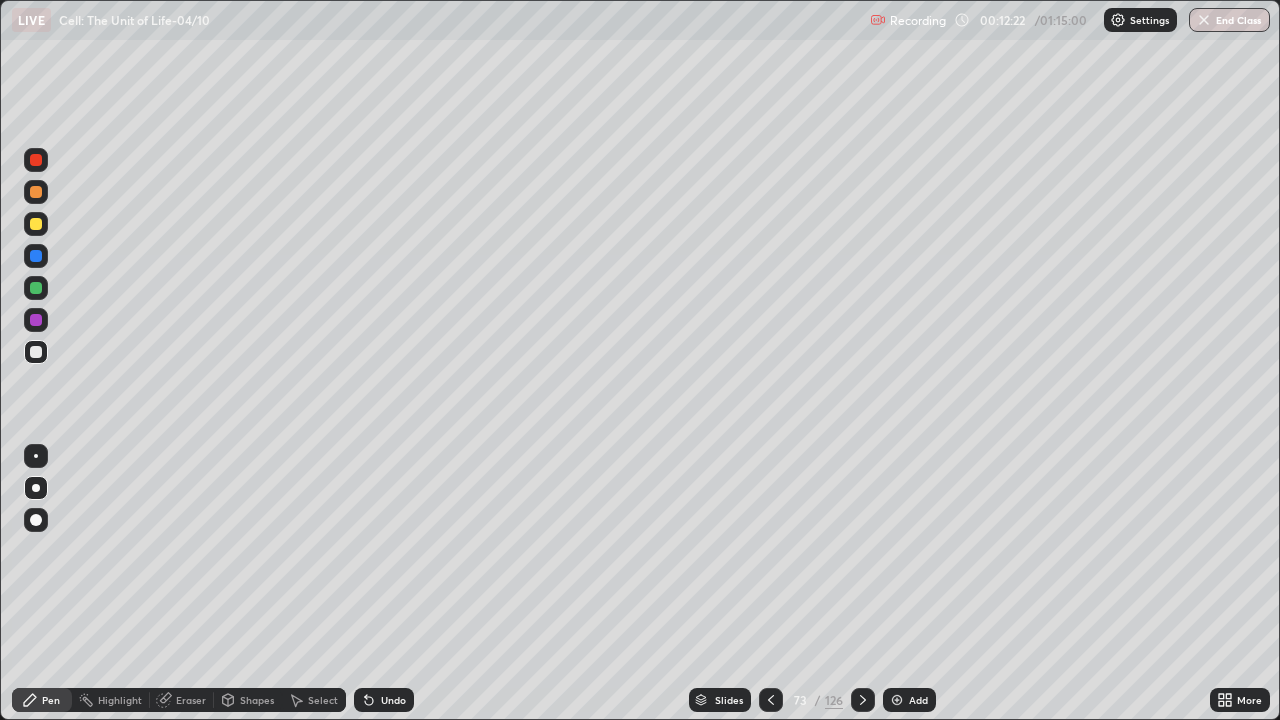 click at bounding box center [36, 352] 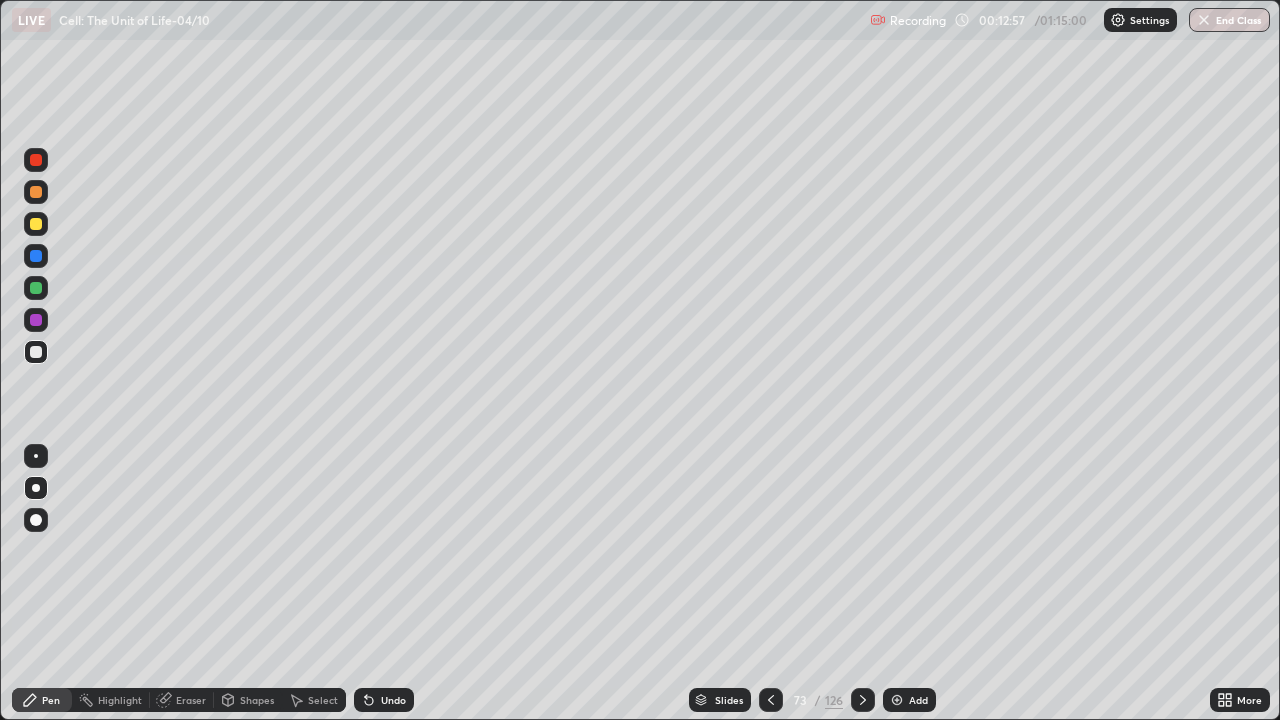 click on "Eraser" at bounding box center [191, 700] 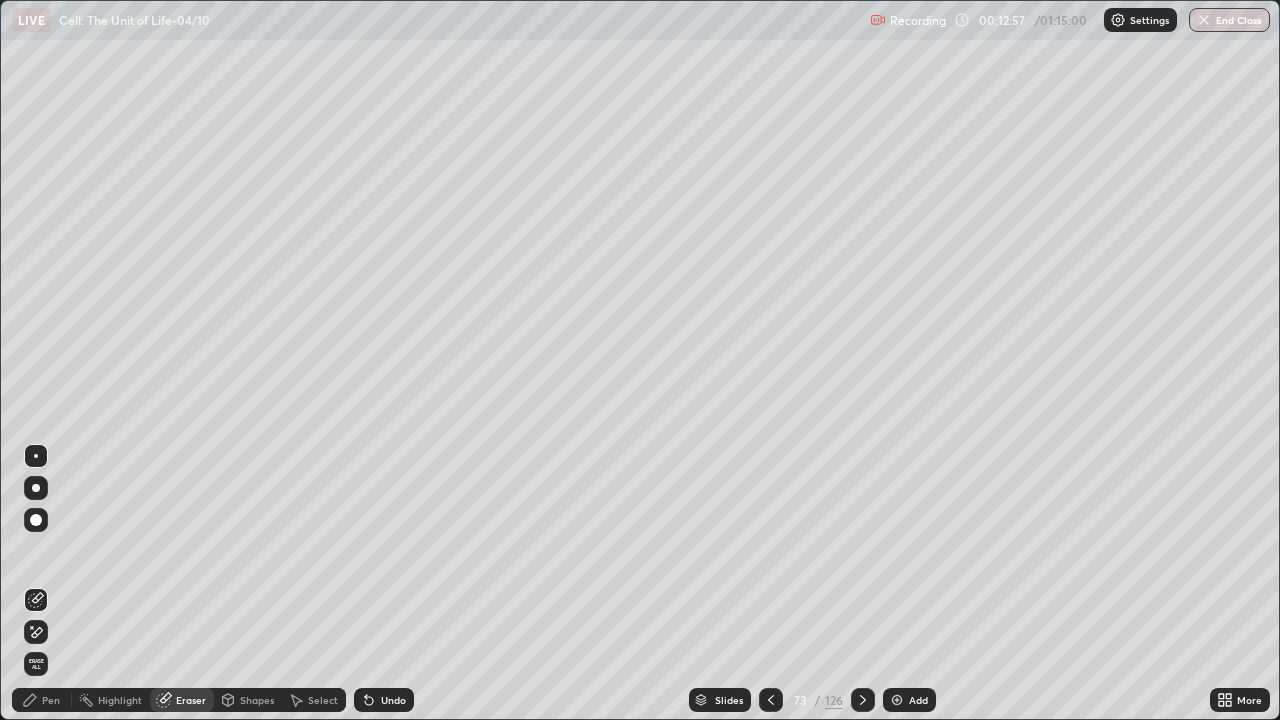 click on "Erase all" at bounding box center (36, 664) 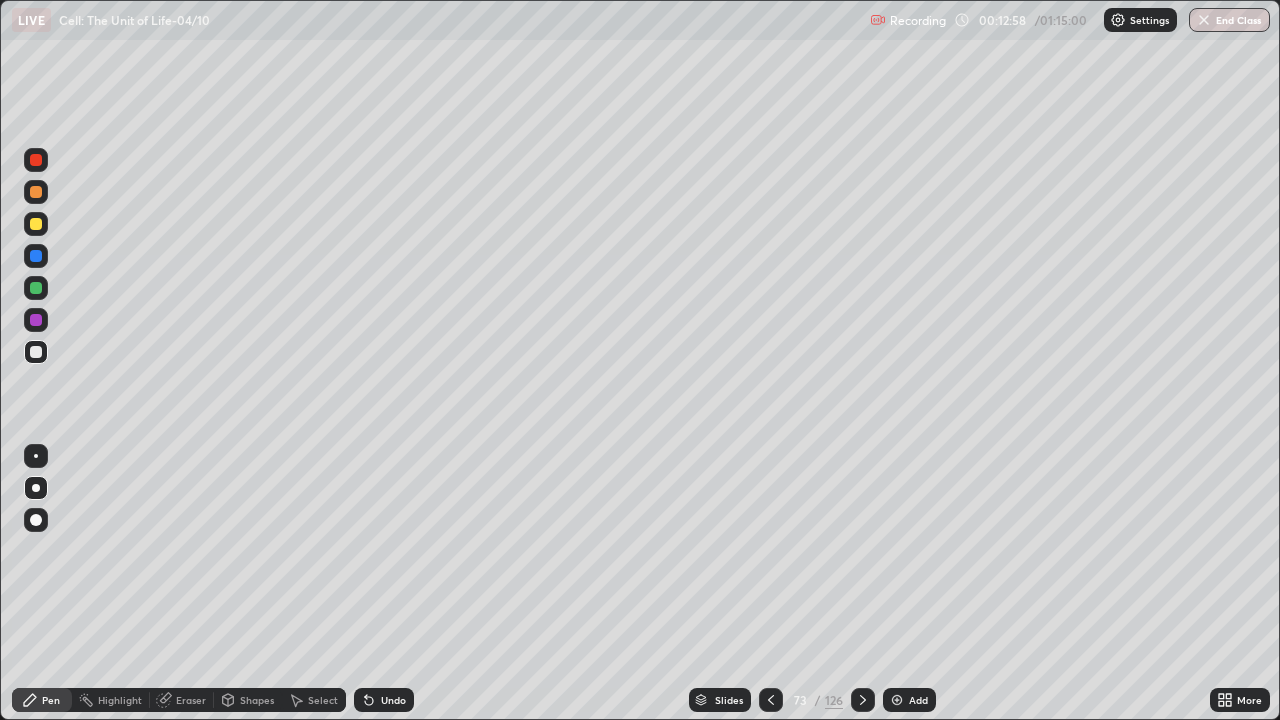 click 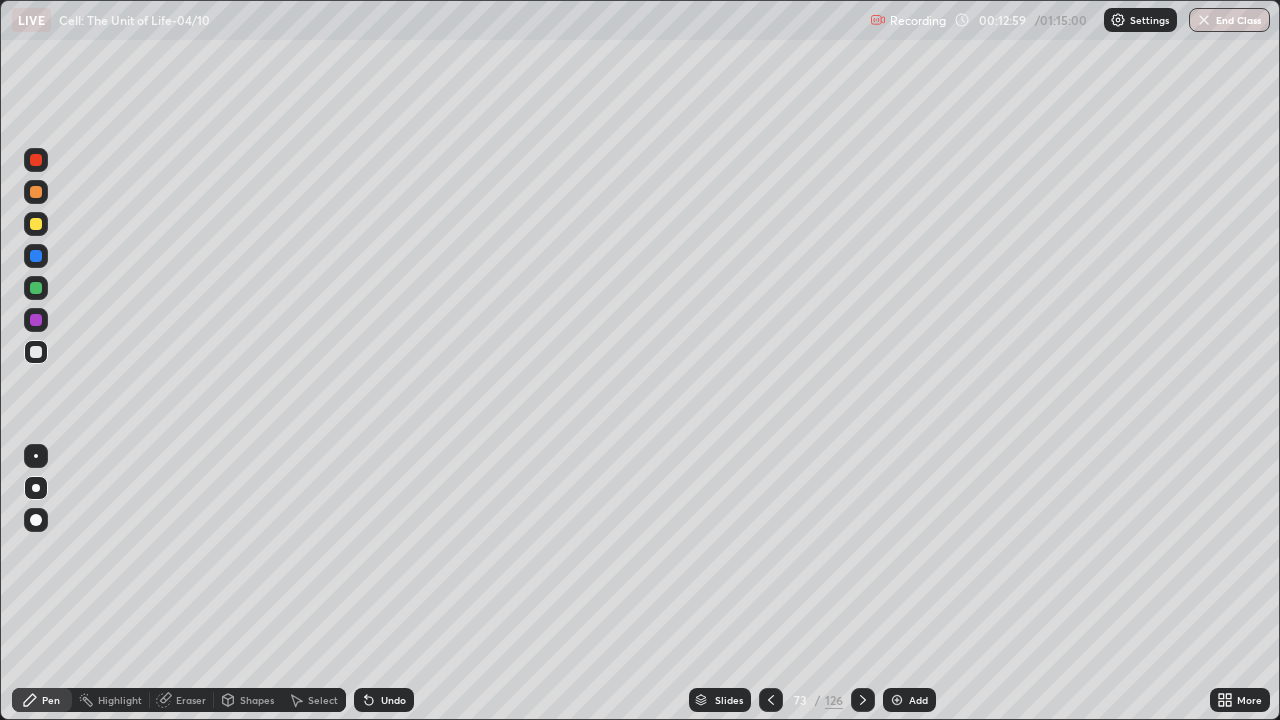 click at bounding box center (36, 256) 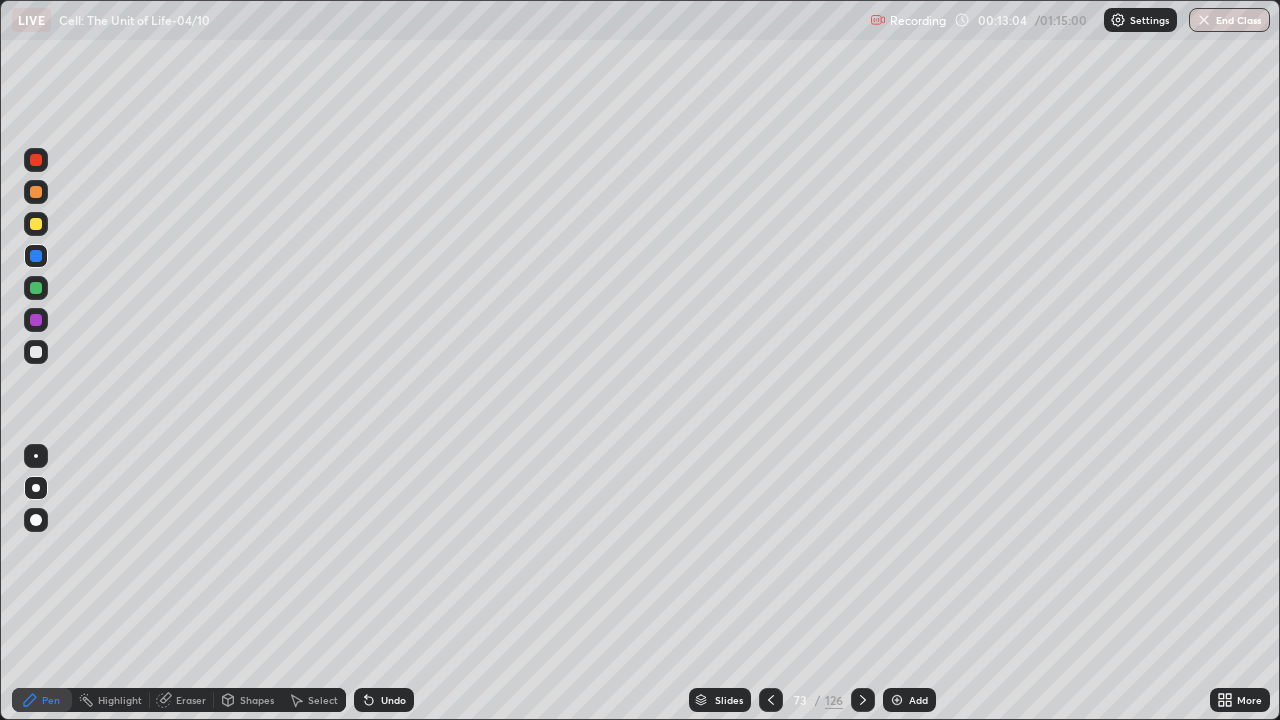 click at bounding box center (36, 352) 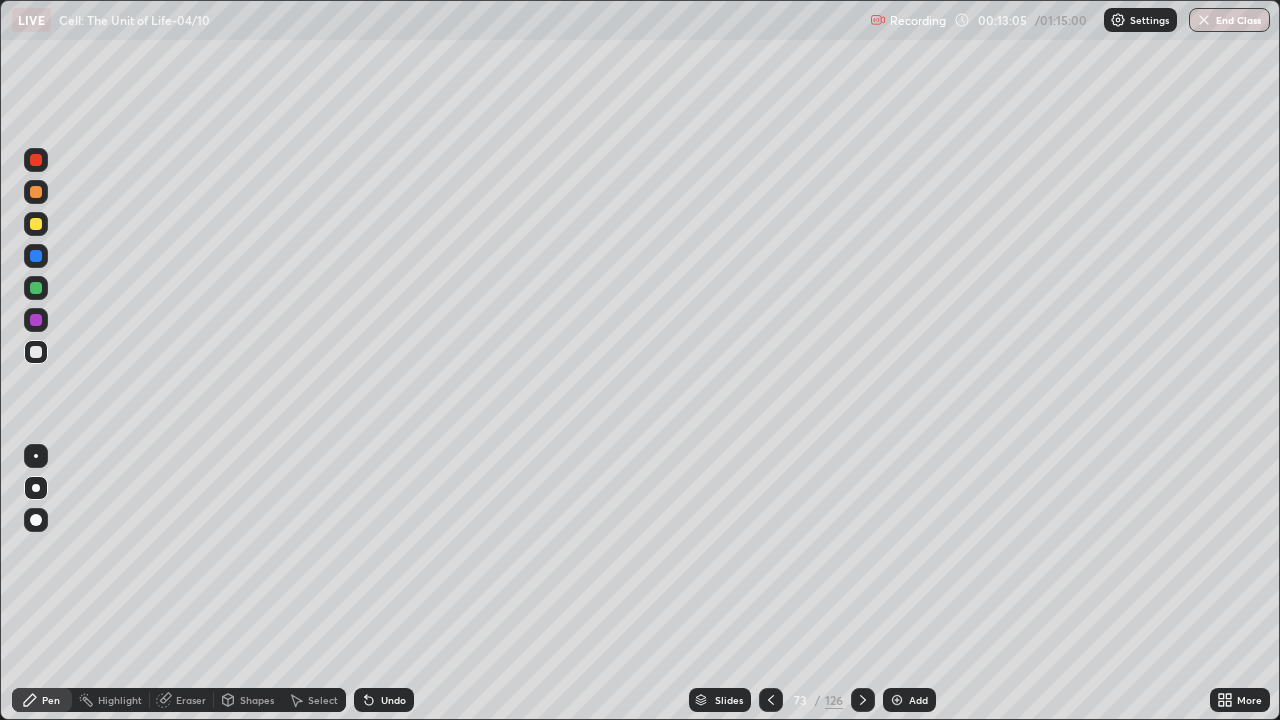 click at bounding box center [36, 352] 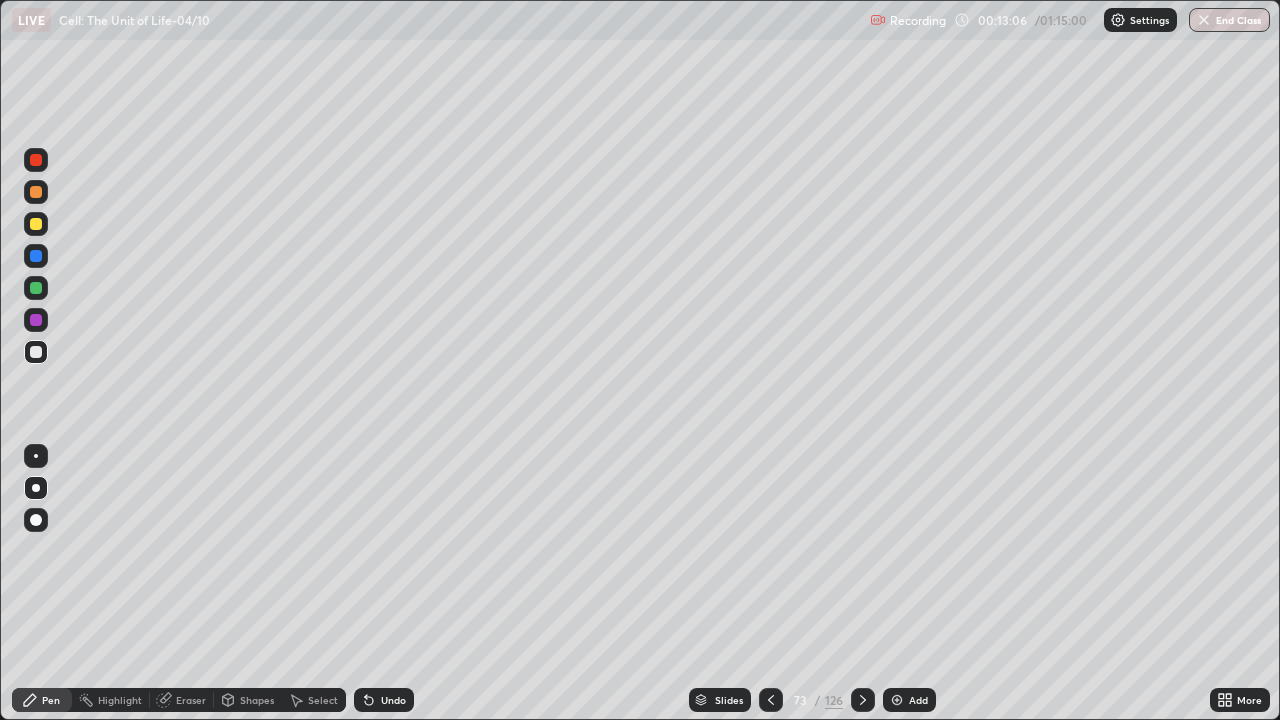 click at bounding box center (36, 352) 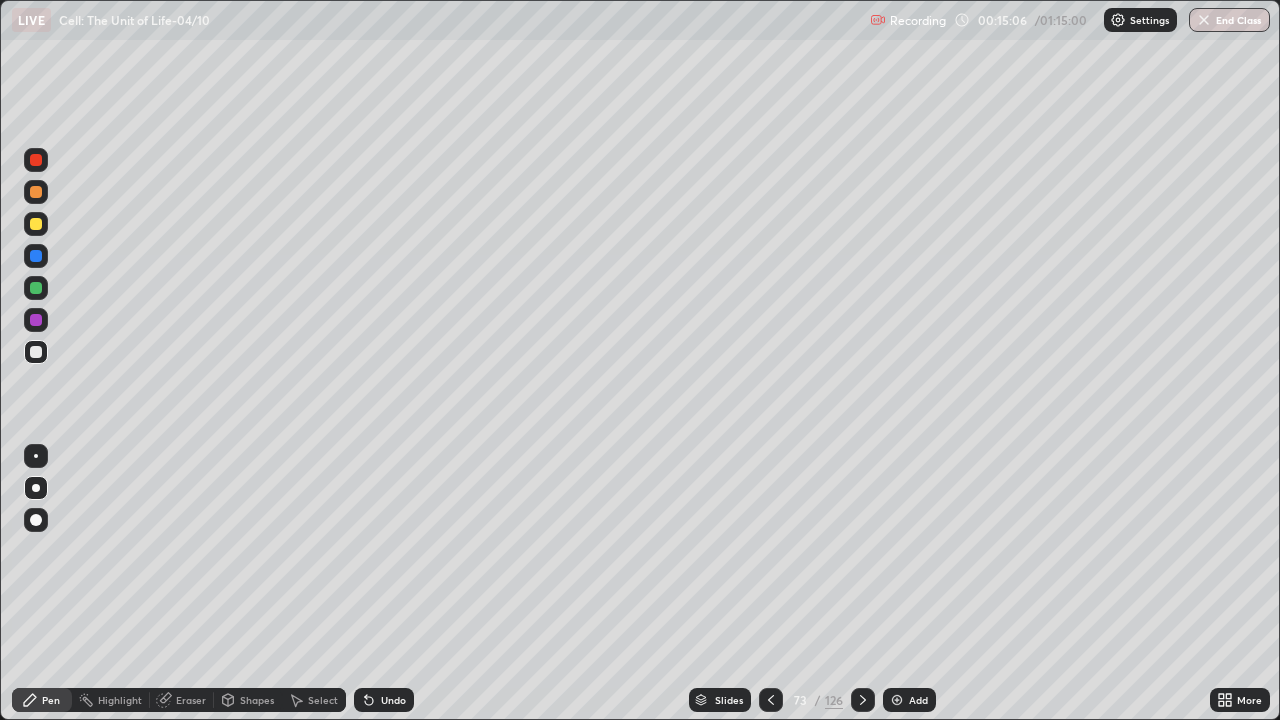 click on "Eraser" at bounding box center [182, 700] 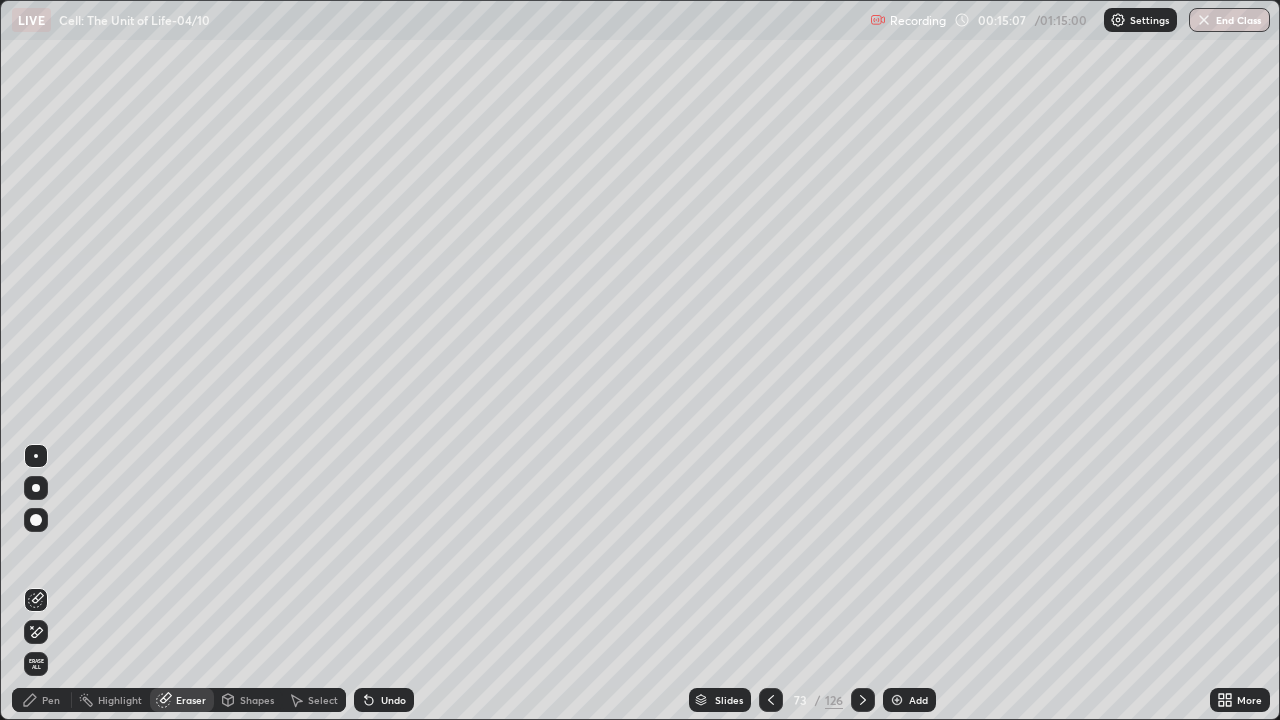 click on "Erase all" at bounding box center [36, 664] 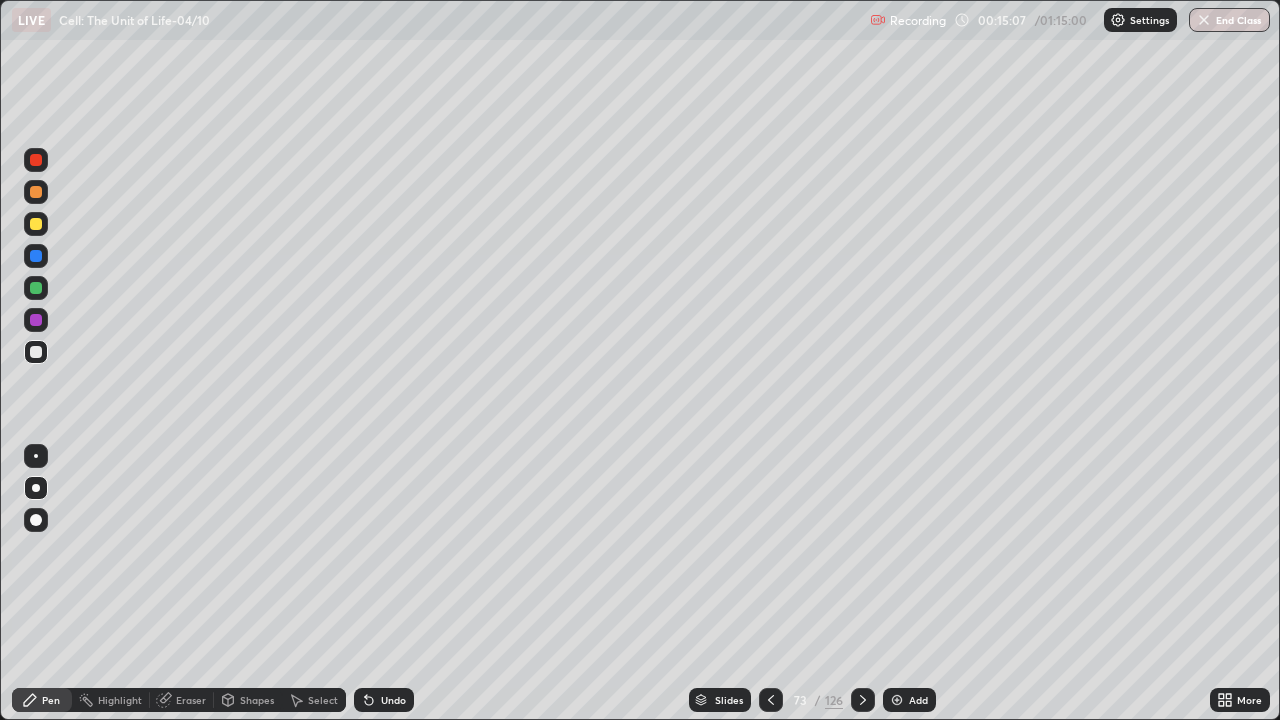 click 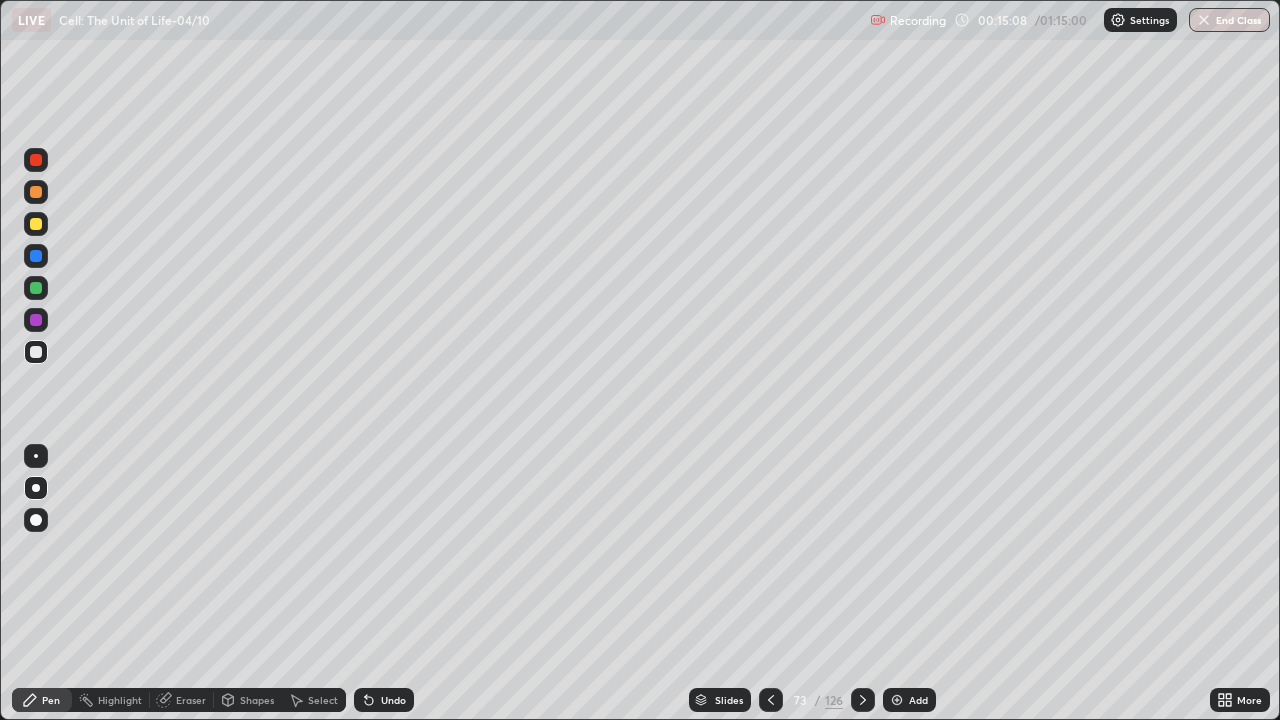 click at bounding box center [36, 224] 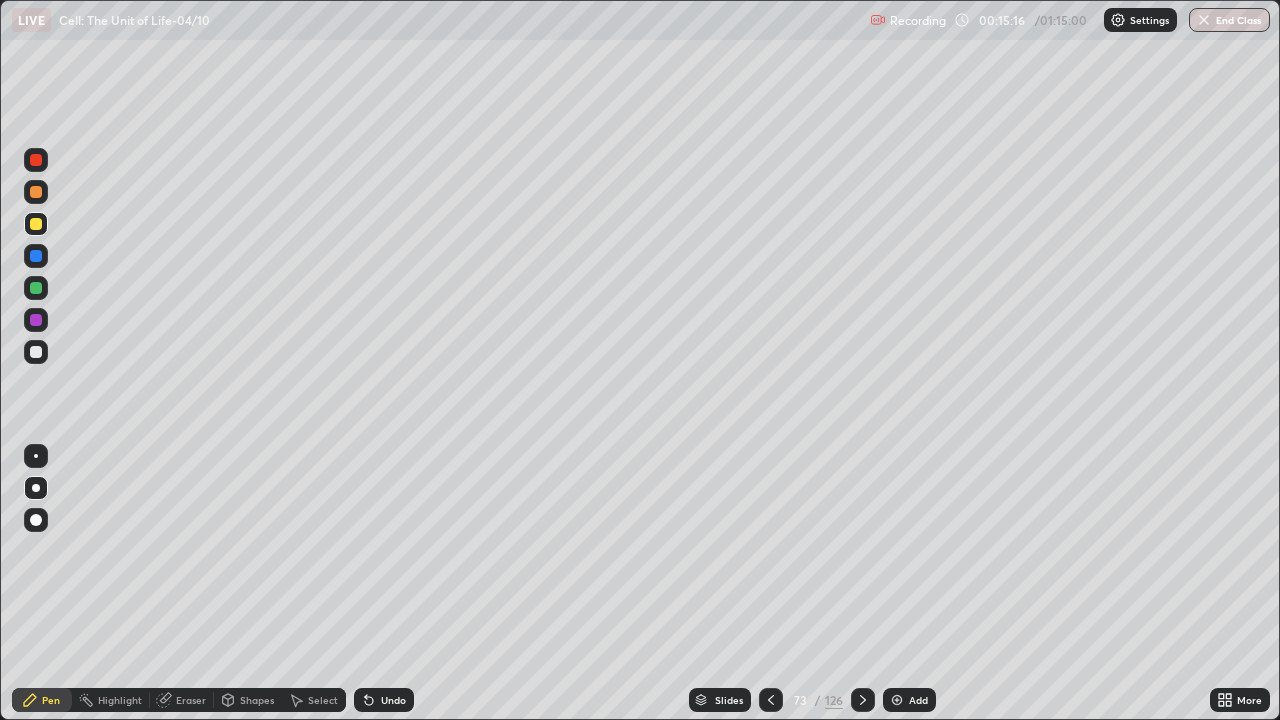 click at bounding box center (36, 352) 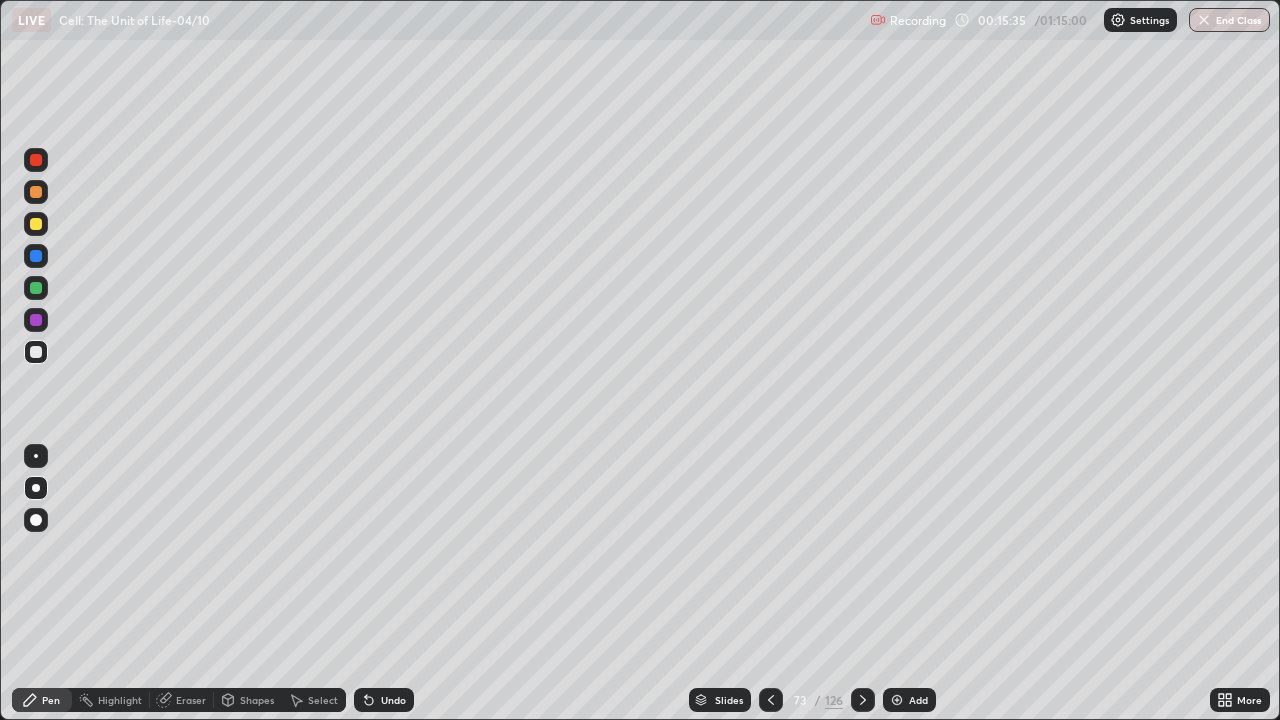 click at bounding box center (36, 160) 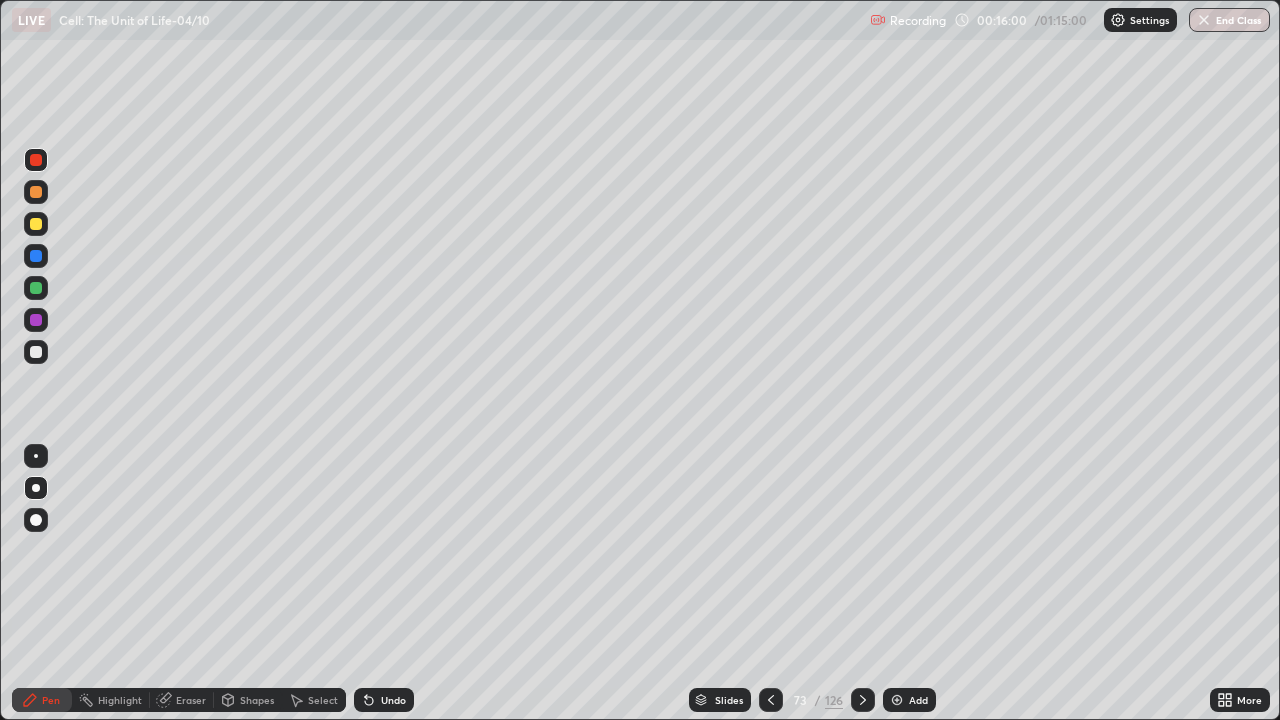 click on "Undo" at bounding box center [393, 700] 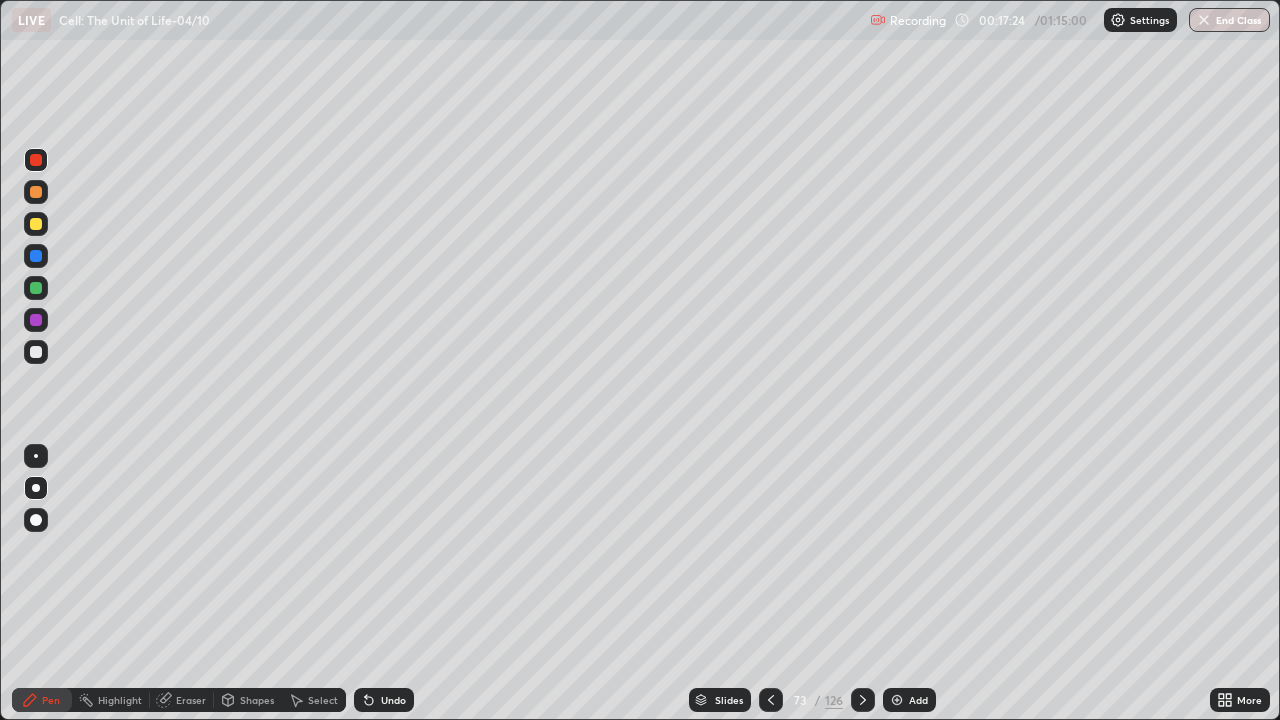 click at bounding box center (36, 224) 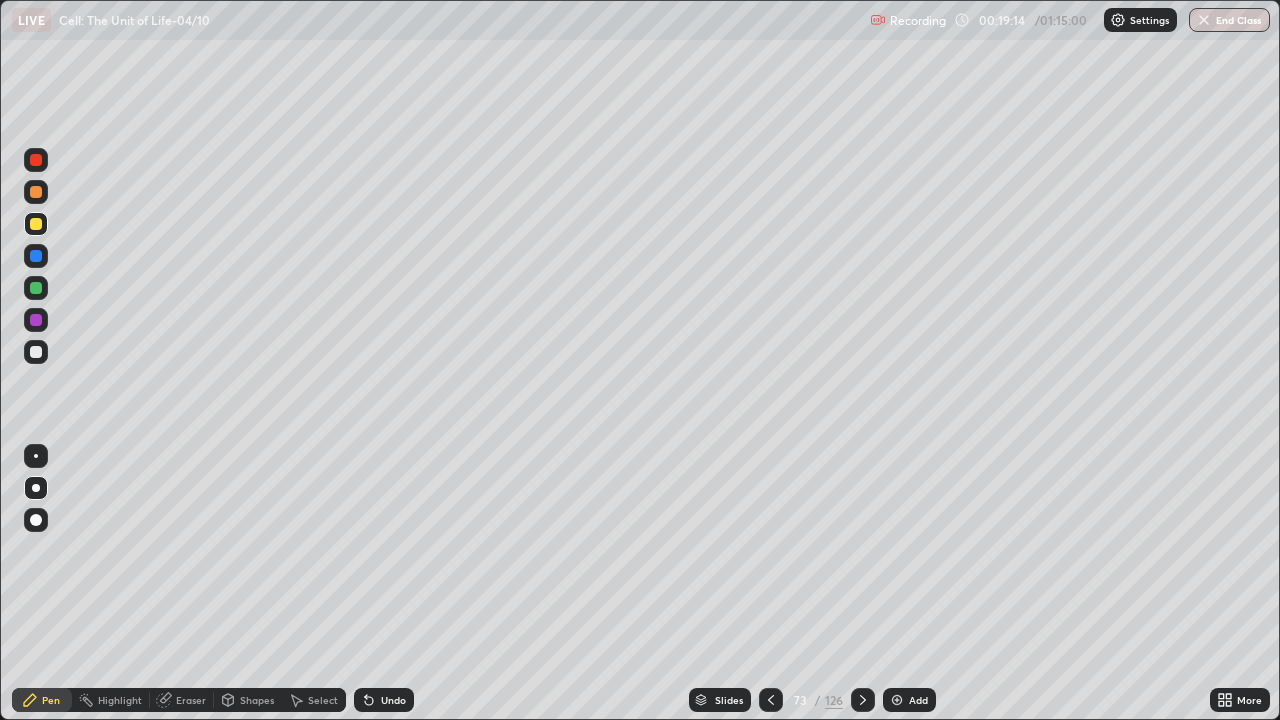 click 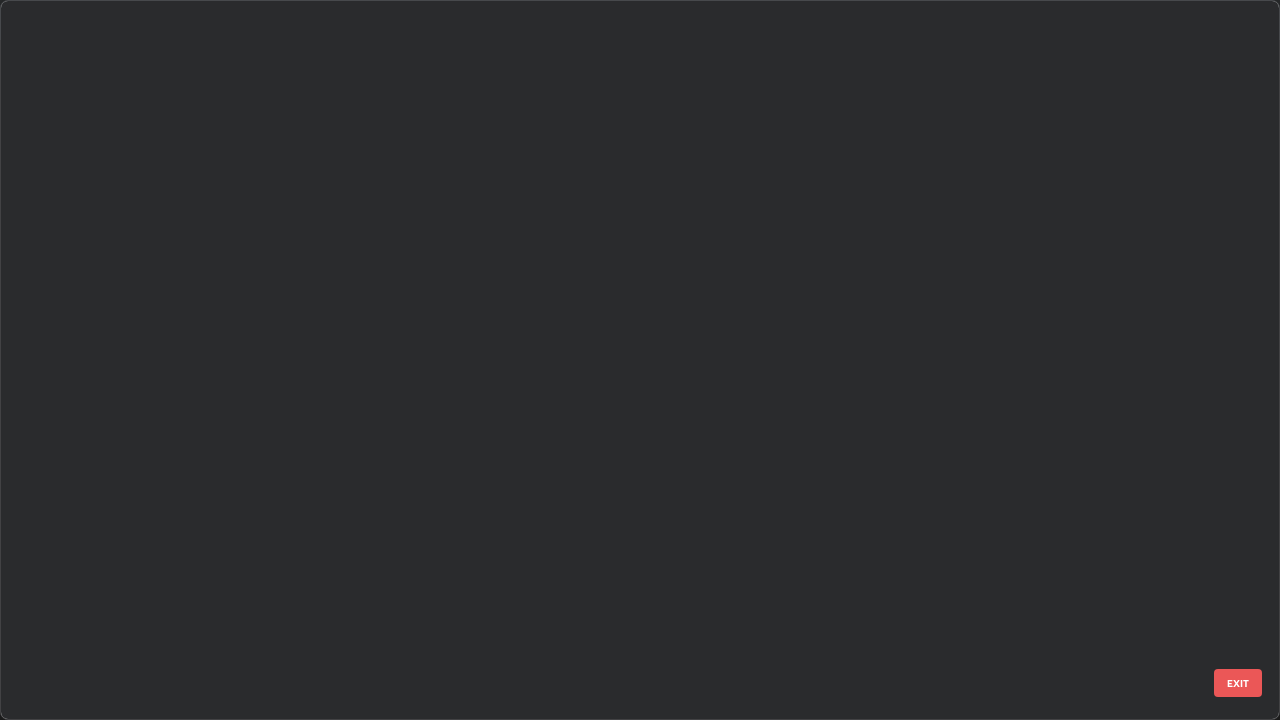 scroll, scrollTop: 4897, scrollLeft: 0, axis: vertical 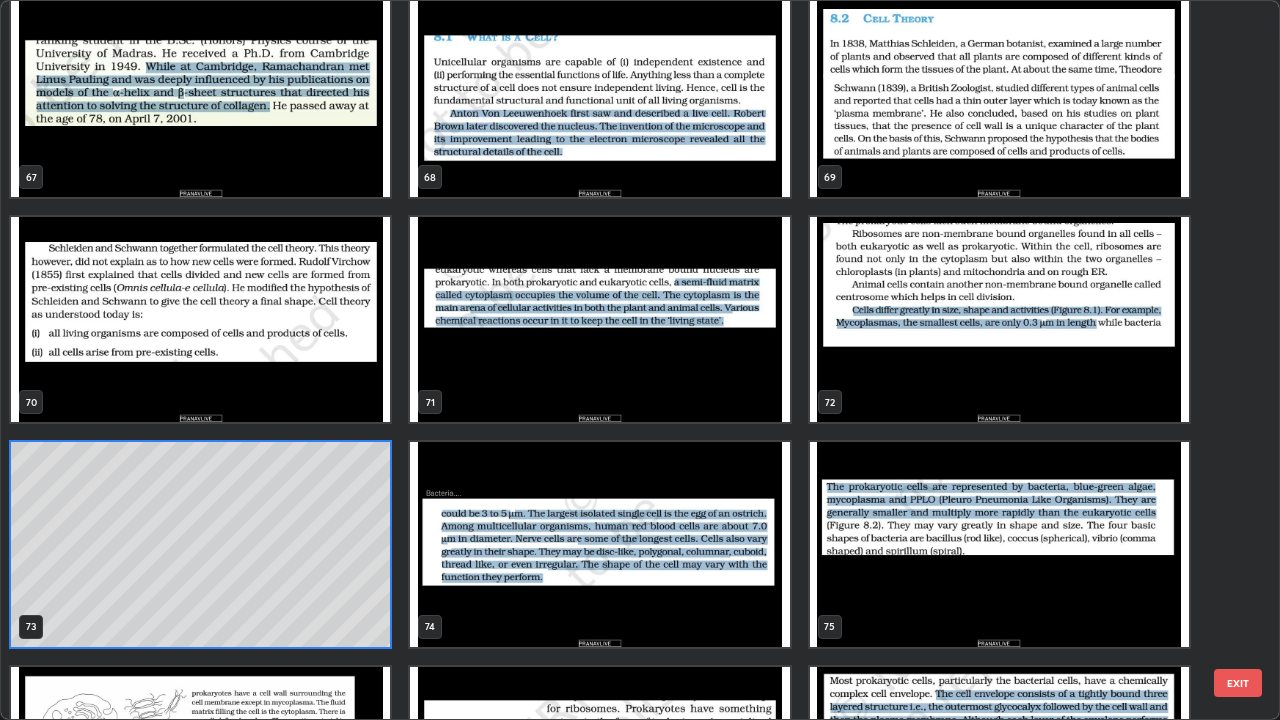 click at bounding box center (999, 319) 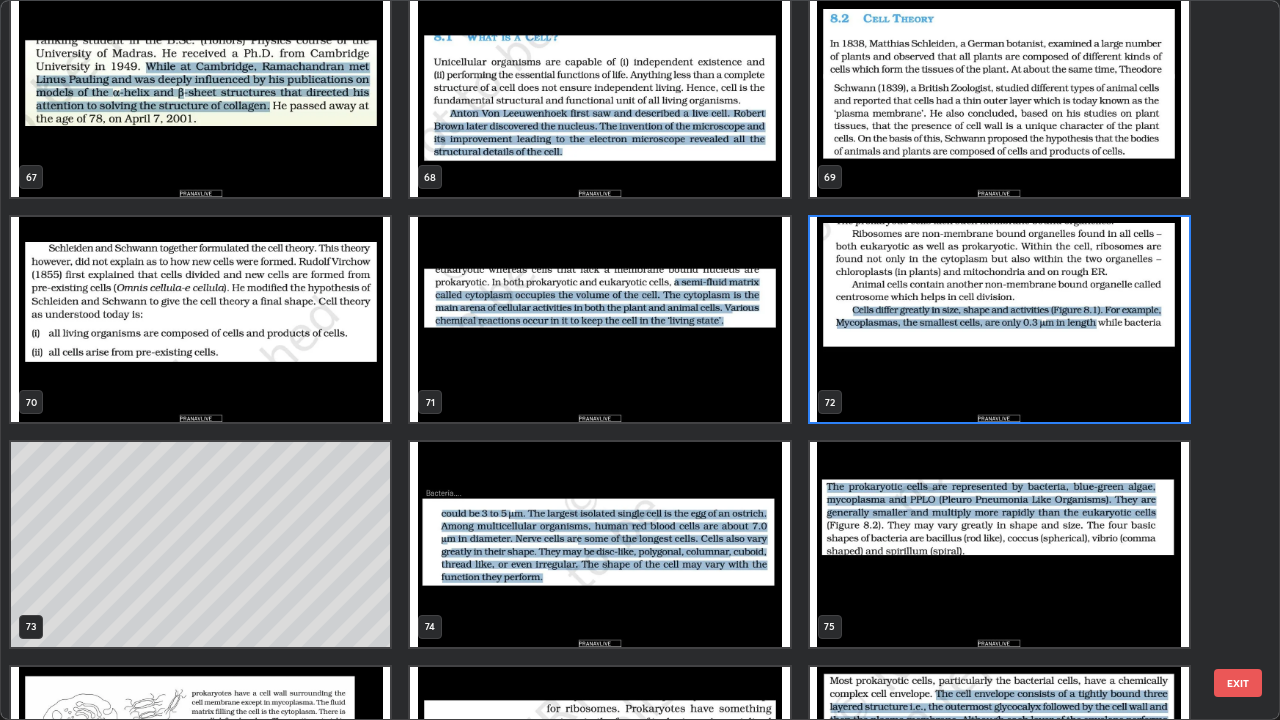 click at bounding box center (999, 319) 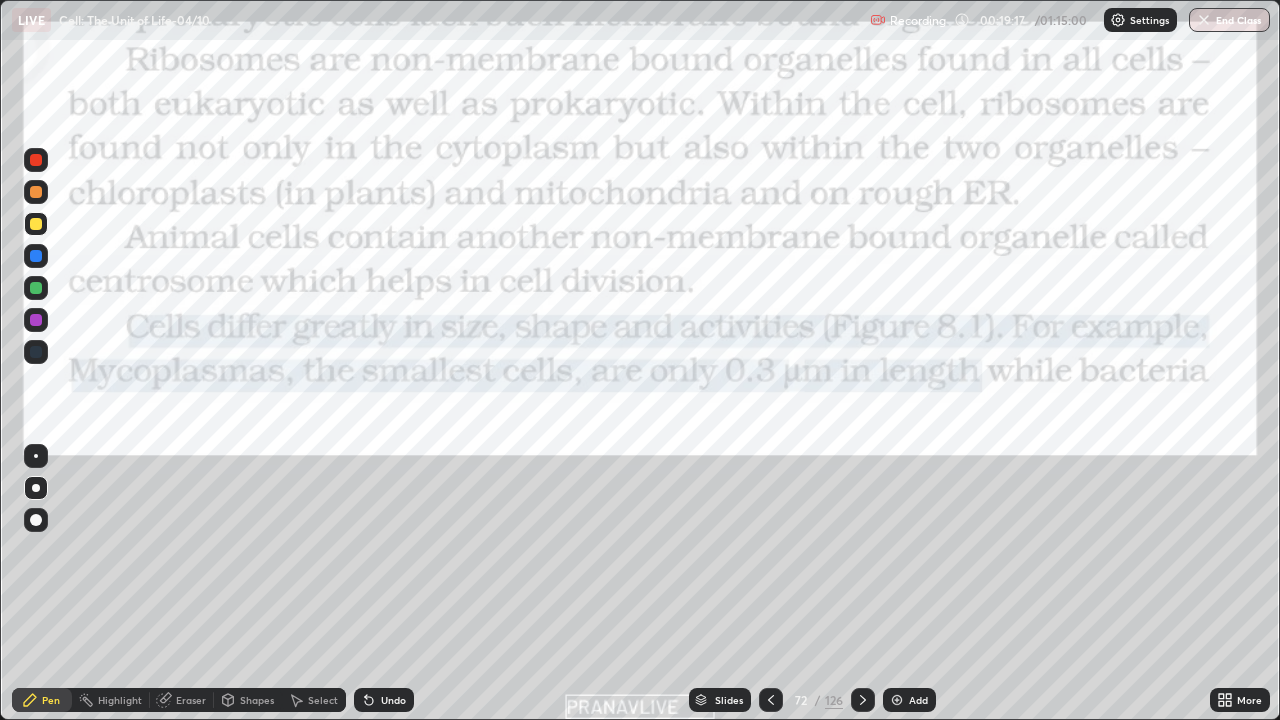 click at bounding box center [999, 319] 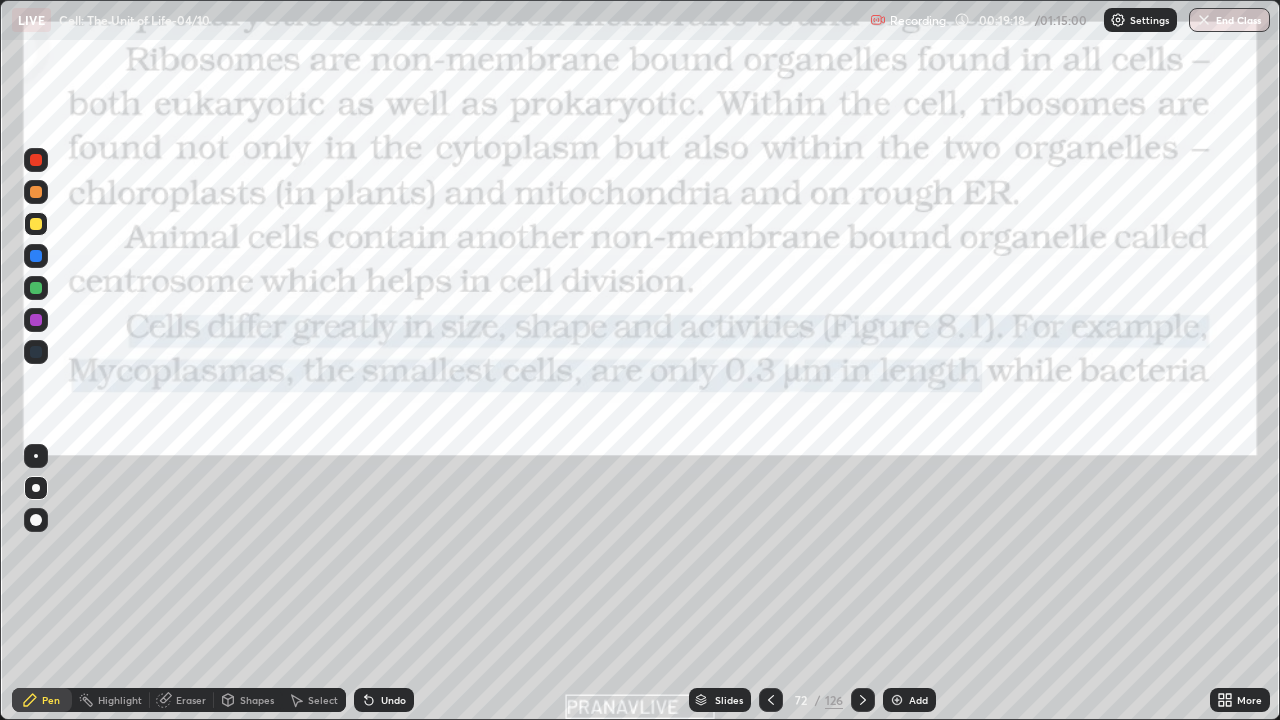 click at bounding box center [999, 319] 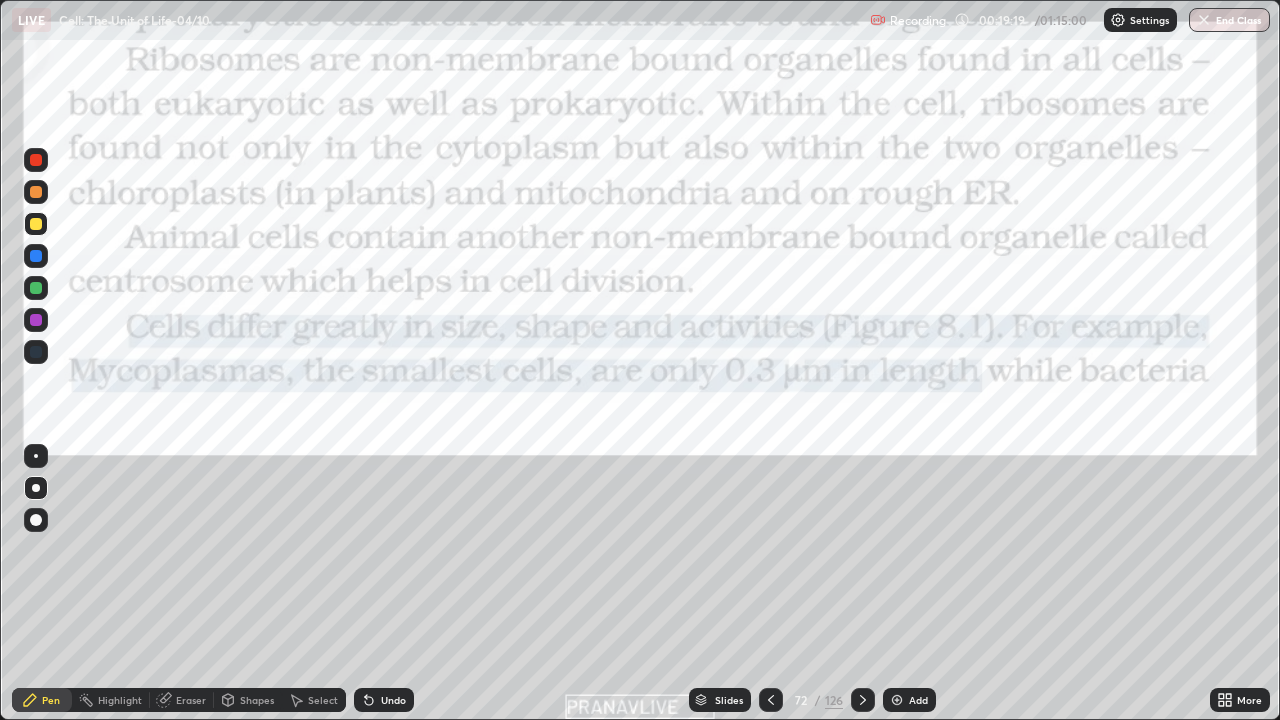 click on "Shapes" at bounding box center (257, 700) 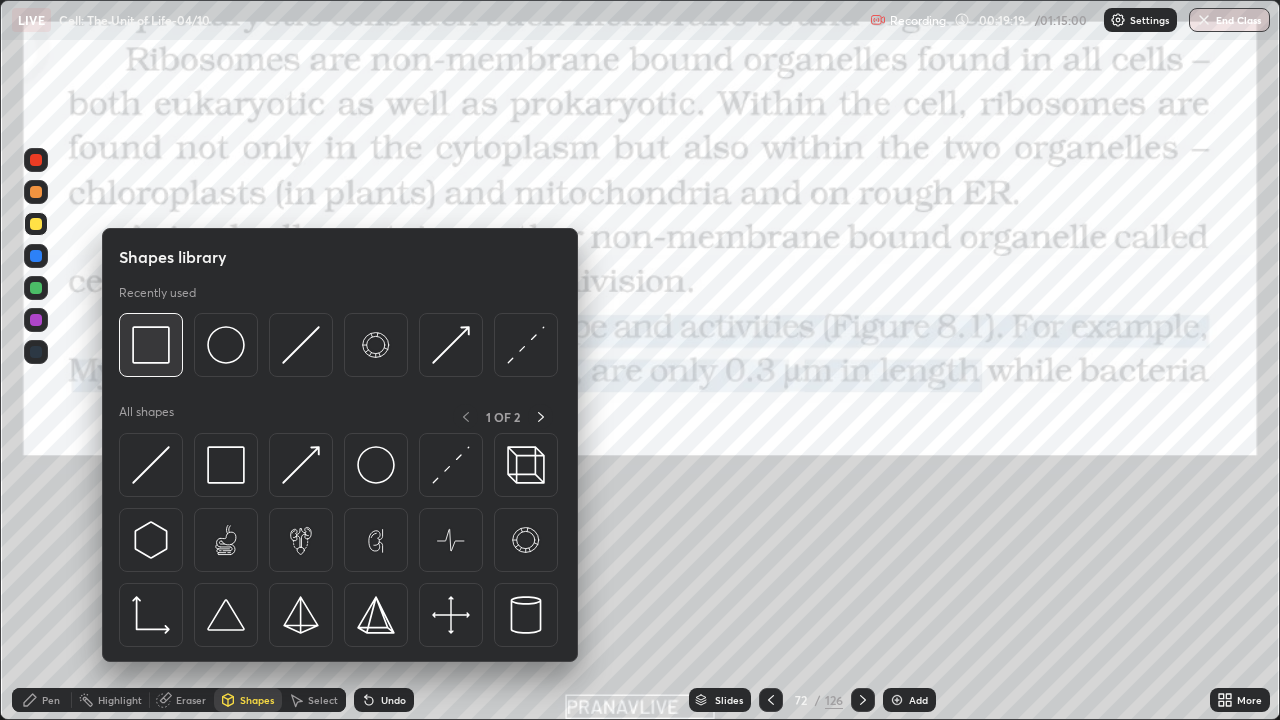 click at bounding box center [151, 345] 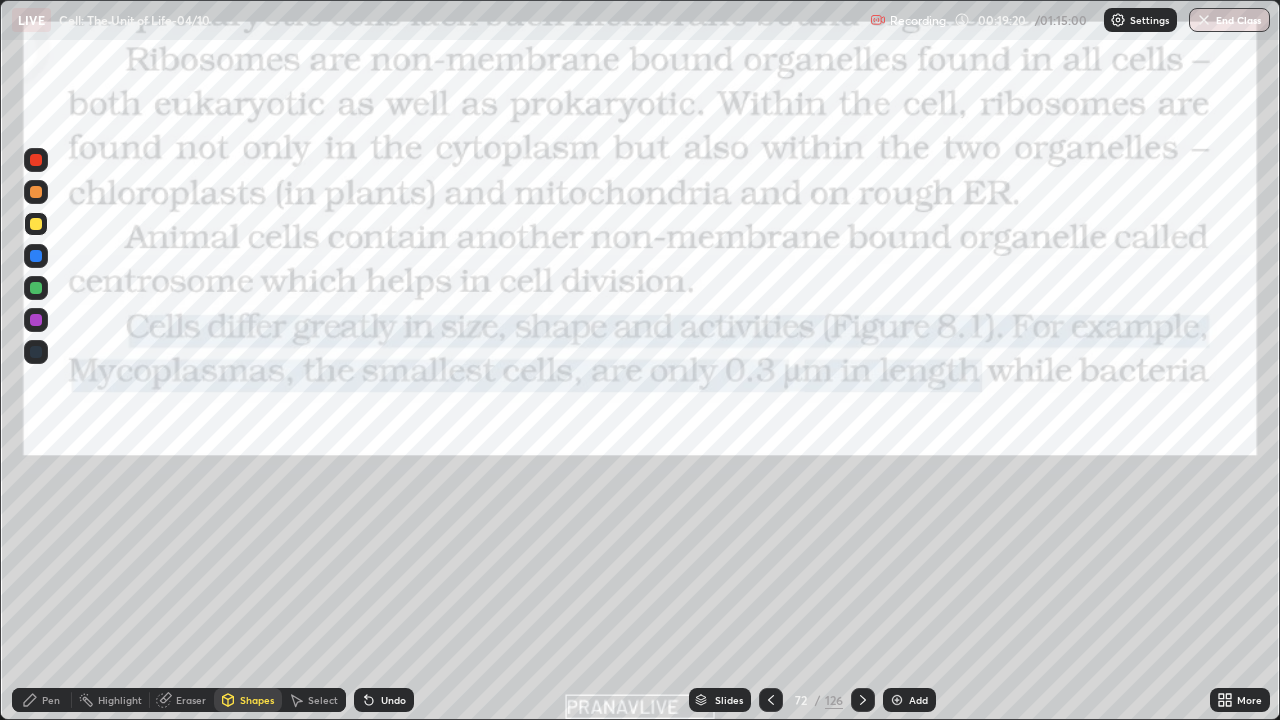 click at bounding box center (36, 160) 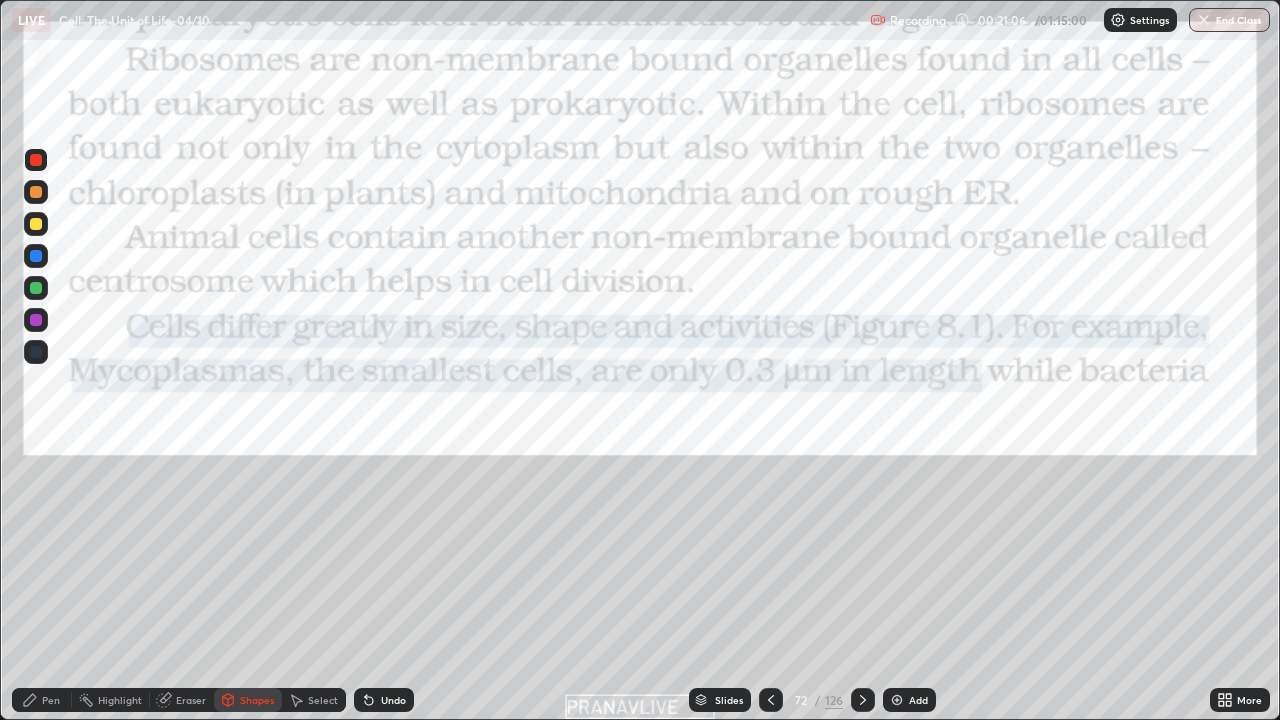 click 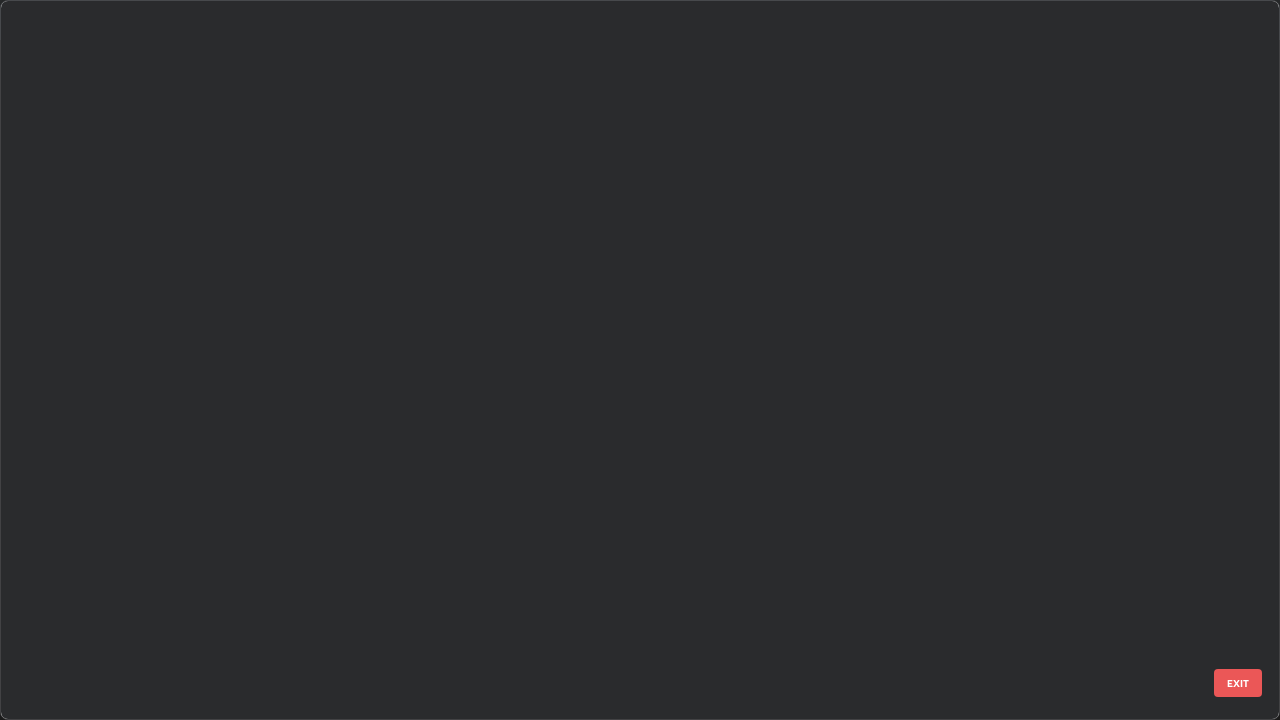 scroll, scrollTop: 4673, scrollLeft: 0, axis: vertical 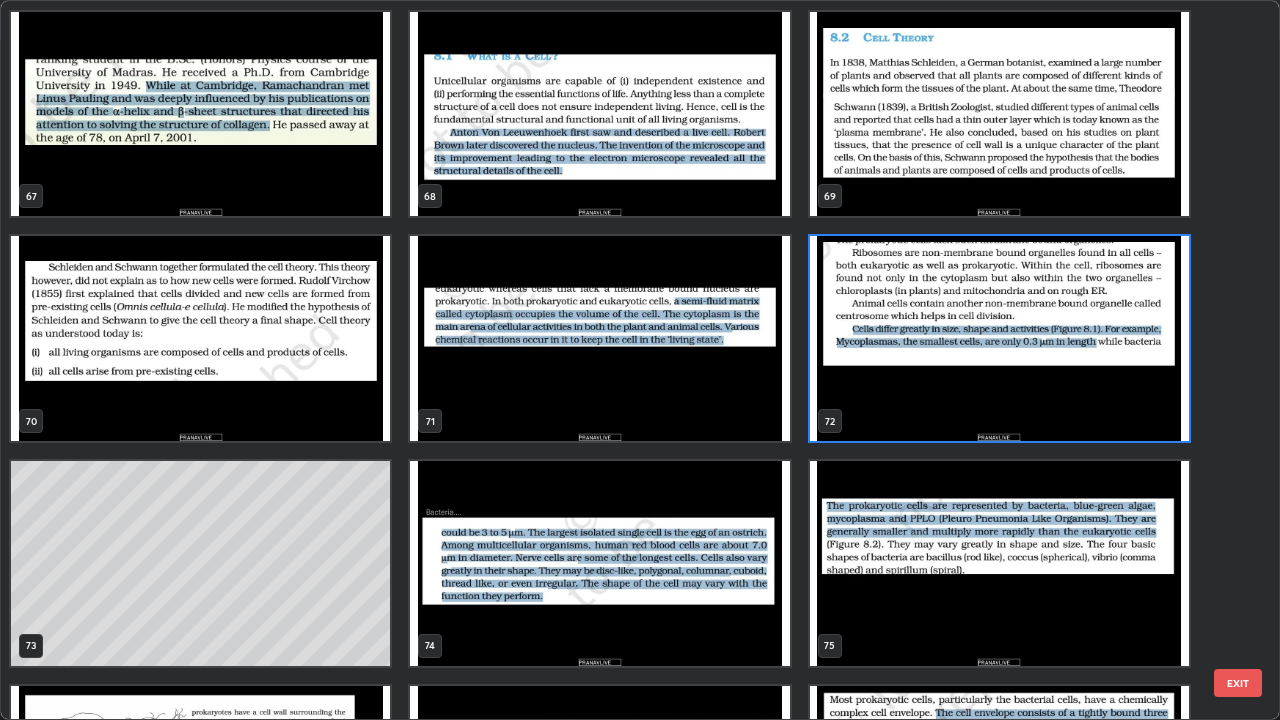 click at bounding box center [999, 338] 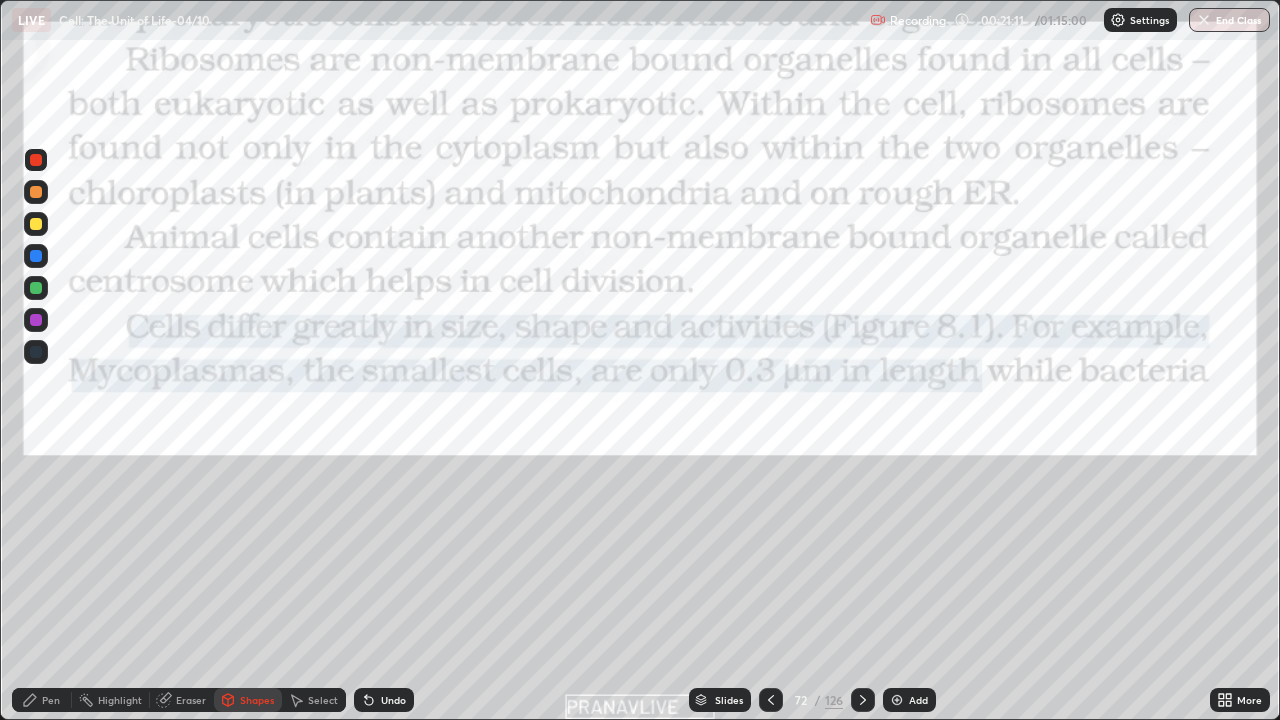 click at bounding box center [999, 338] 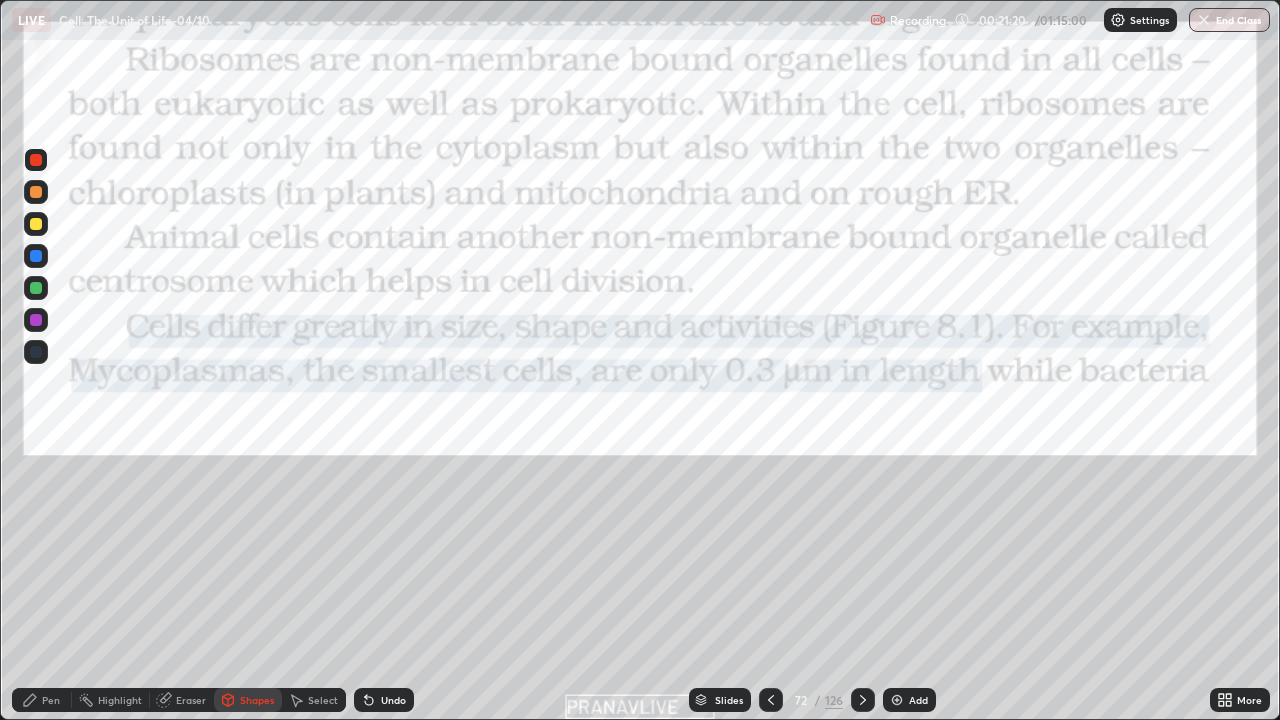 click at bounding box center [863, 700] 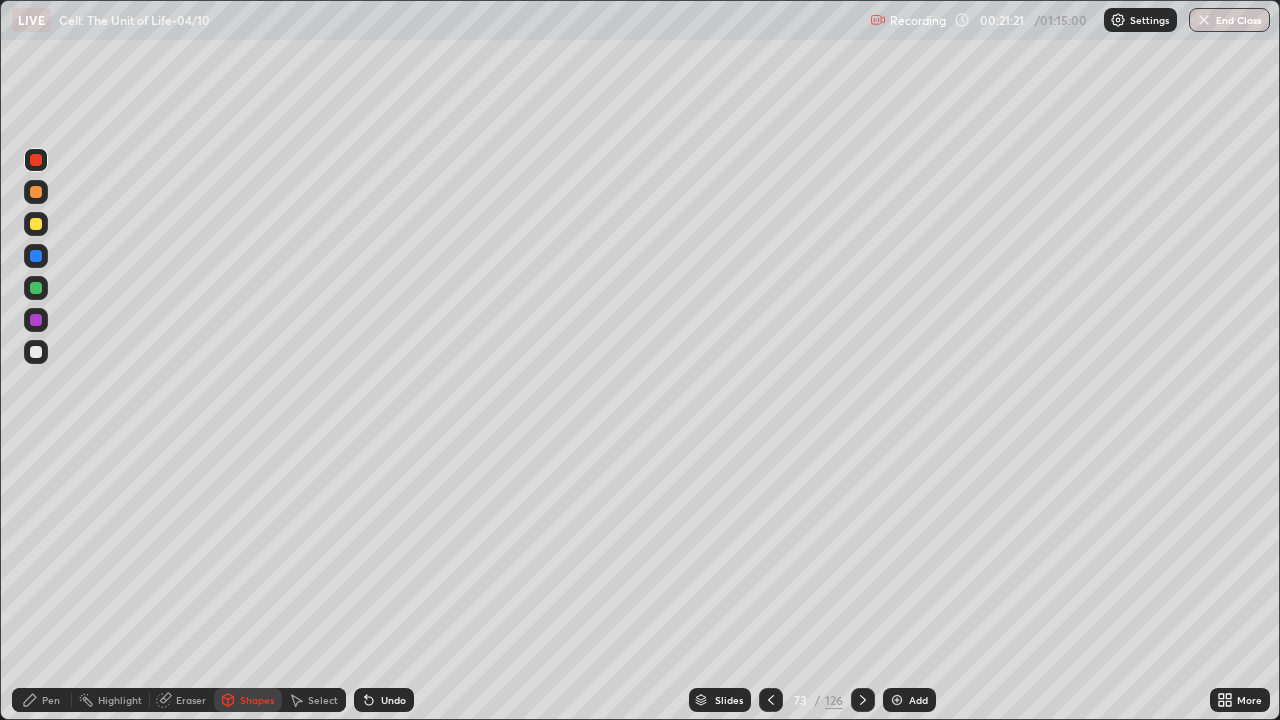 click 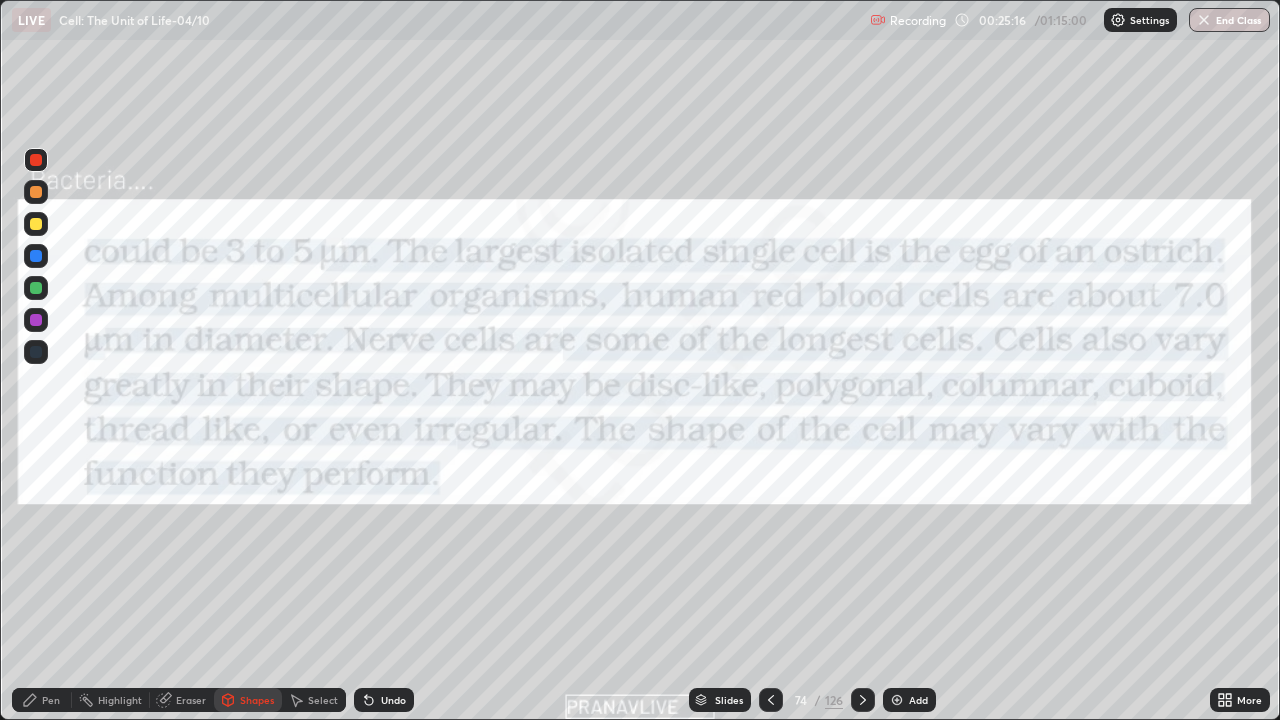 click on "Slides" at bounding box center [720, 700] 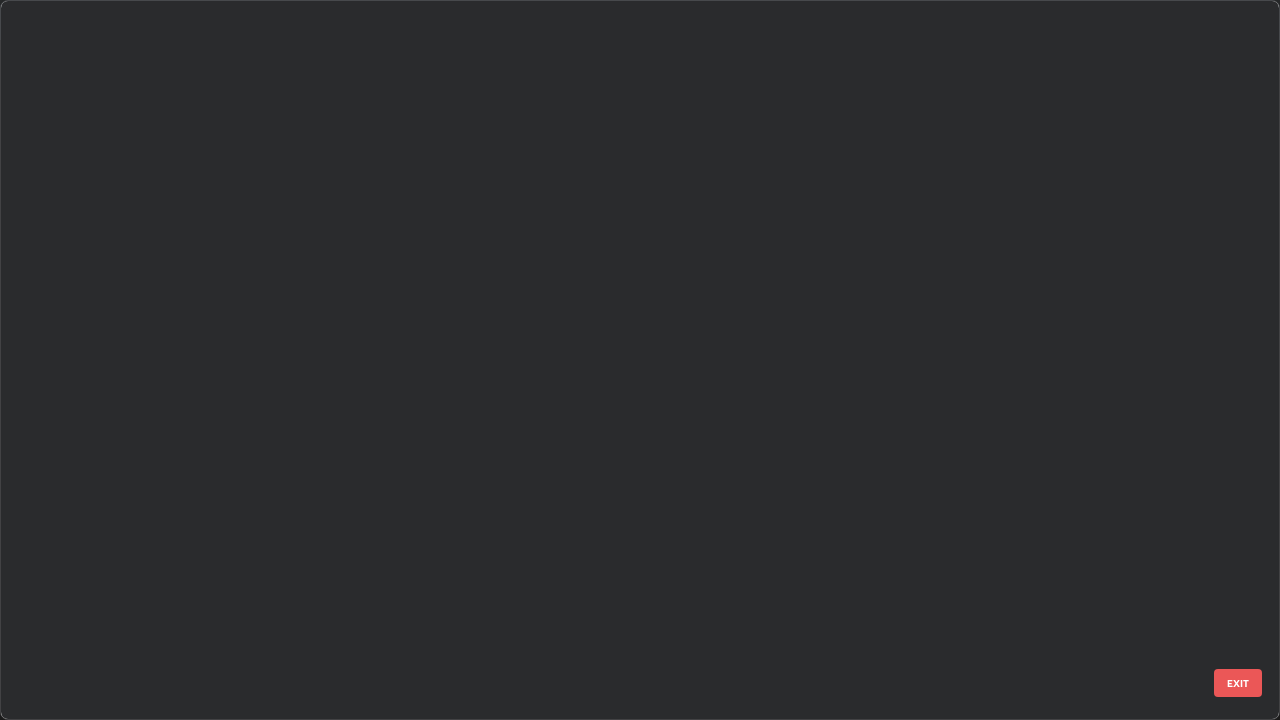 scroll, scrollTop: 4897, scrollLeft: 0, axis: vertical 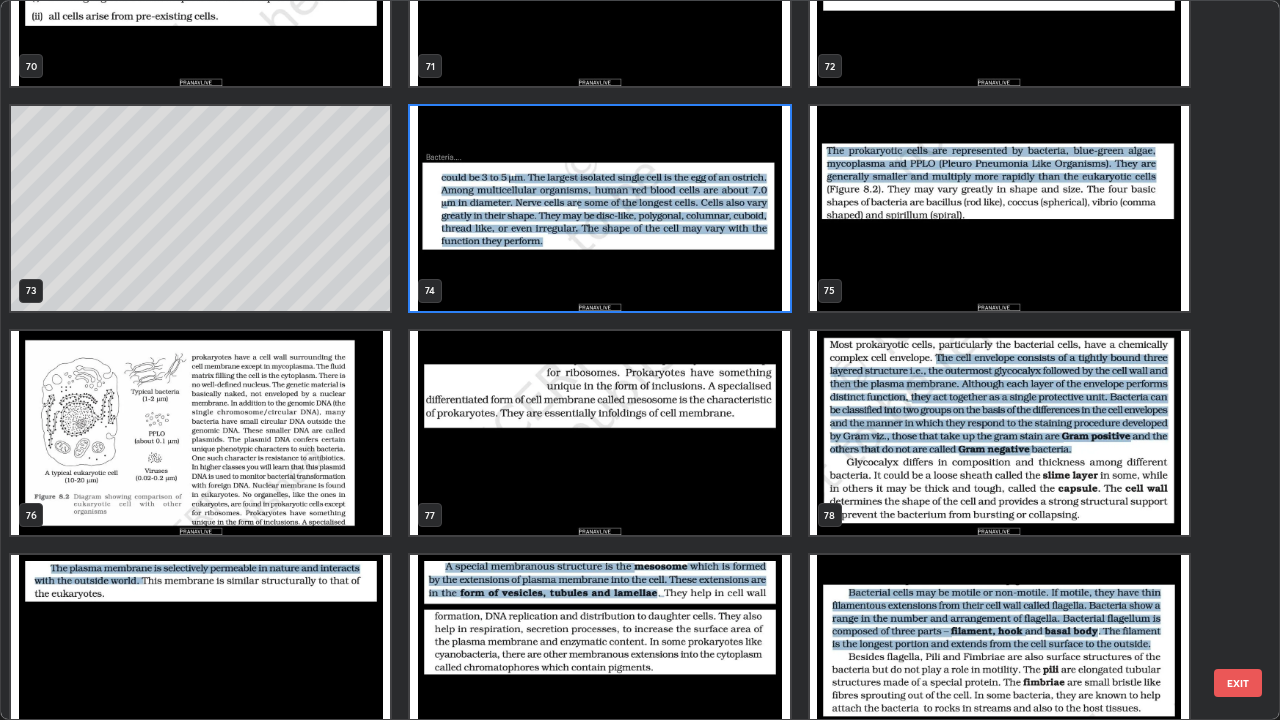 click on "67 68 69 70 71 72 73 74 75 76 77 78 79 80 81" at bounding box center [622, 360] 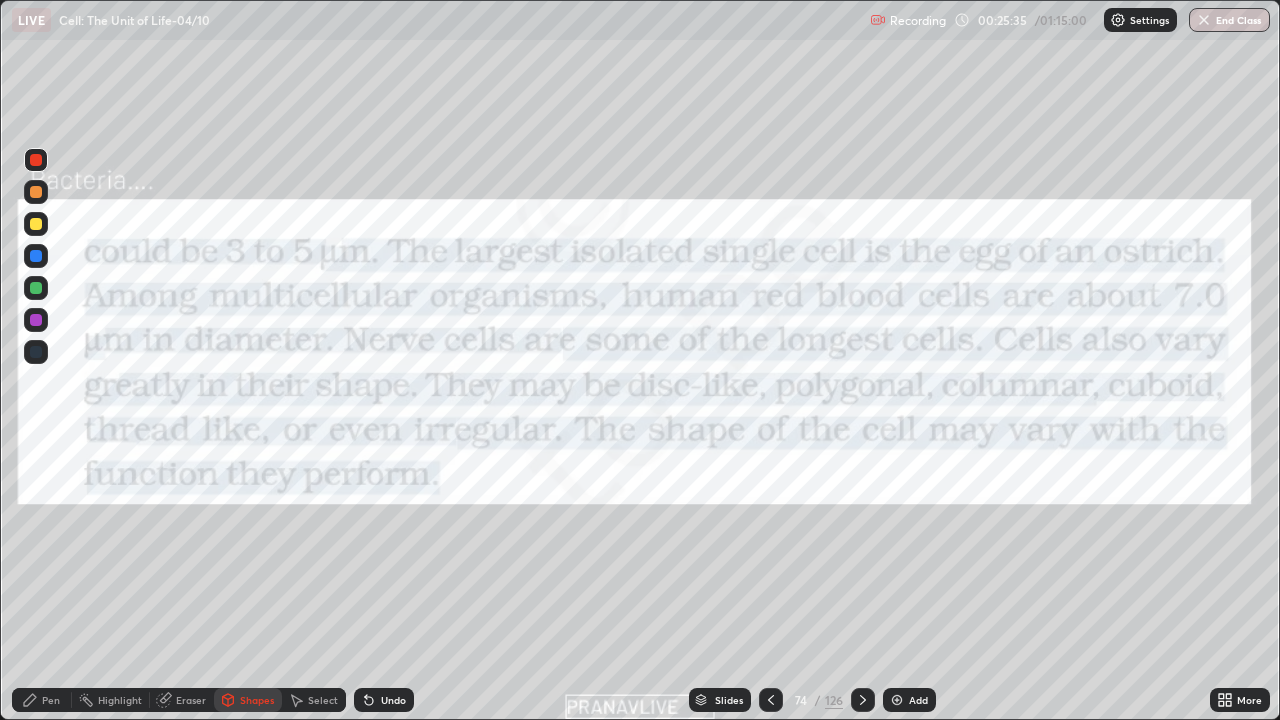 click at bounding box center [599, 208] 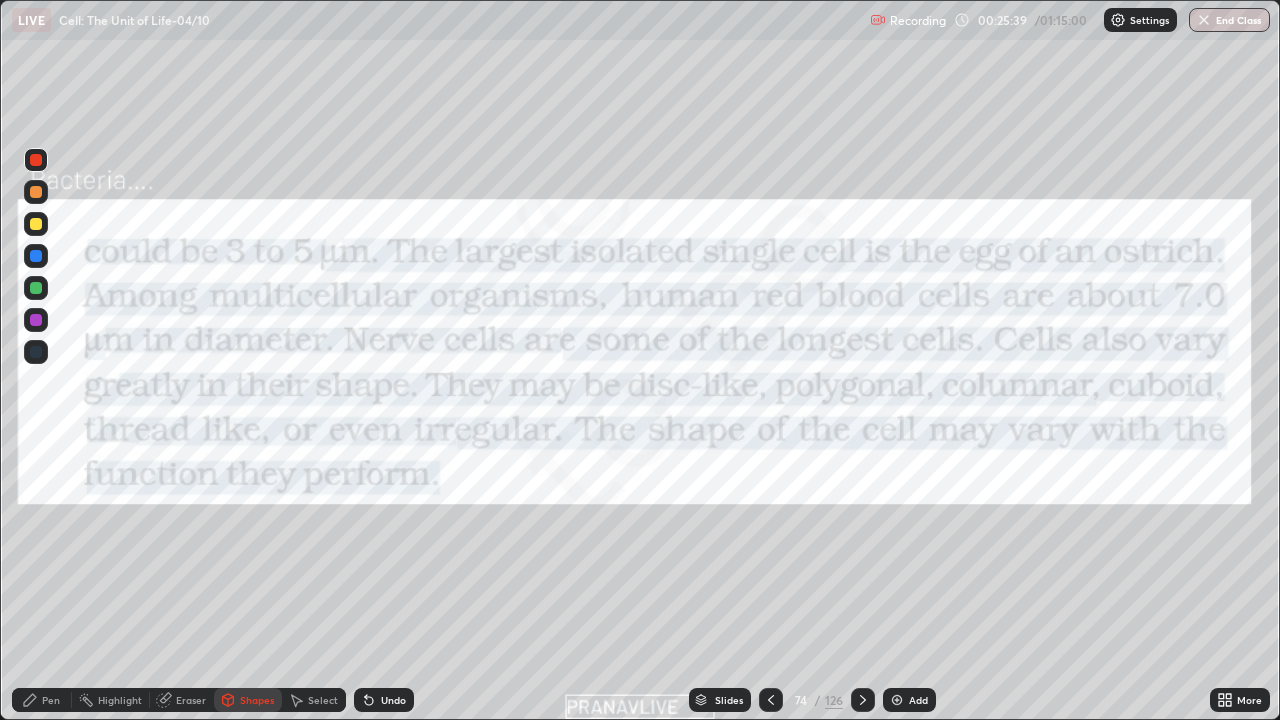 click 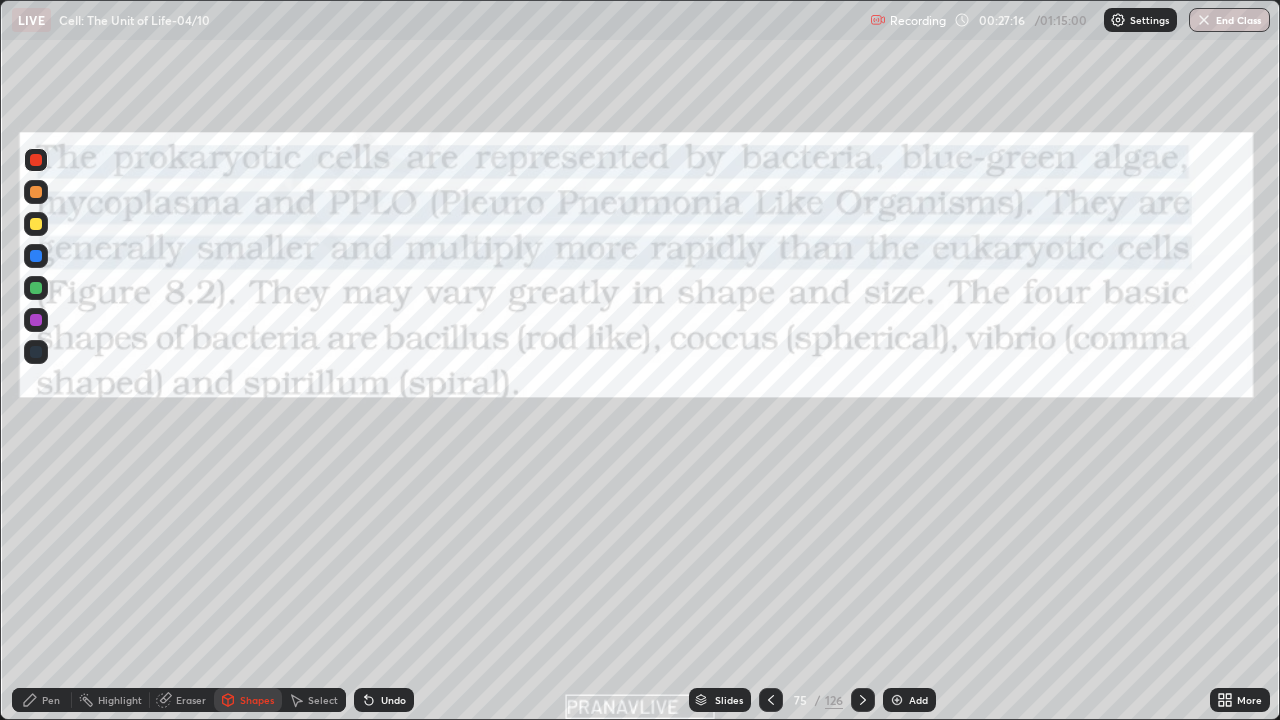 click 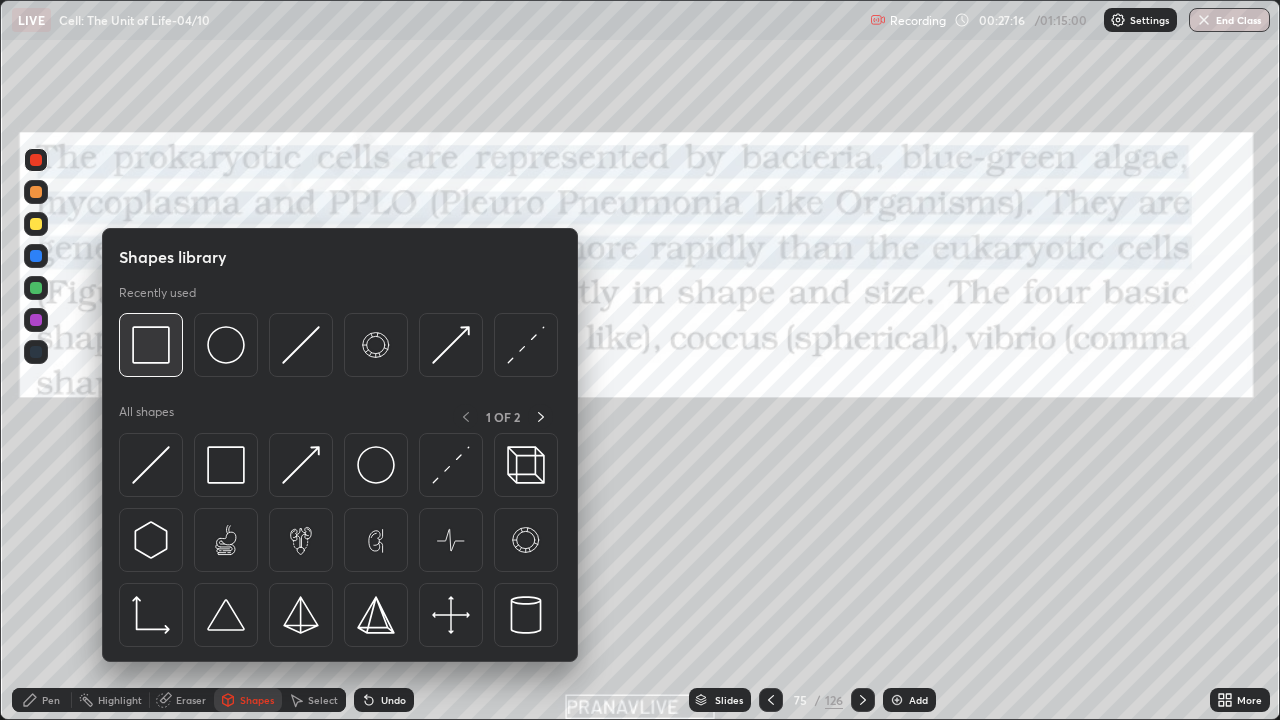 click at bounding box center [151, 345] 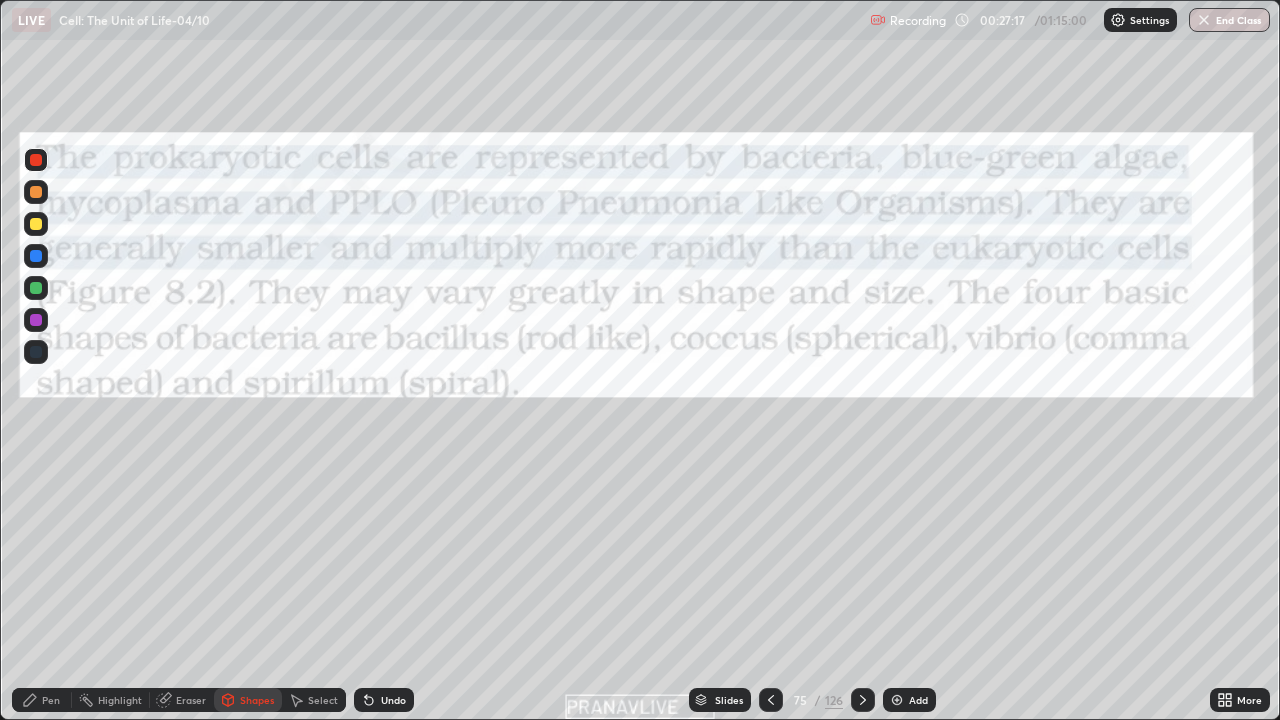 click at bounding box center (36, 160) 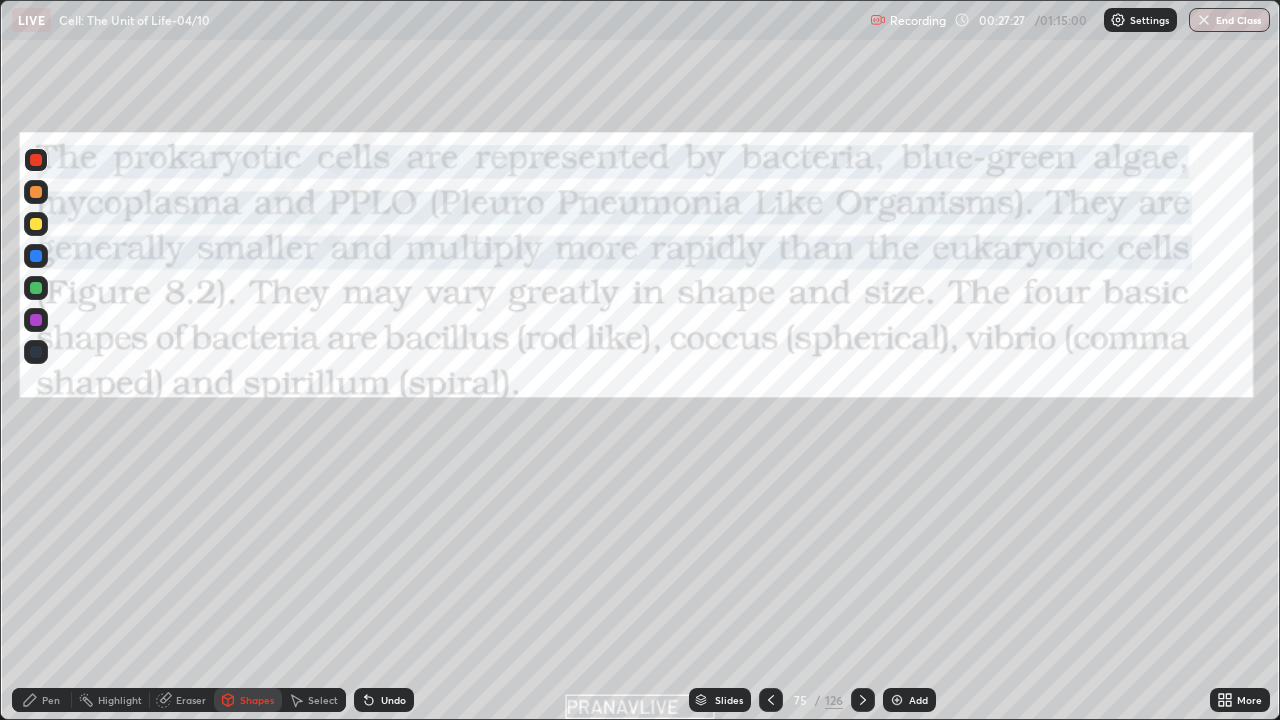 click on "Pen" at bounding box center (51, 700) 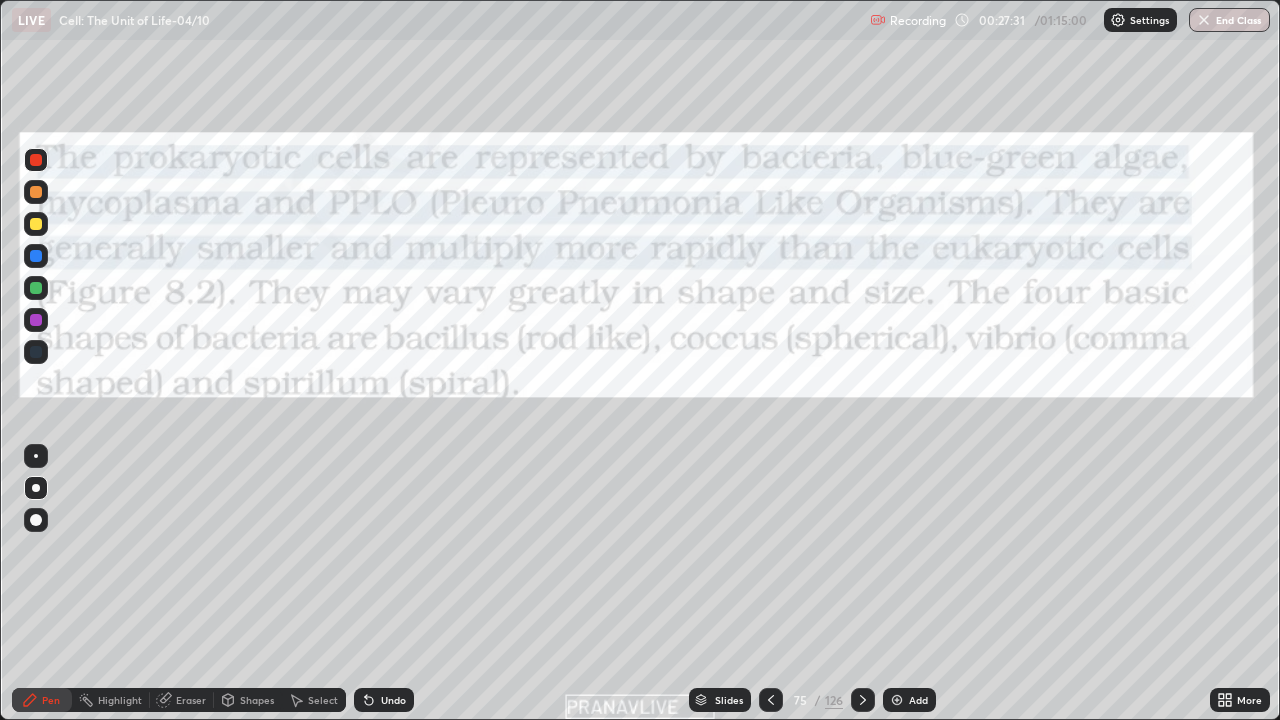 click at bounding box center [36, 160] 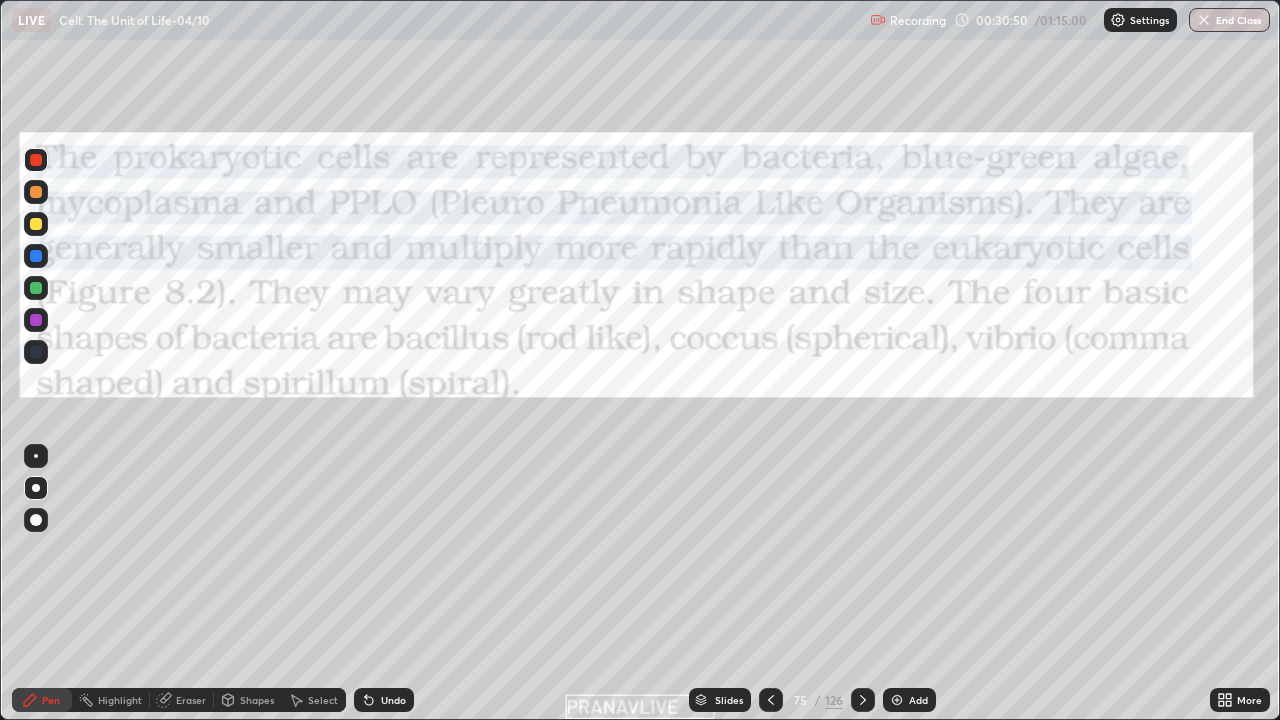 click at bounding box center (36, 192) 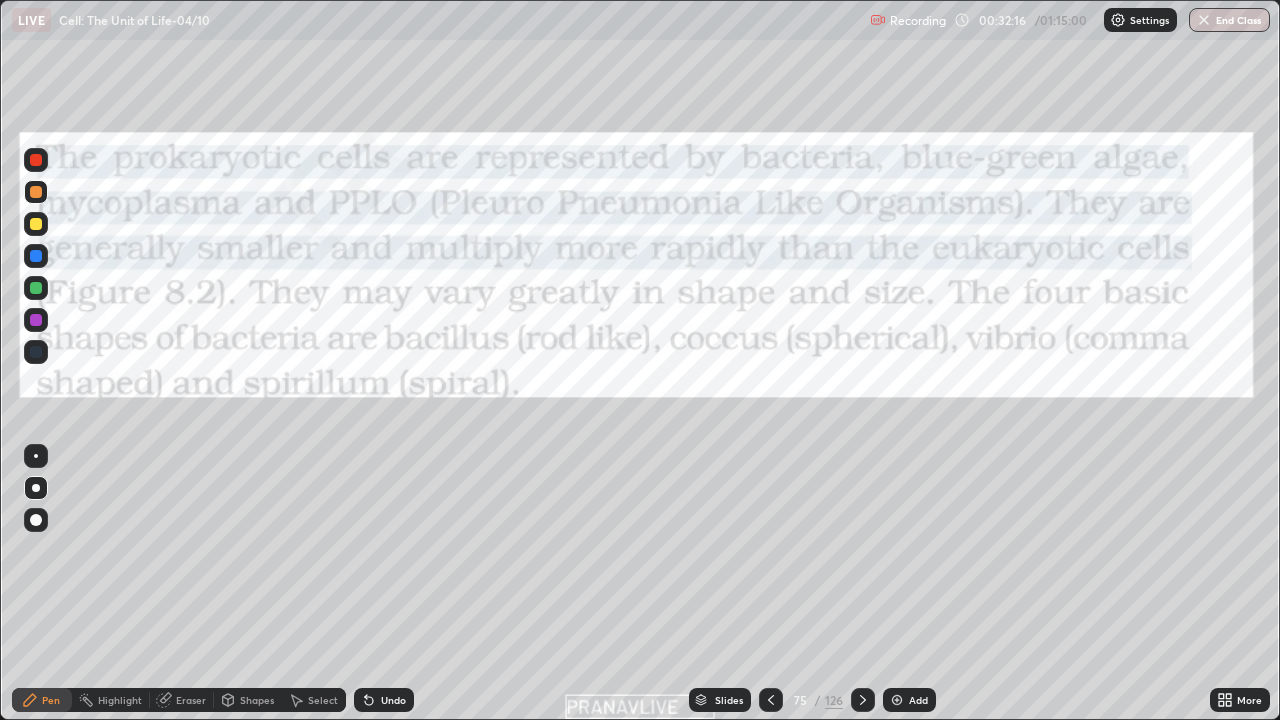 click on "Eraser" at bounding box center (191, 700) 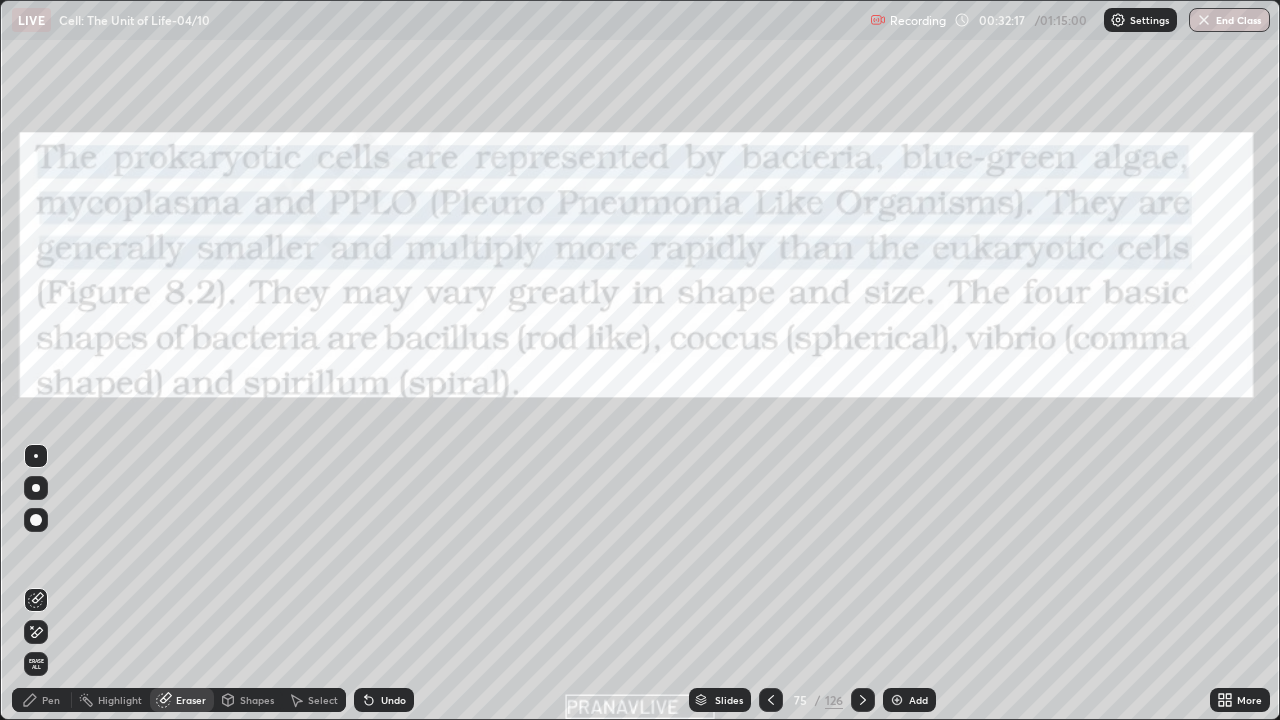 click on "Erase all" at bounding box center (36, 664) 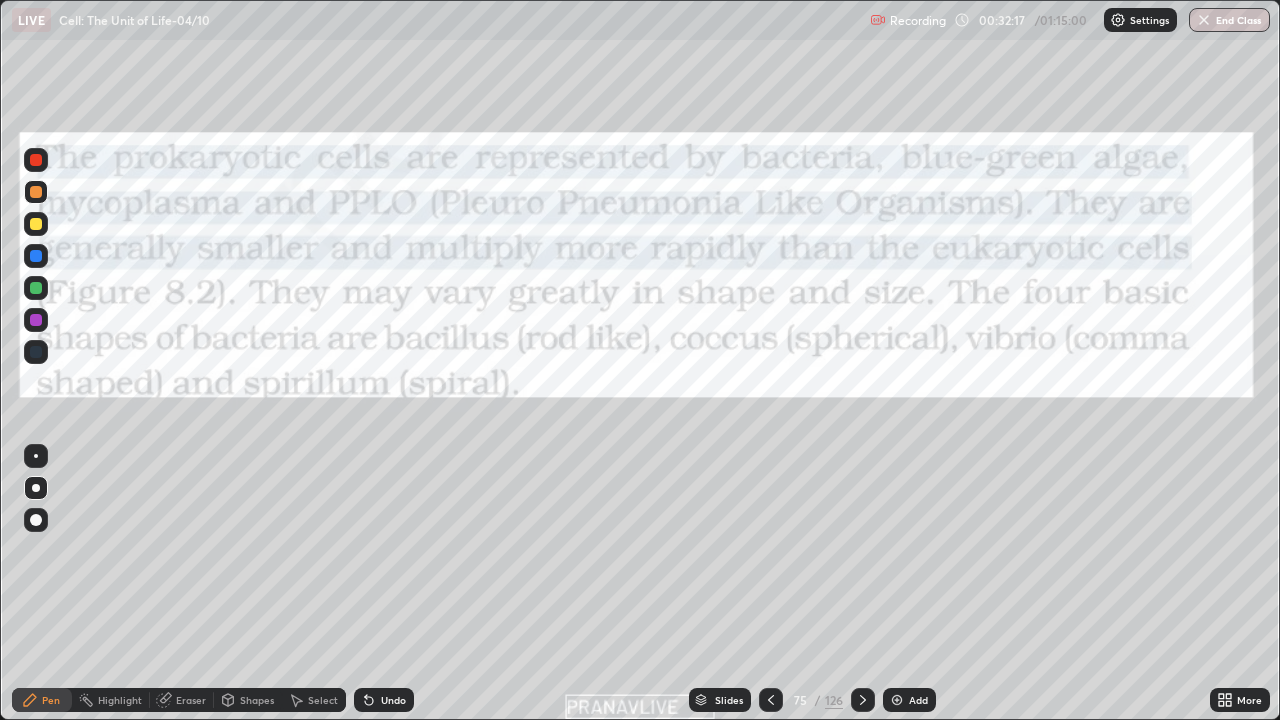 click on "Pen" at bounding box center [51, 700] 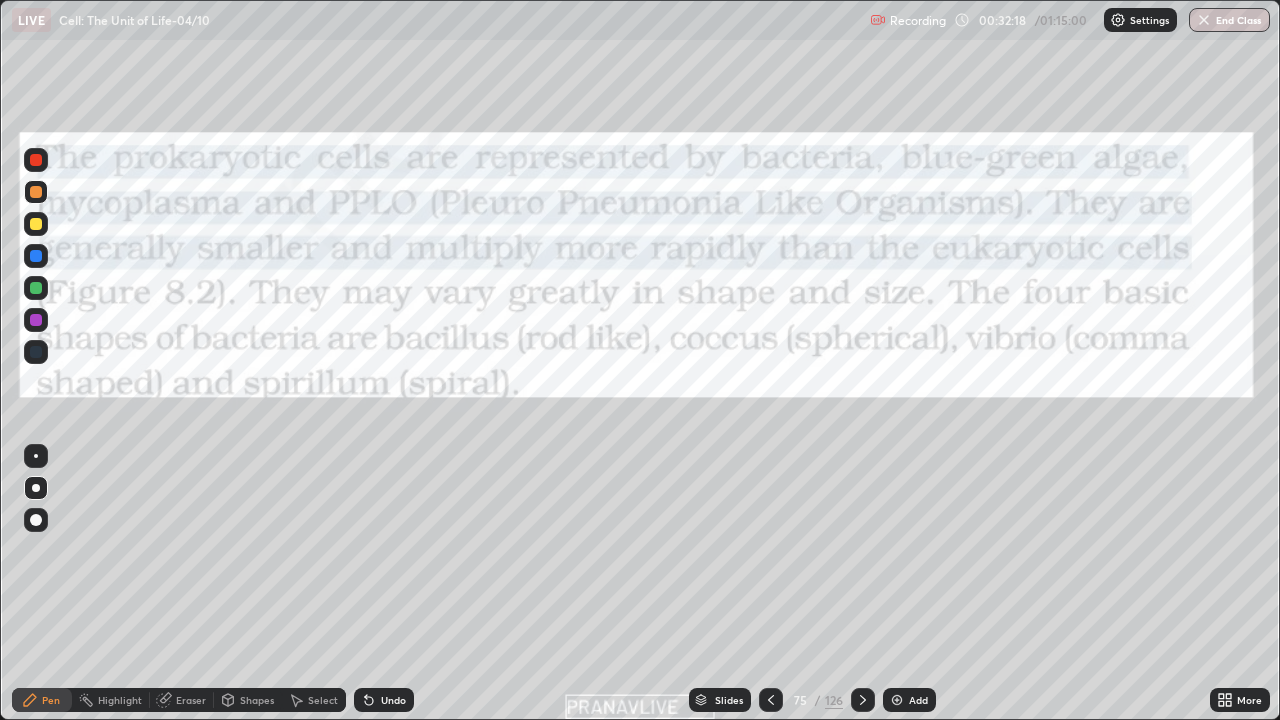 click at bounding box center [36, 192] 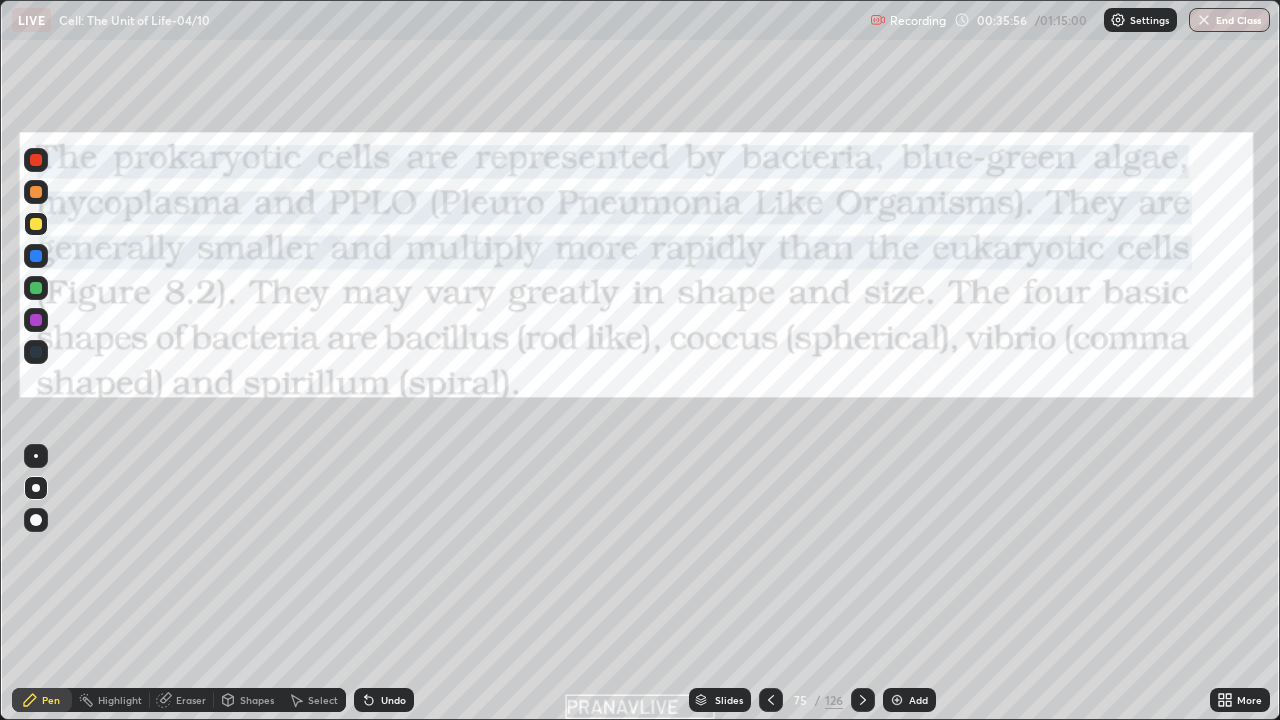click on "Slides" at bounding box center [729, 700] 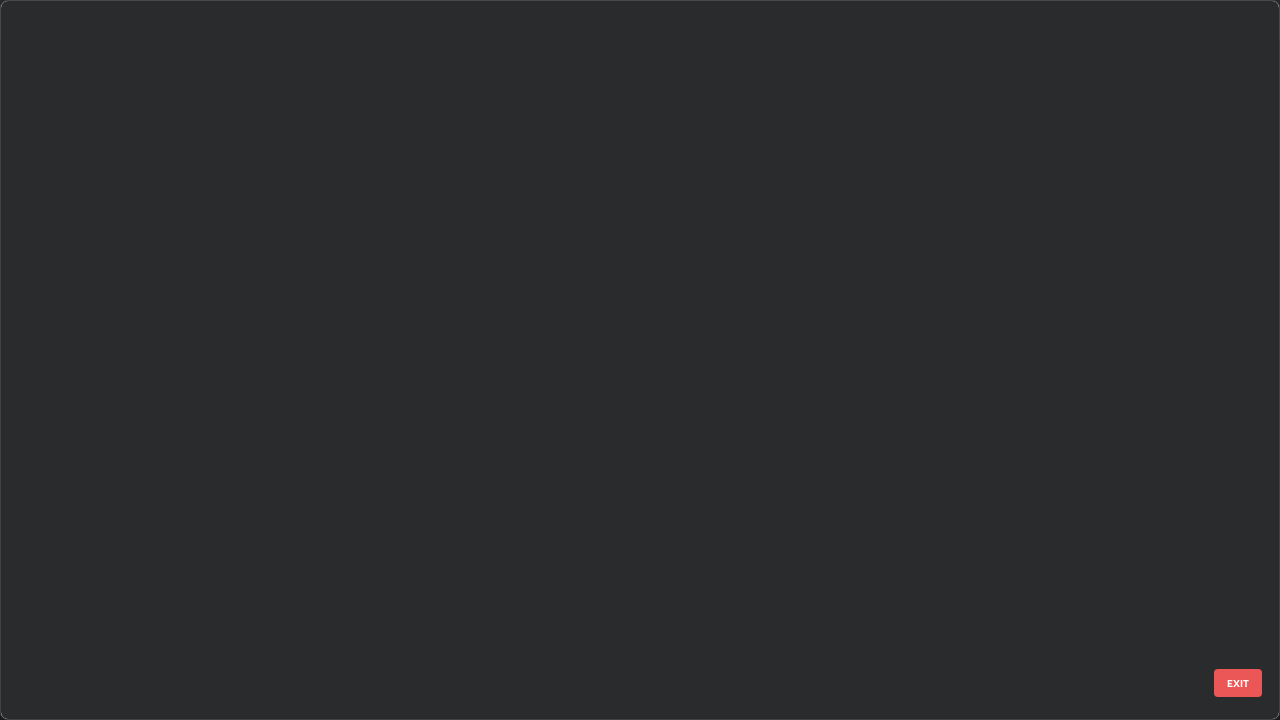 scroll, scrollTop: 4897, scrollLeft: 0, axis: vertical 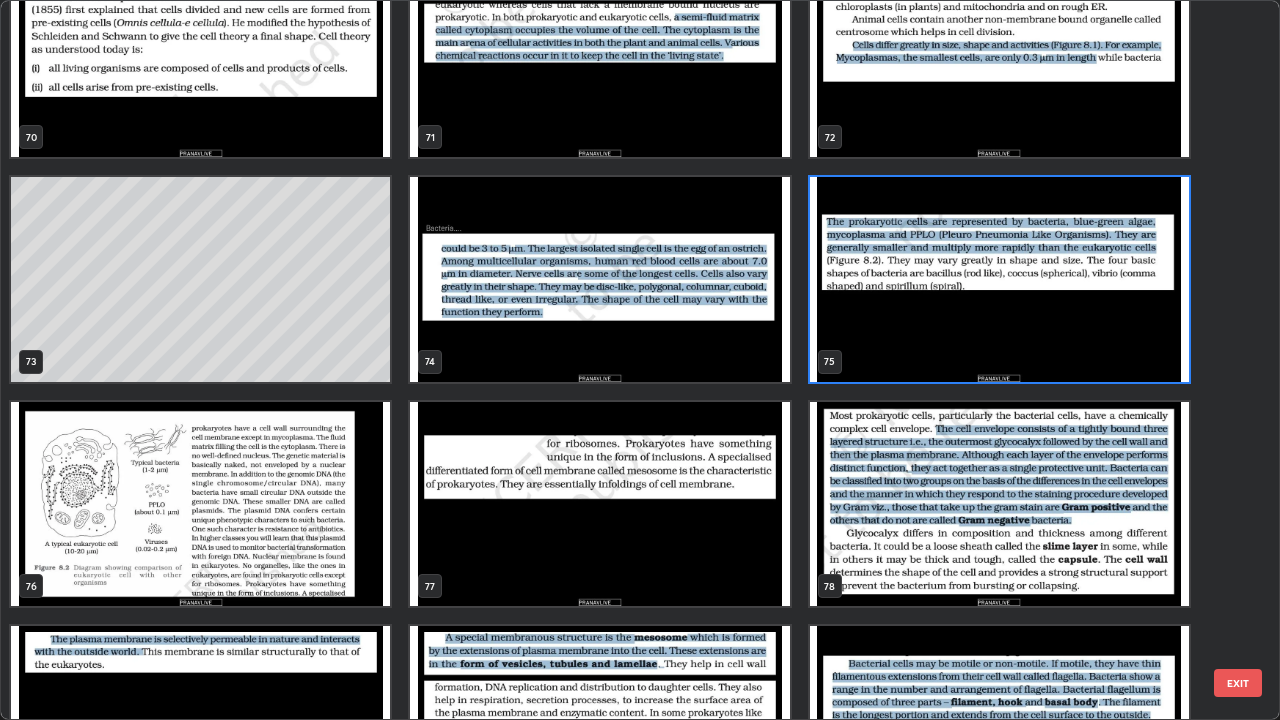 click at bounding box center (200, 504) 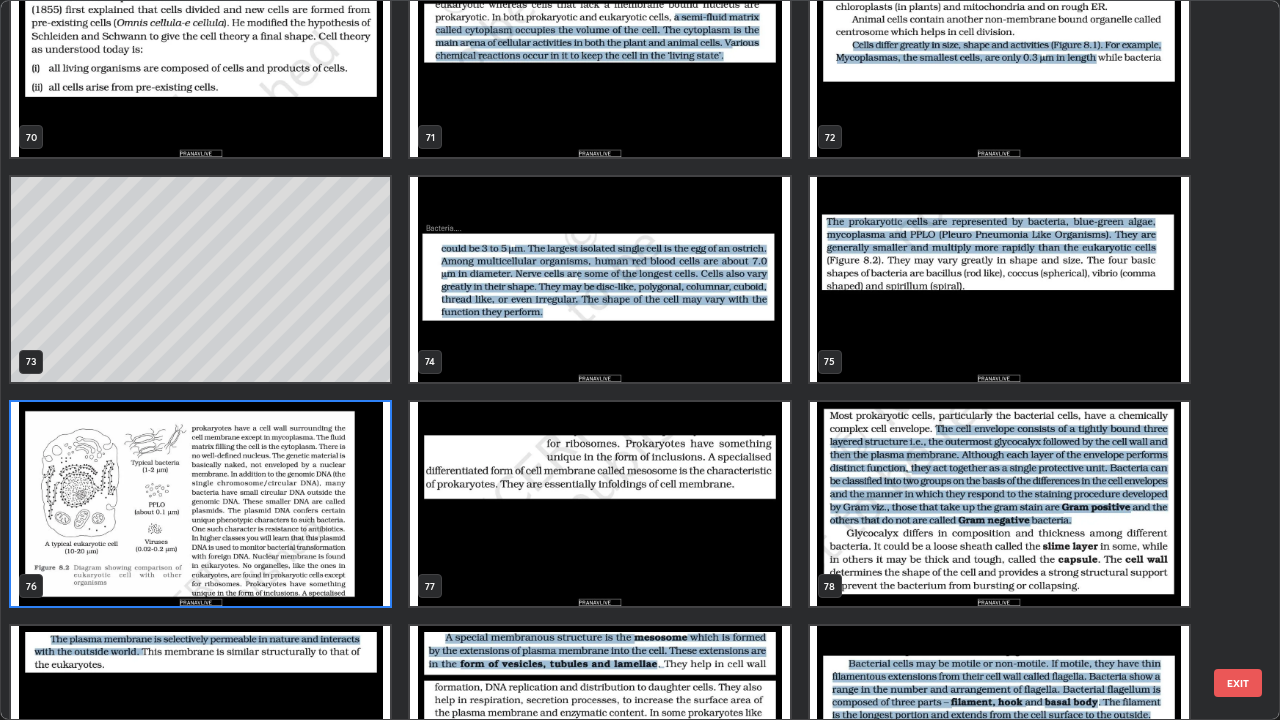 click at bounding box center (200, 504) 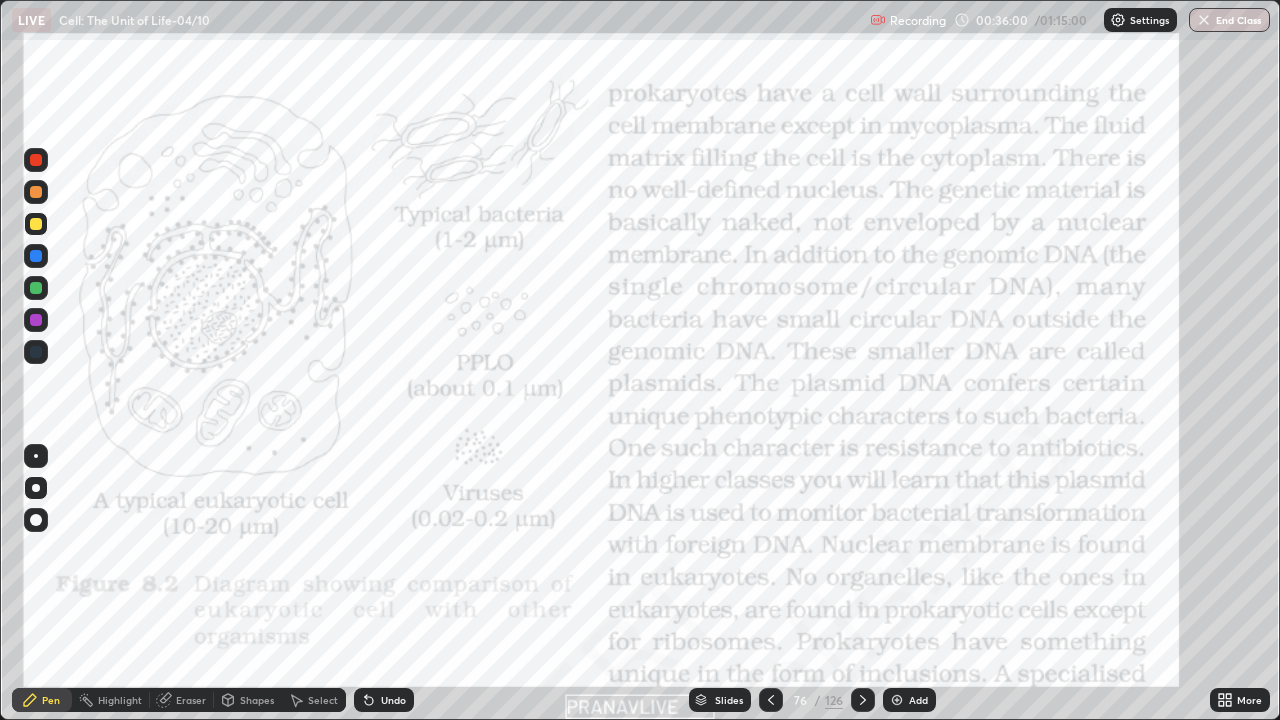 click at bounding box center [200, 504] 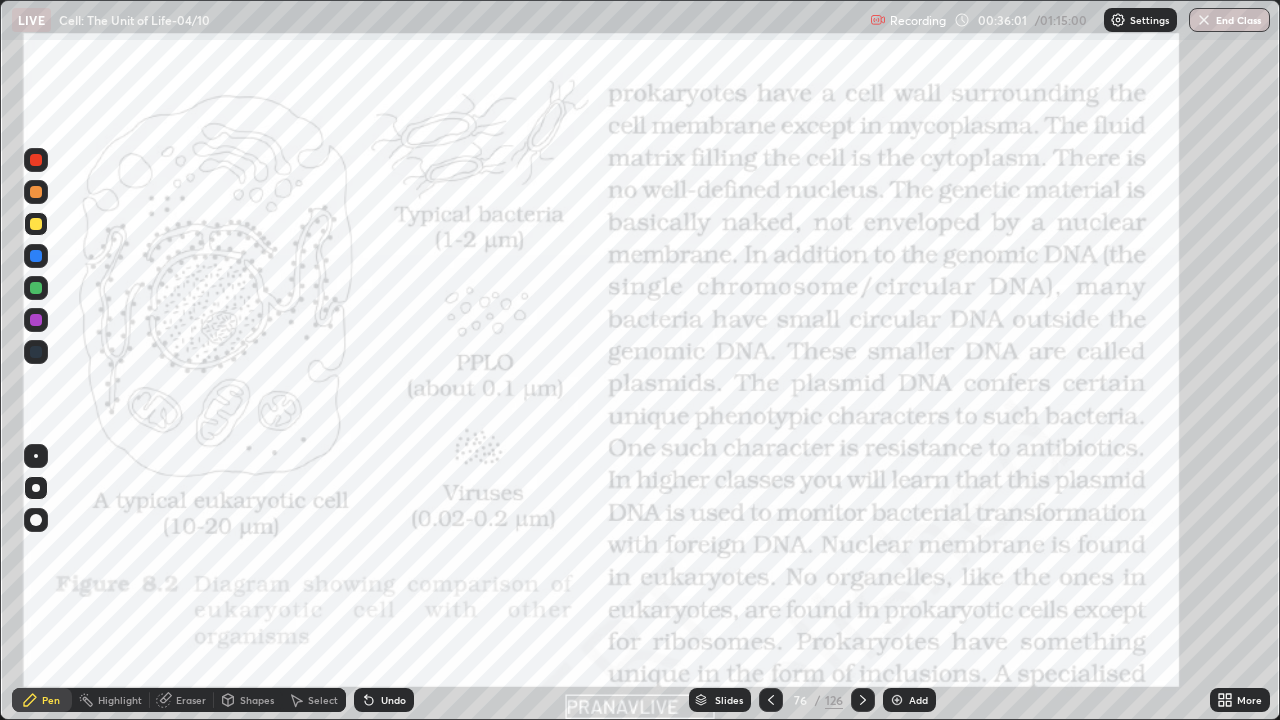 click at bounding box center [200, 504] 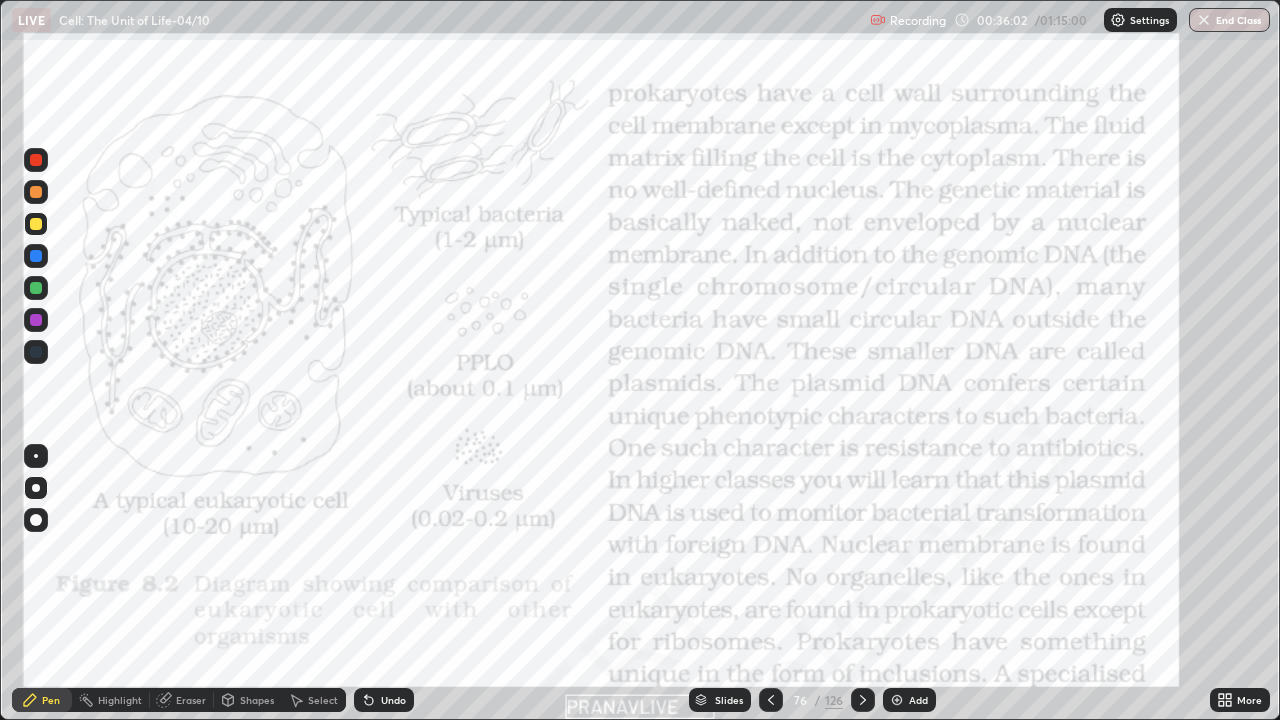 click at bounding box center [36, 160] 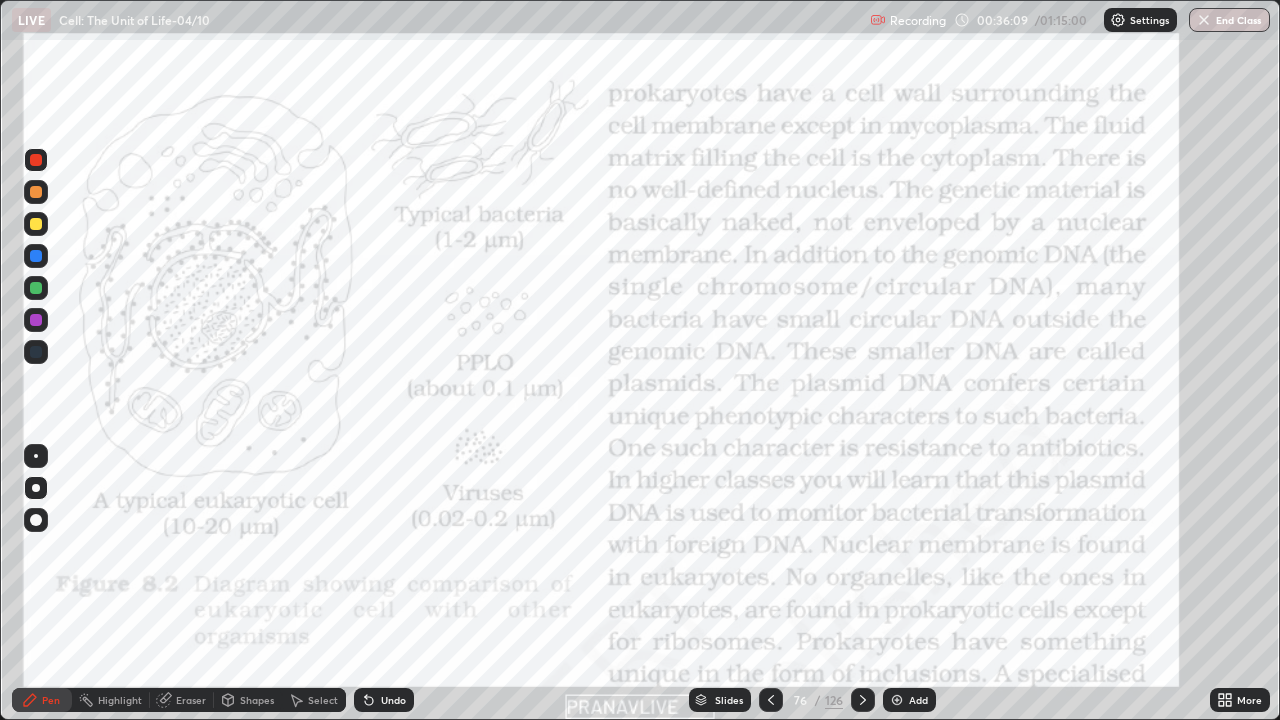 click on "Slides" at bounding box center (720, 700) 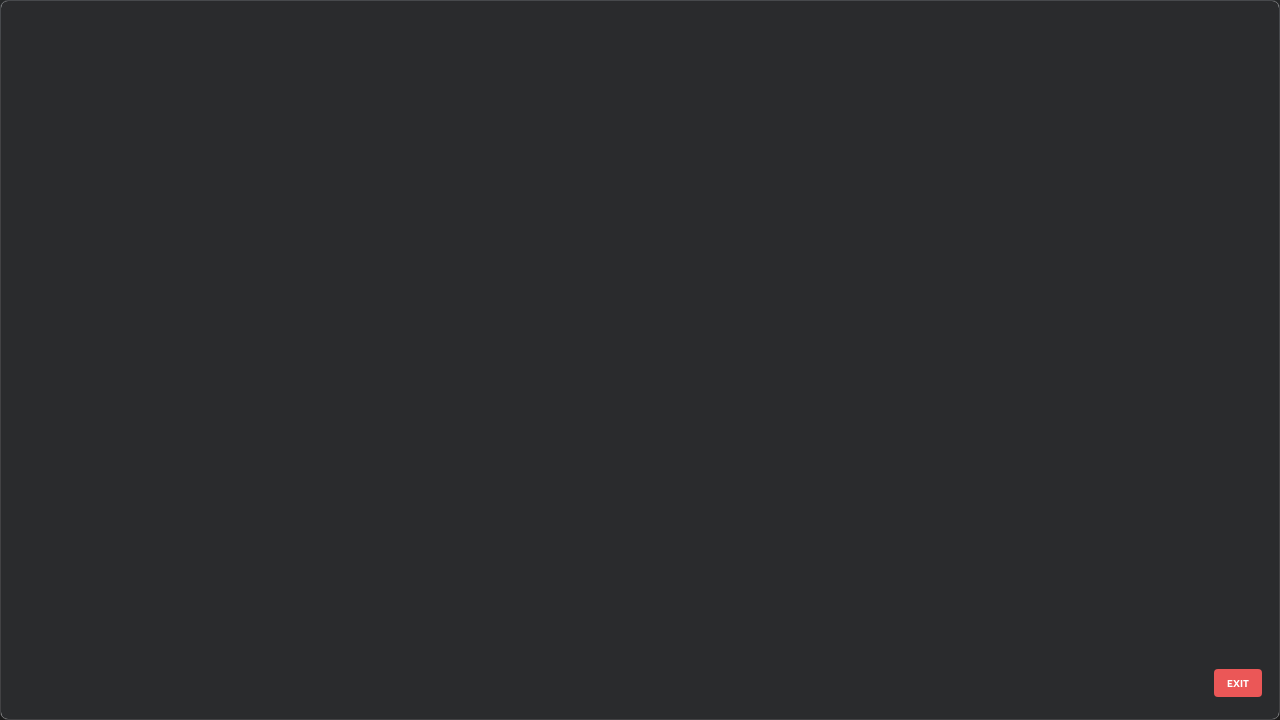 scroll, scrollTop: 5122, scrollLeft: 0, axis: vertical 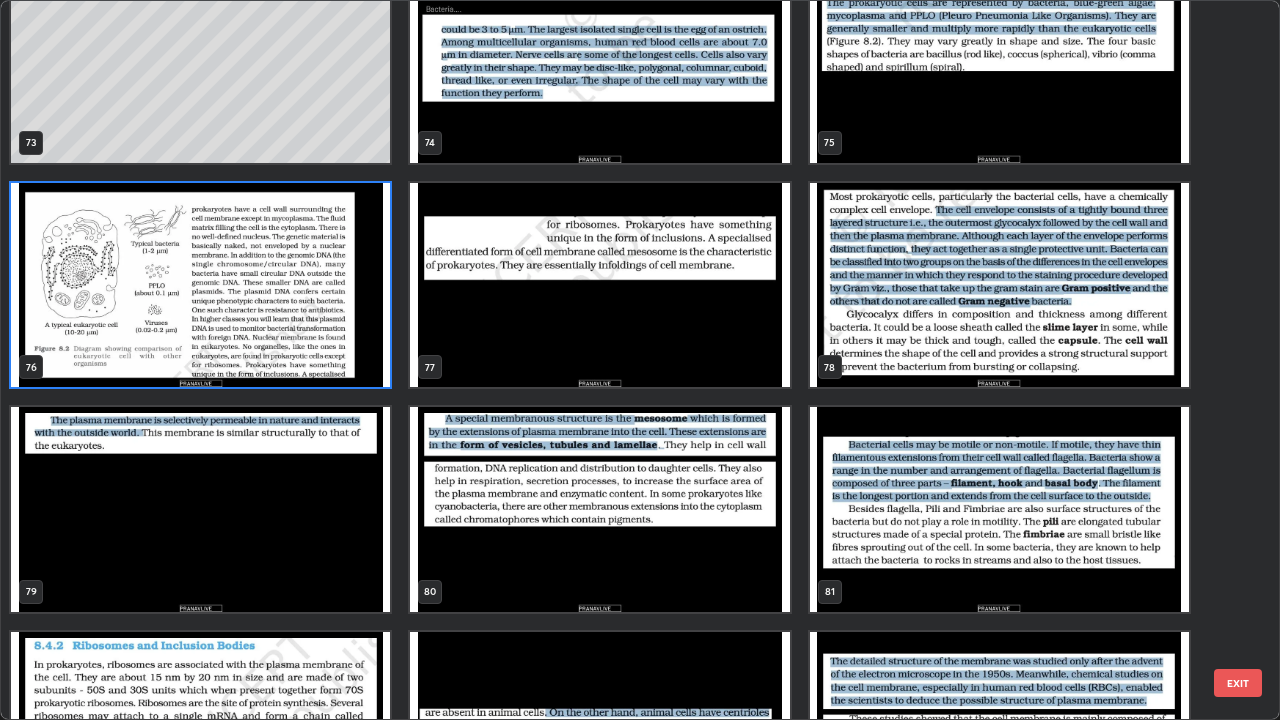 click at bounding box center (599, 285) 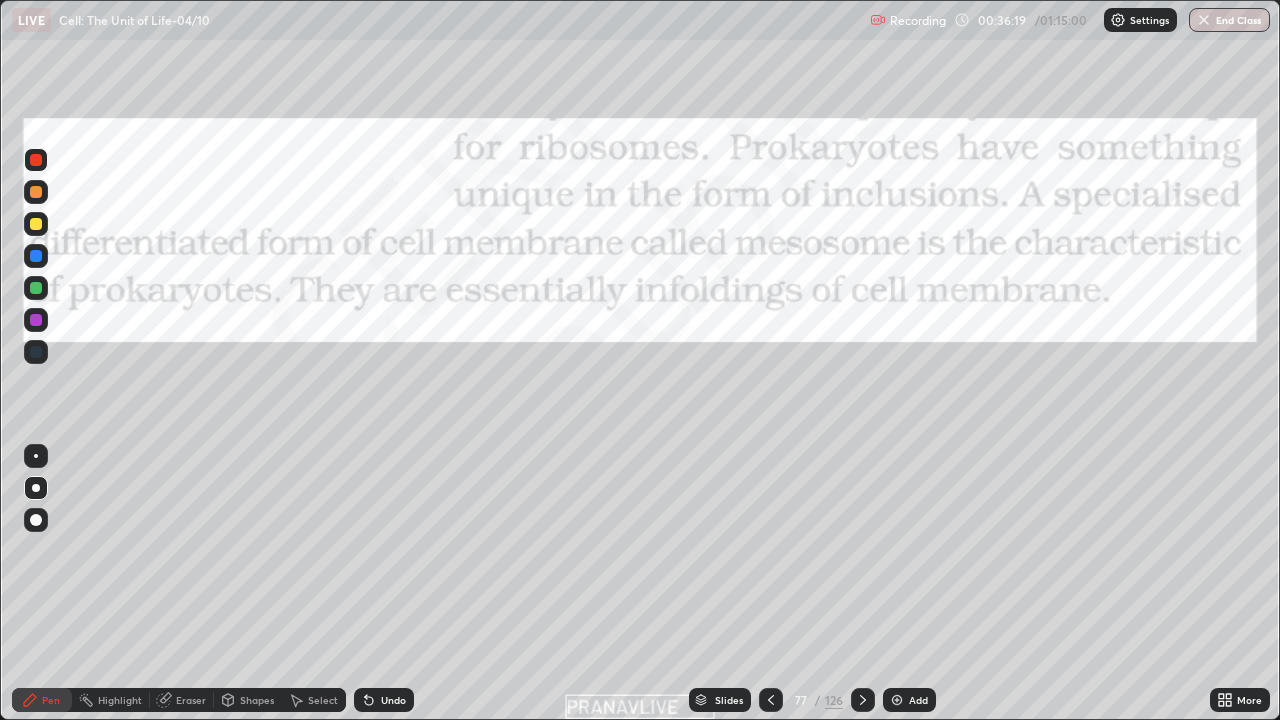 click at bounding box center [599, 285] 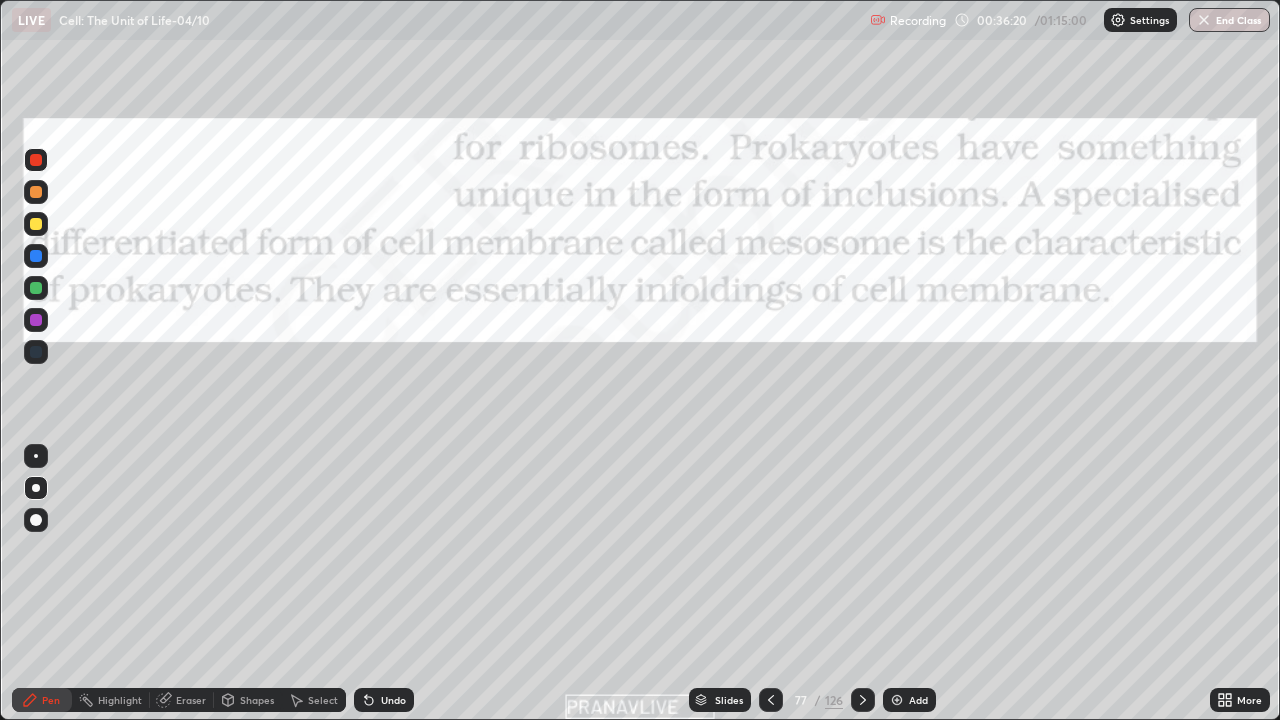 click at bounding box center [36, 160] 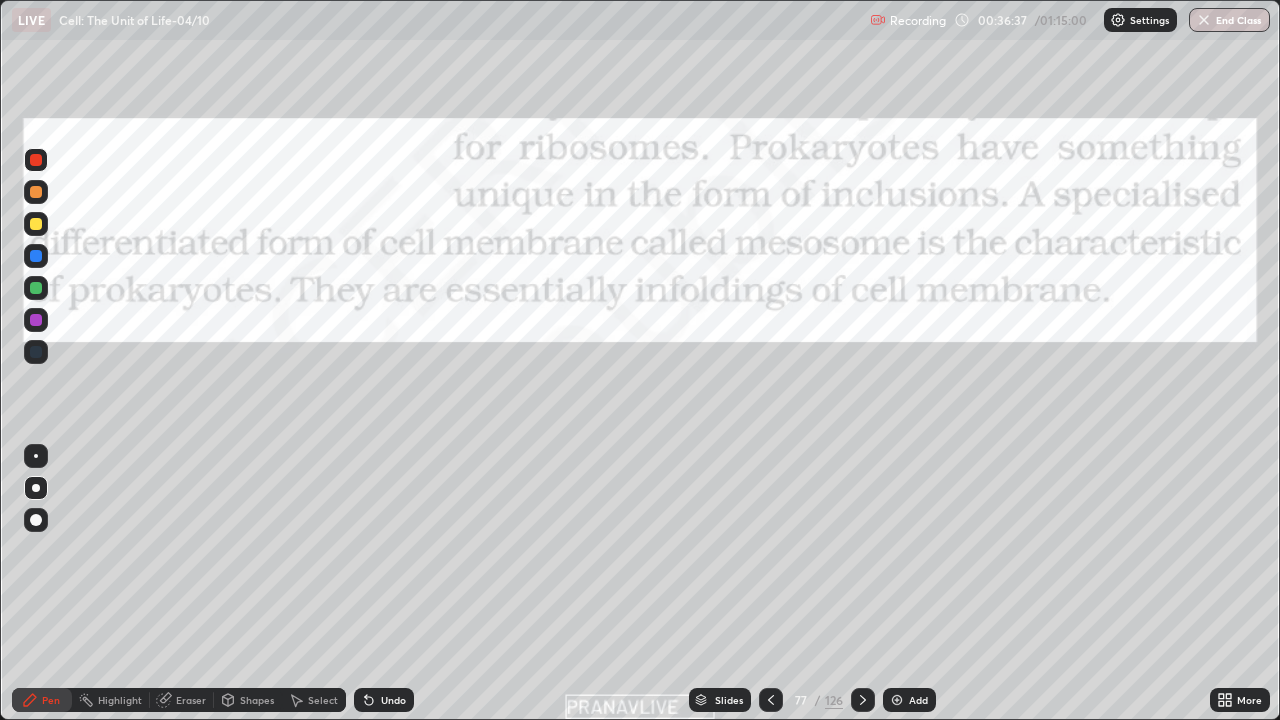 click at bounding box center (36, 224) 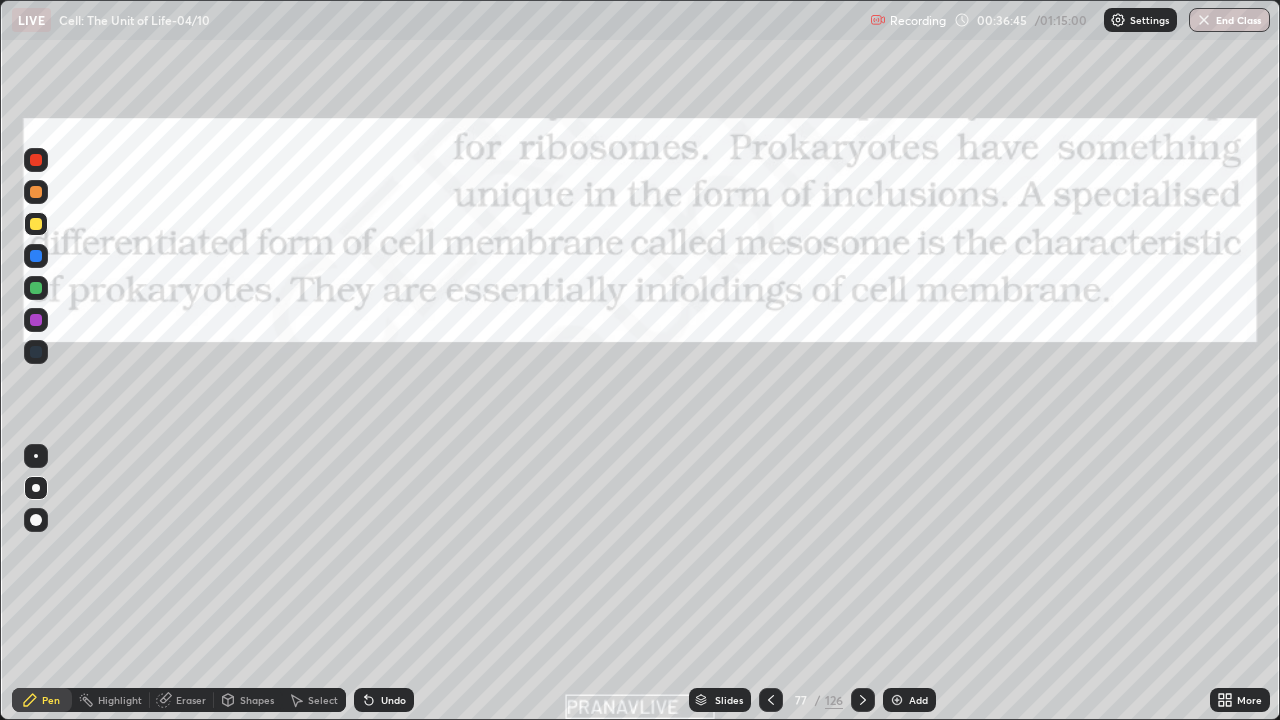 click on "Add" at bounding box center (918, 700) 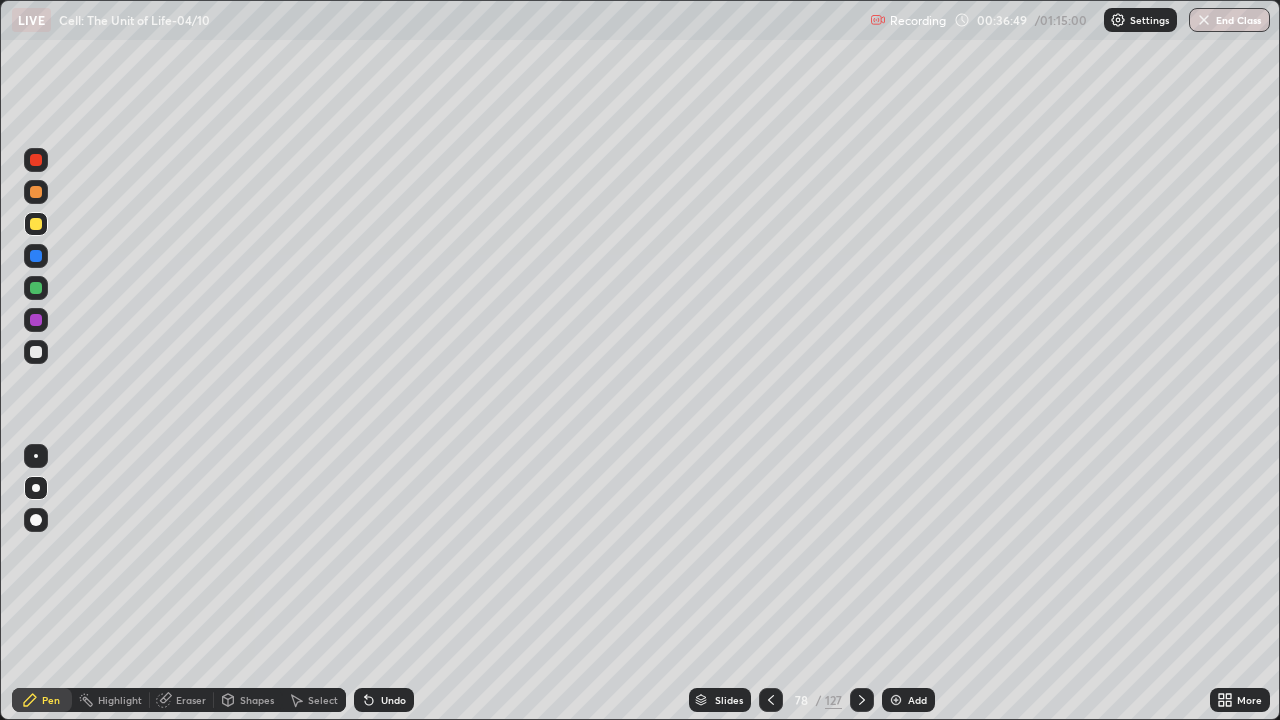 click at bounding box center [36, 288] 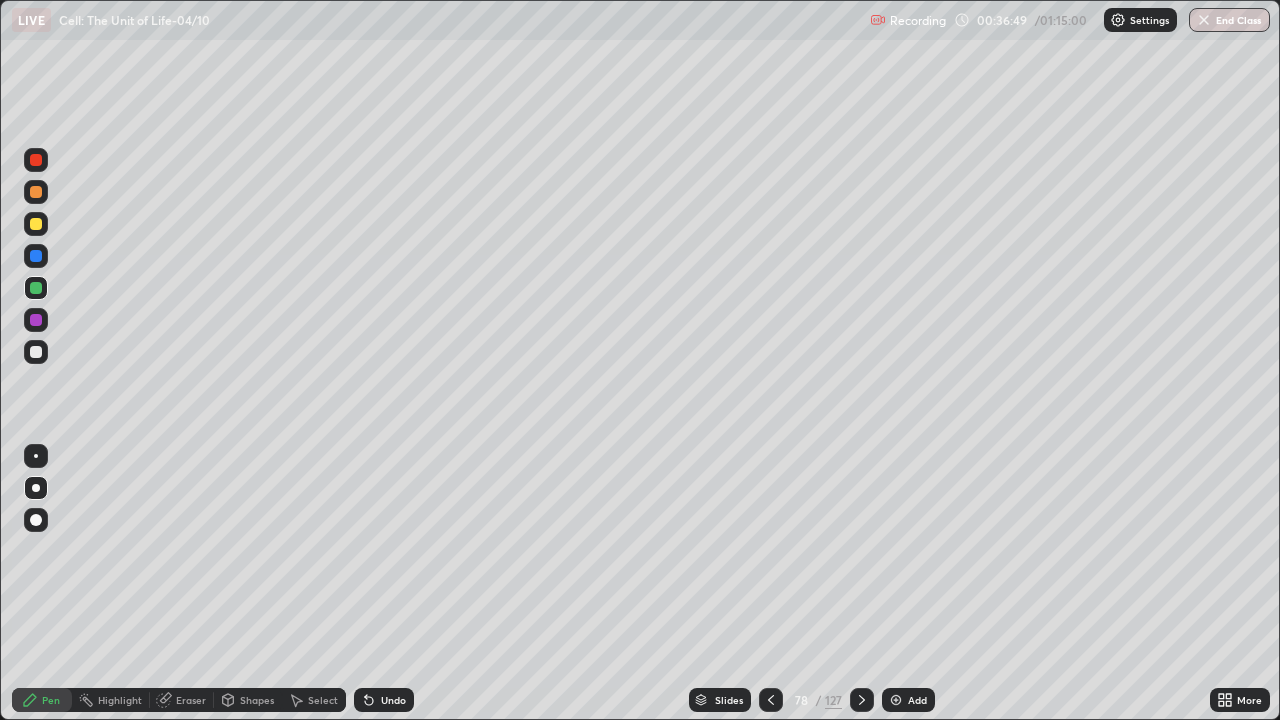 click at bounding box center [36, 288] 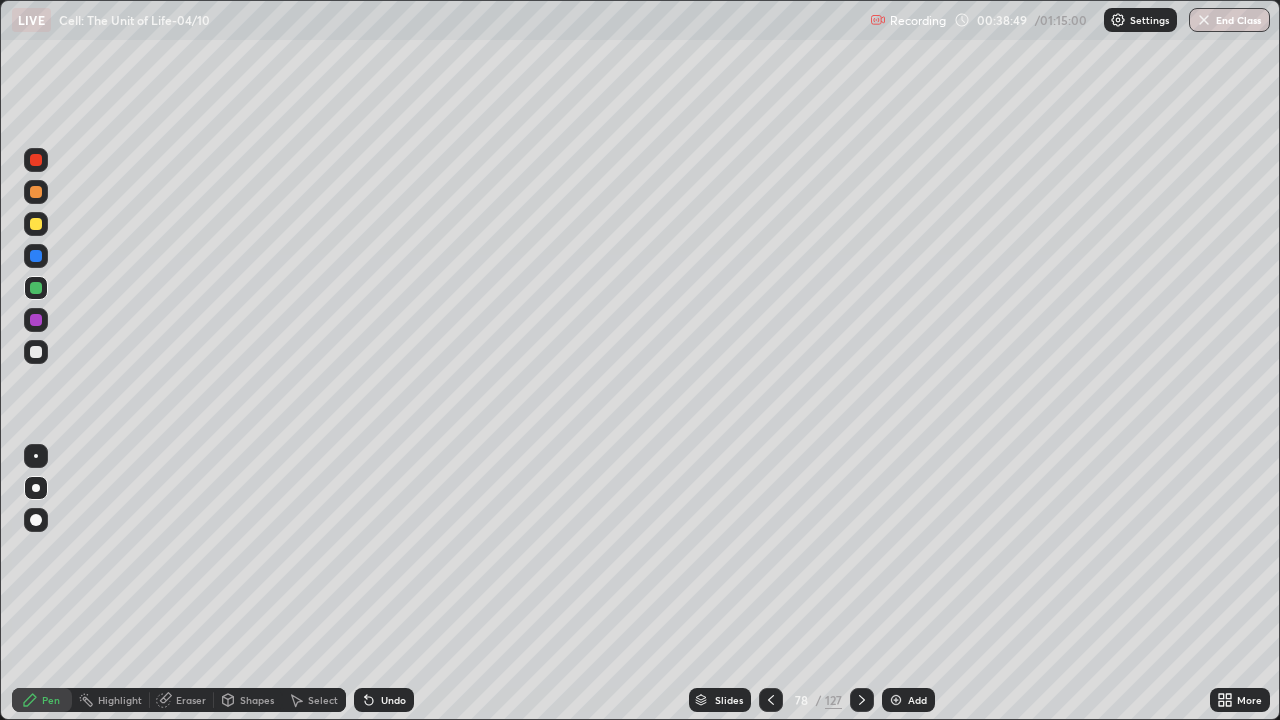 click on "Slides" at bounding box center [729, 700] 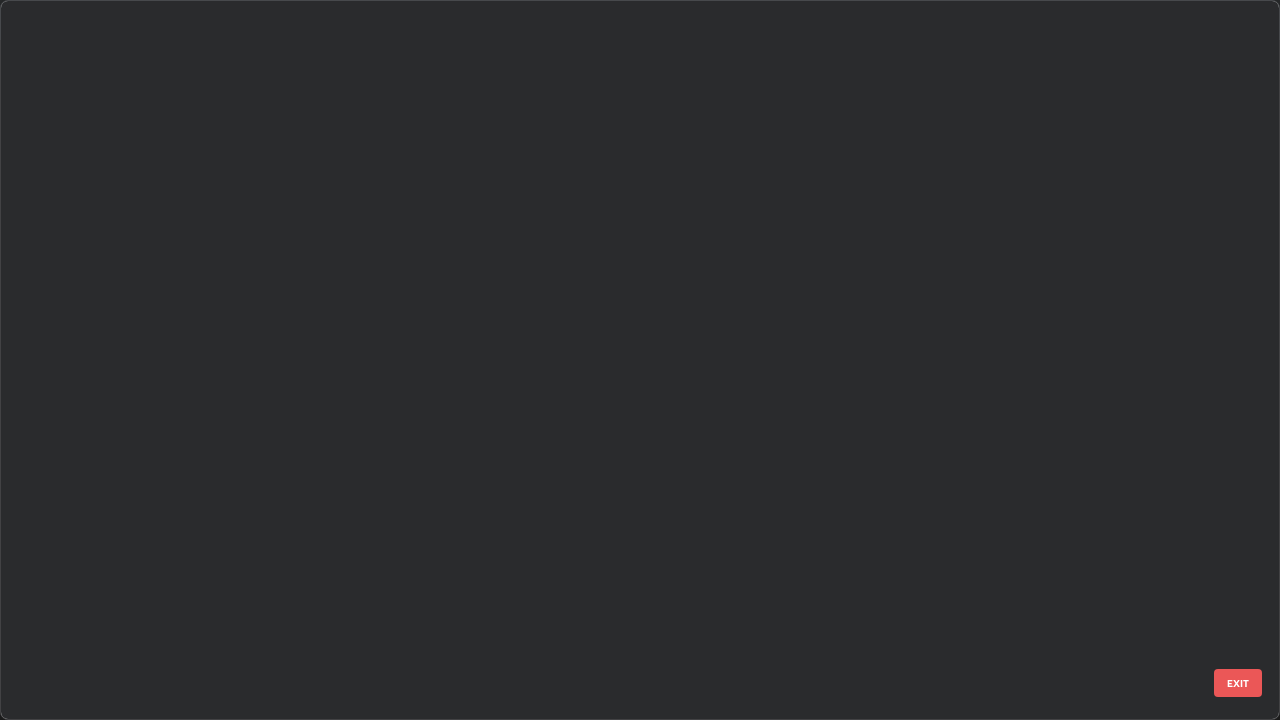scroll, scrollTop: 5122, scrollLeft: 0, axis: vertical 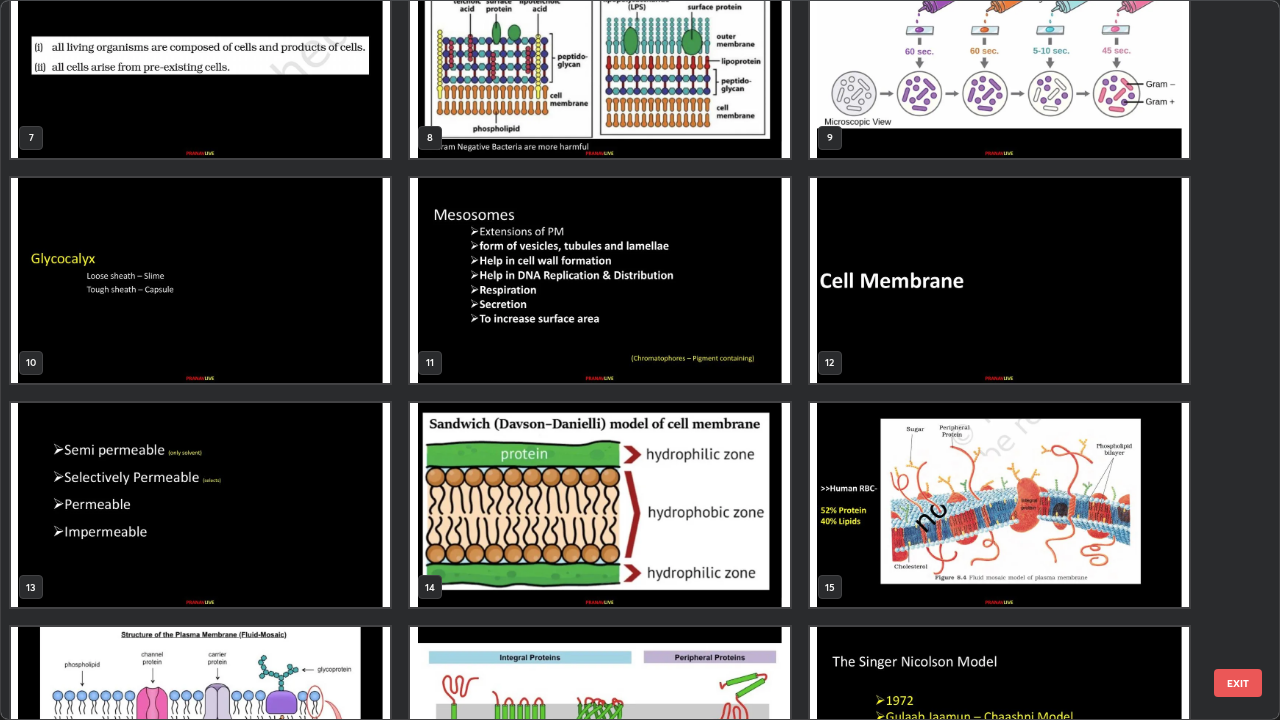 click at bounding box center [200, 280] 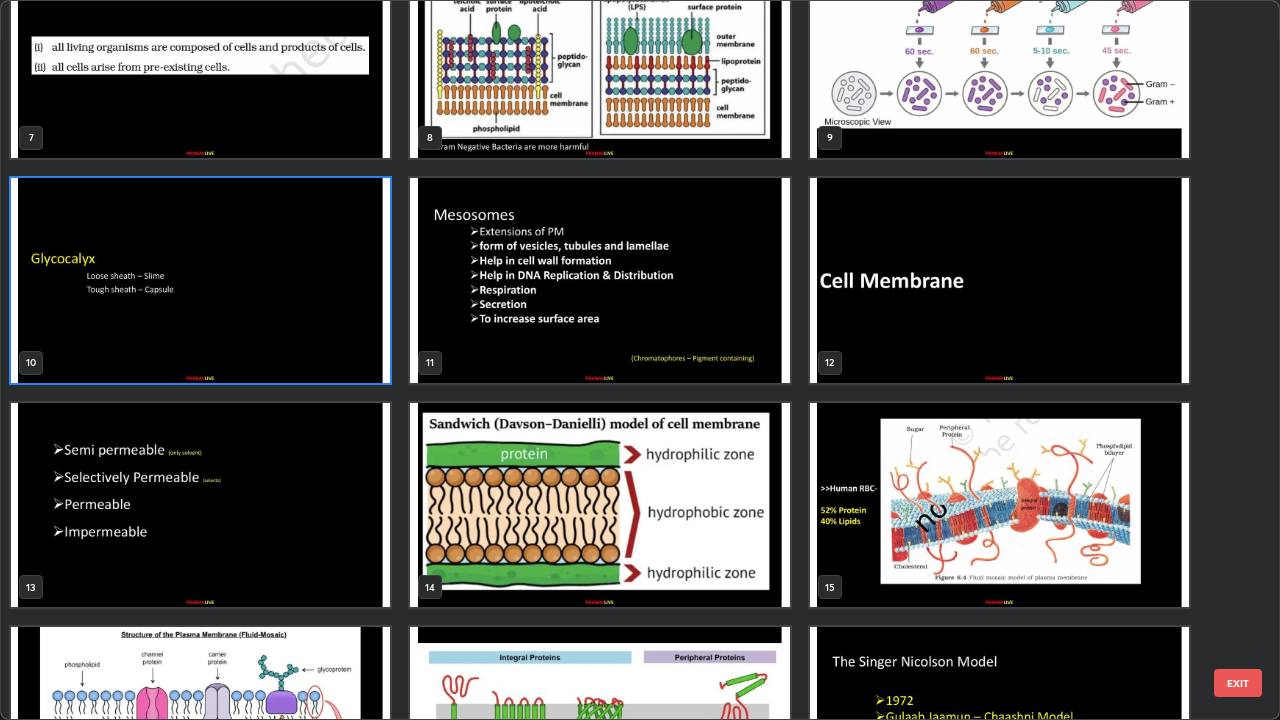 click at bounding box center [200, 280] 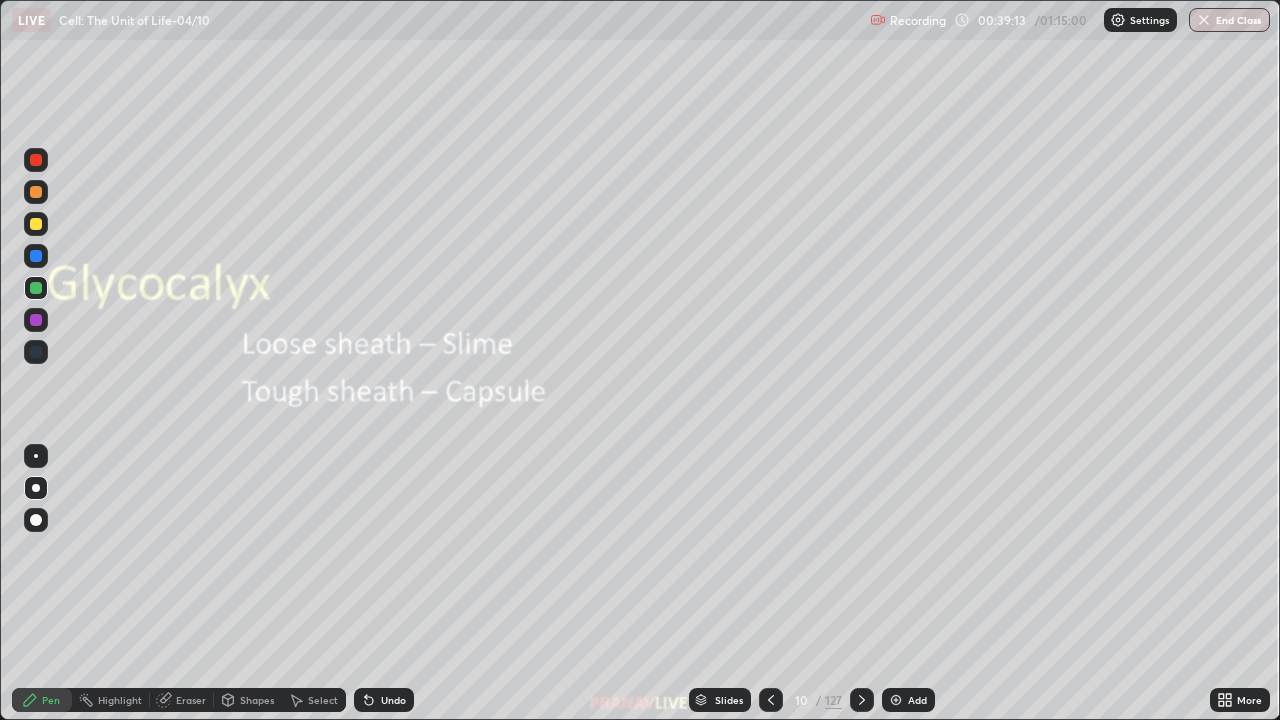 click at bounding box center [200, 280] 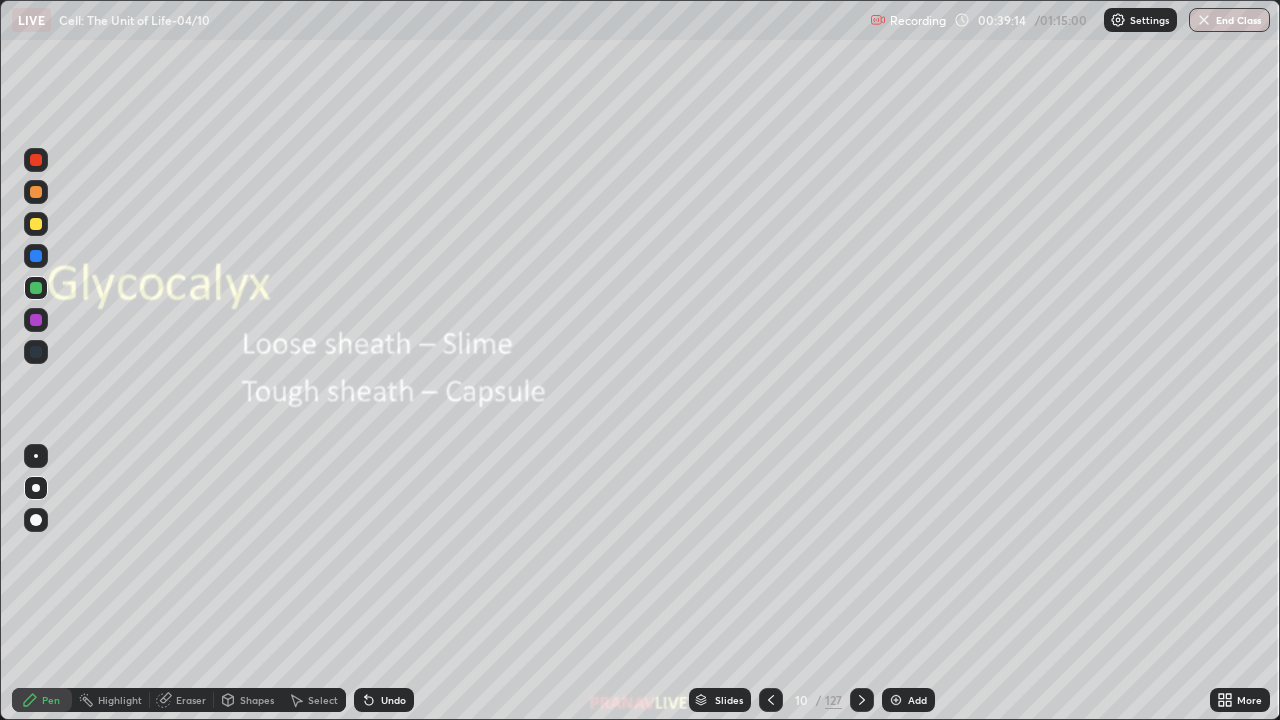 click at bounding box center (896, 700) 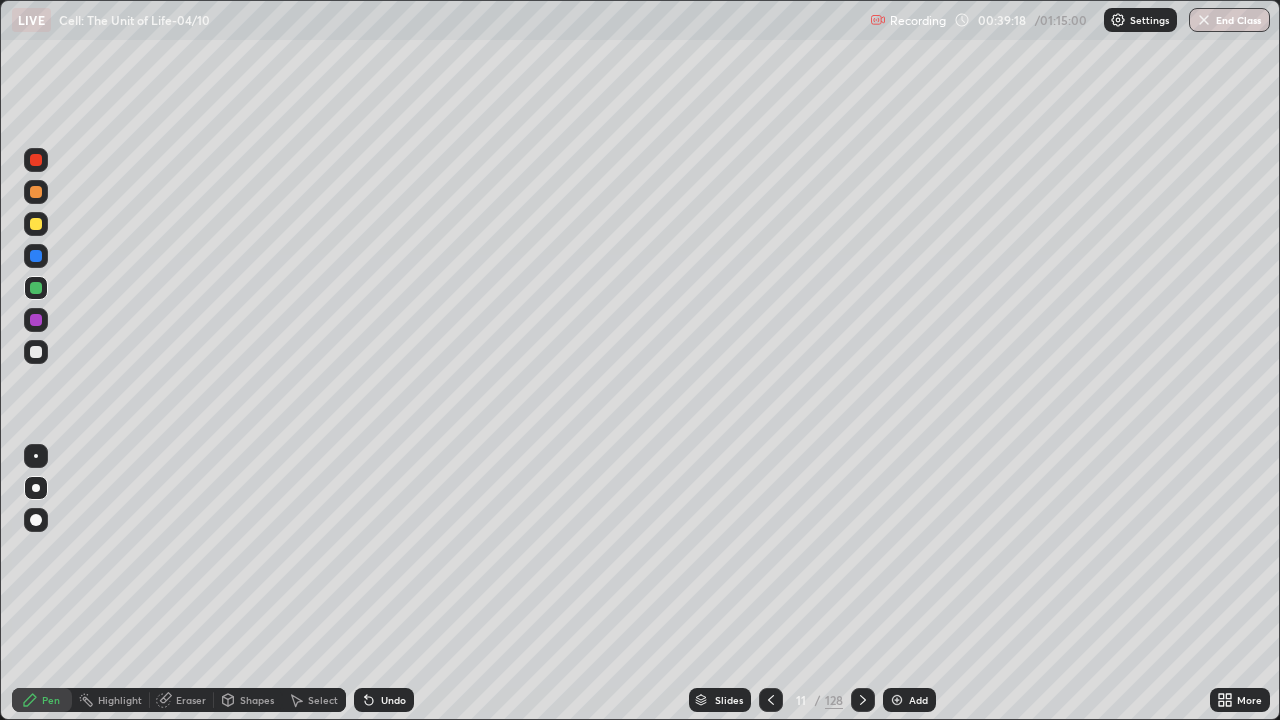 click at bounding box center (36, 352) 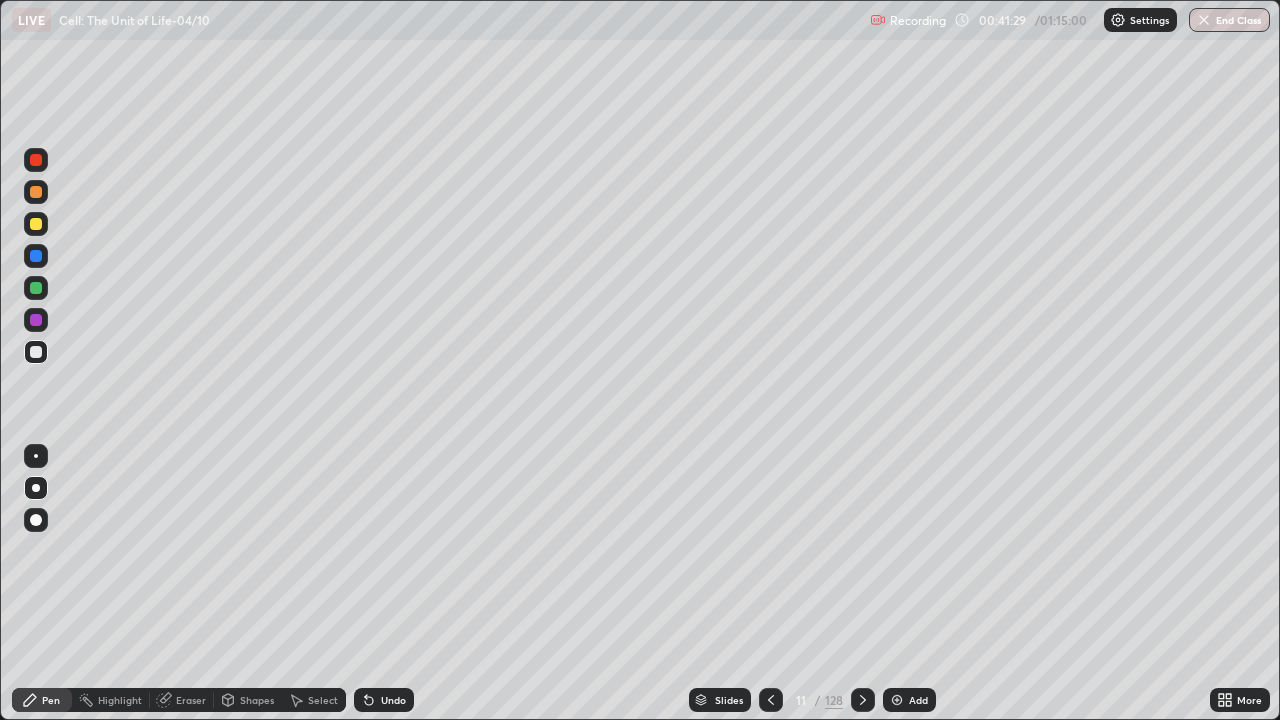 click 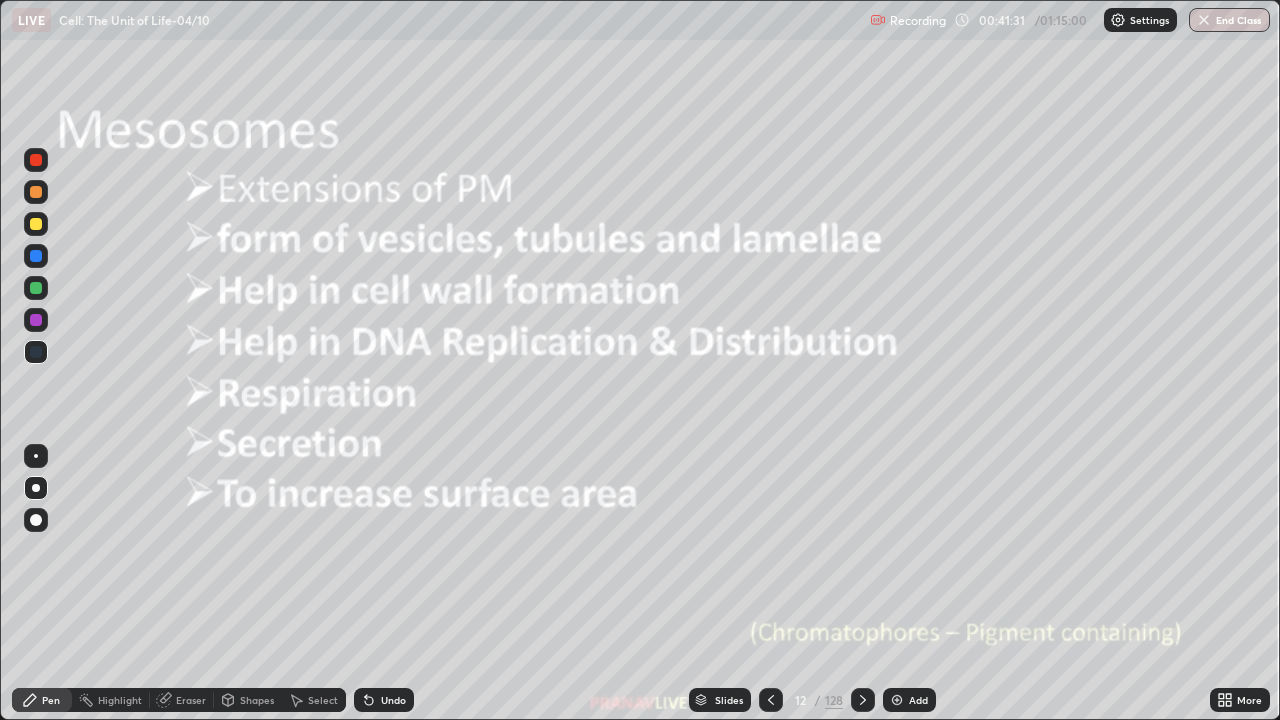click on "Shapes" at bounding box center [257, 700] 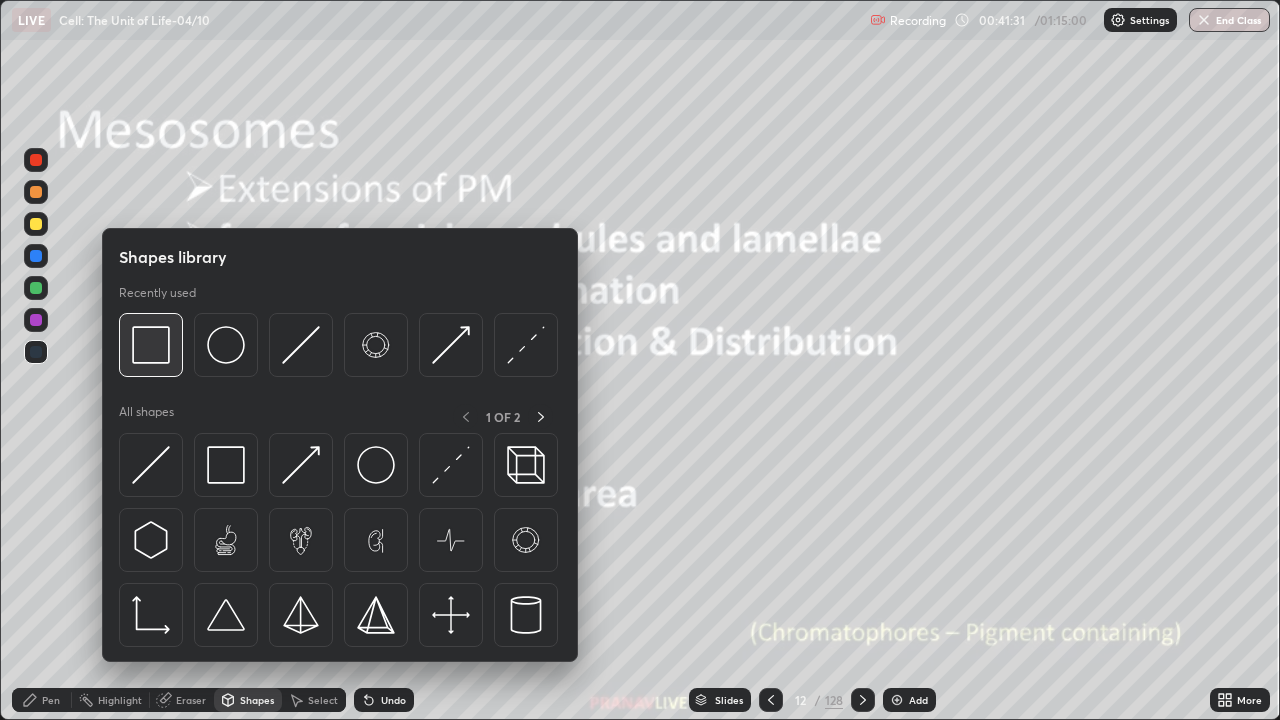 click at bounding box center (151, 345) 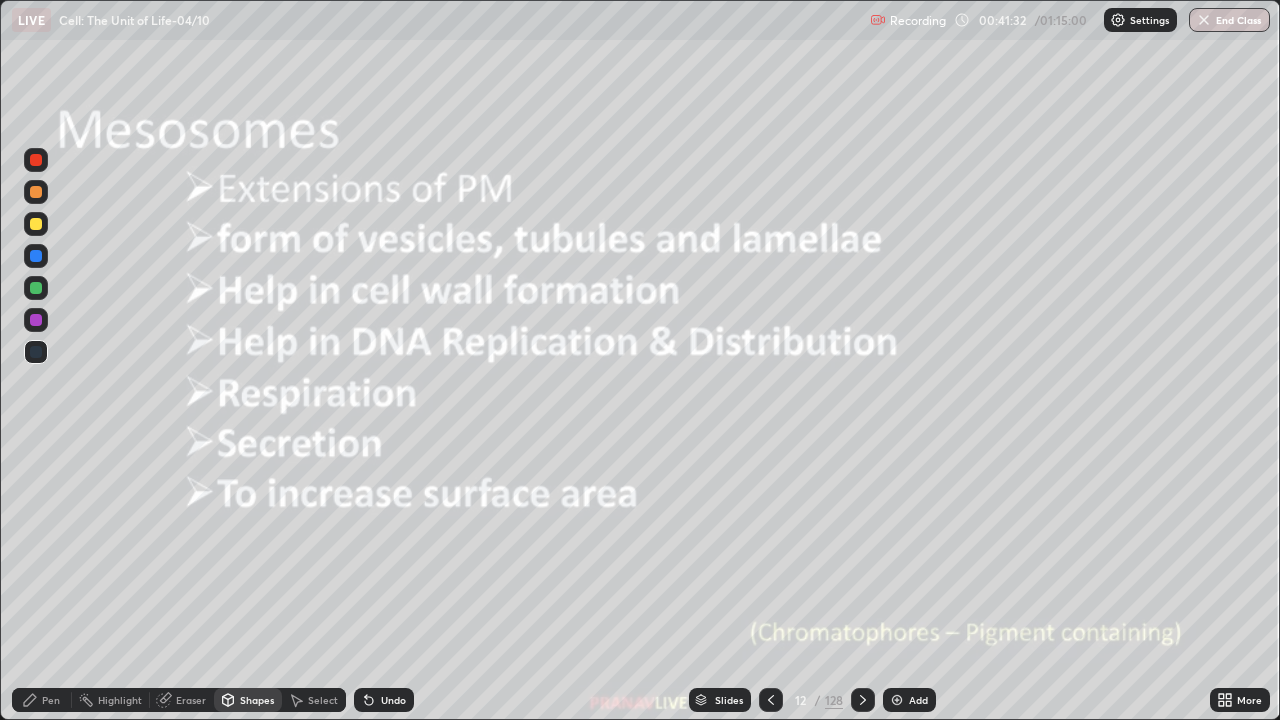 click at bounding box center (36, 224) 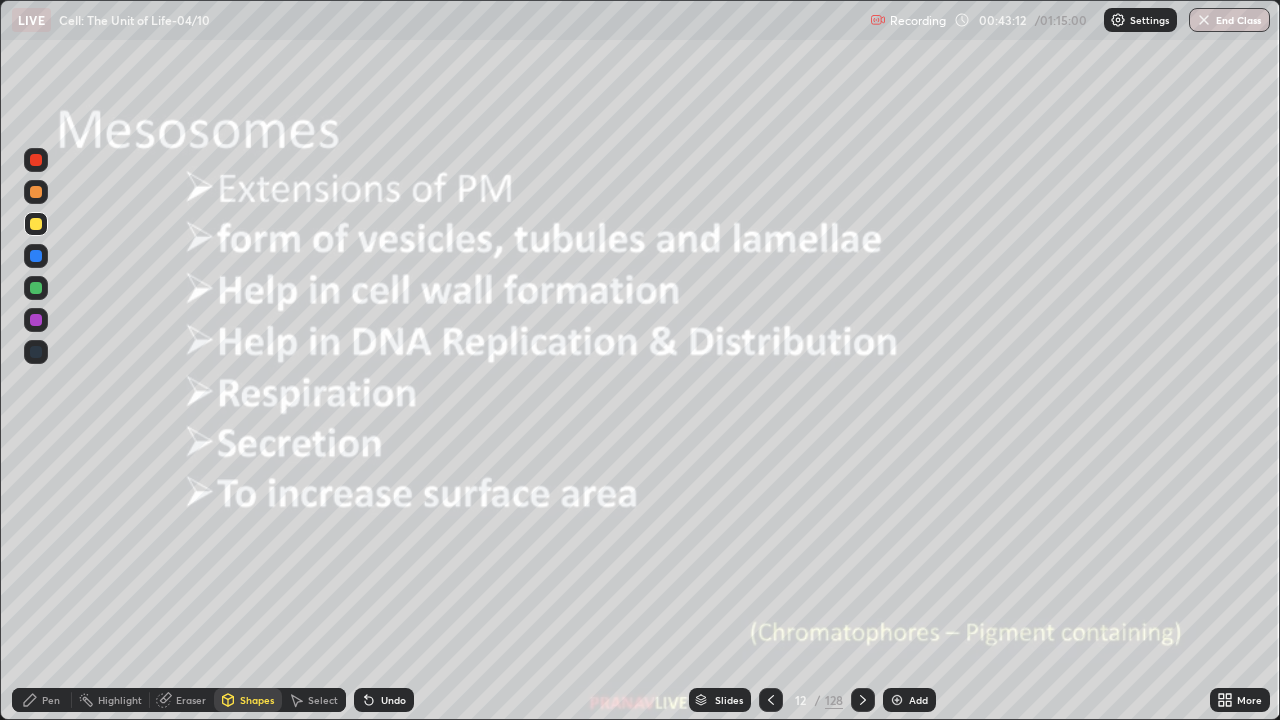click on "Slides" at bounding box center (729, 700) 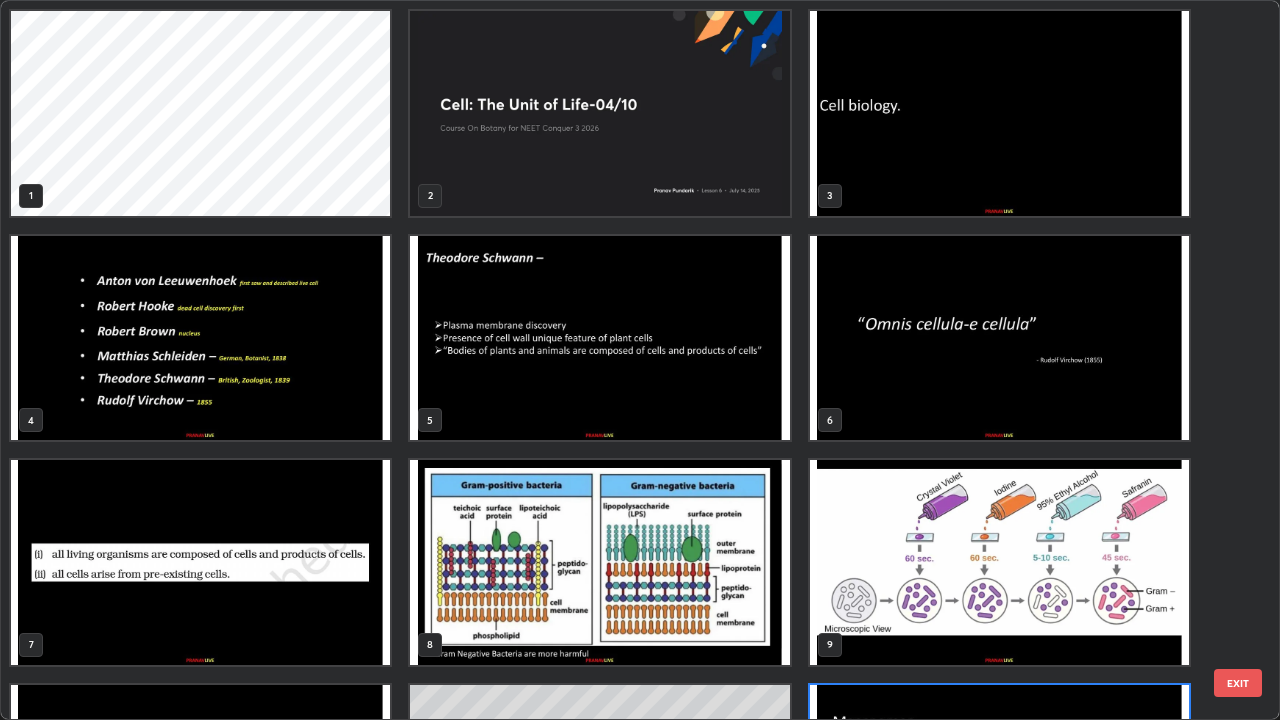 scroll, scrollTop: 180, scrollLeft: 0, axis: vertical 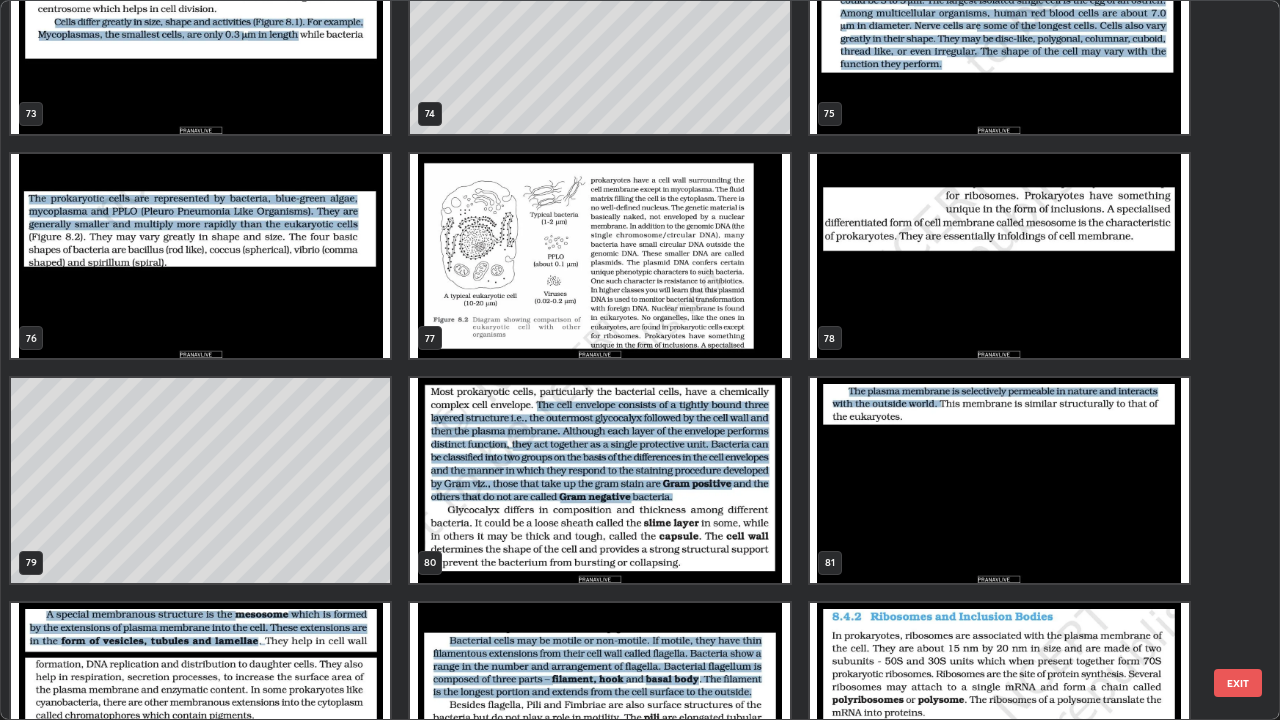 click at bounding box center (599, 480) 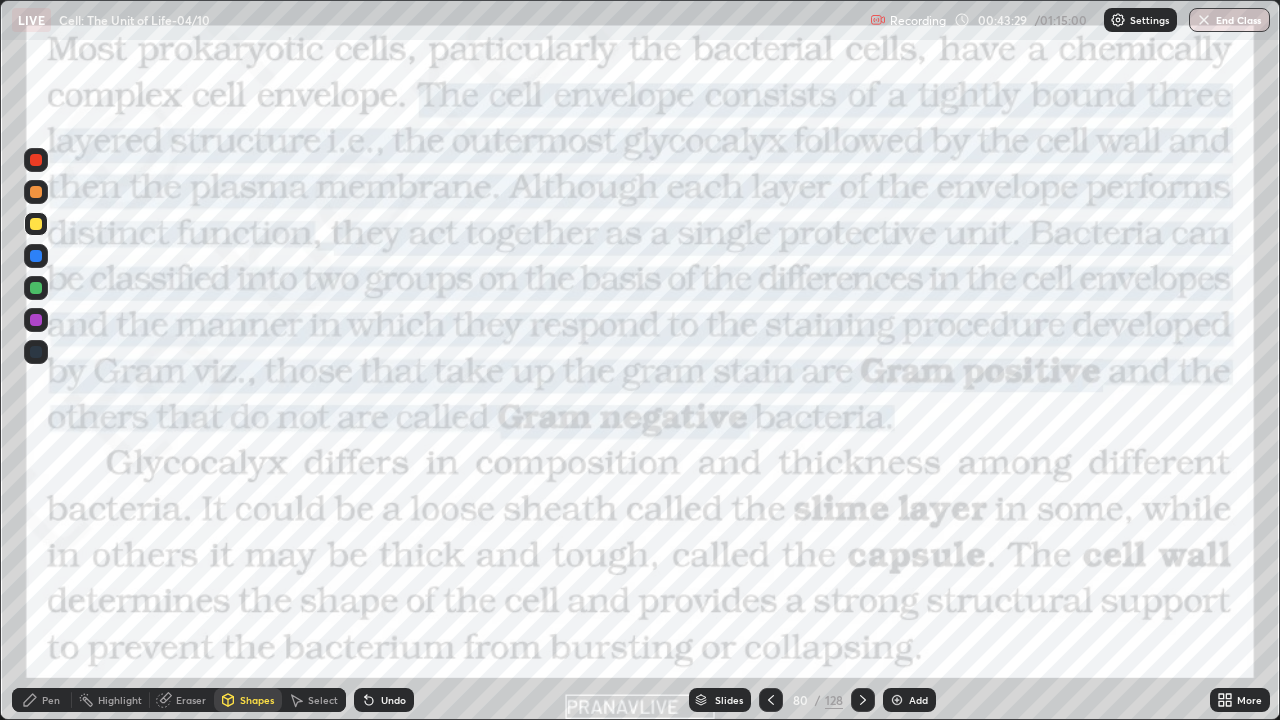 click at bounding box center [599, 480] 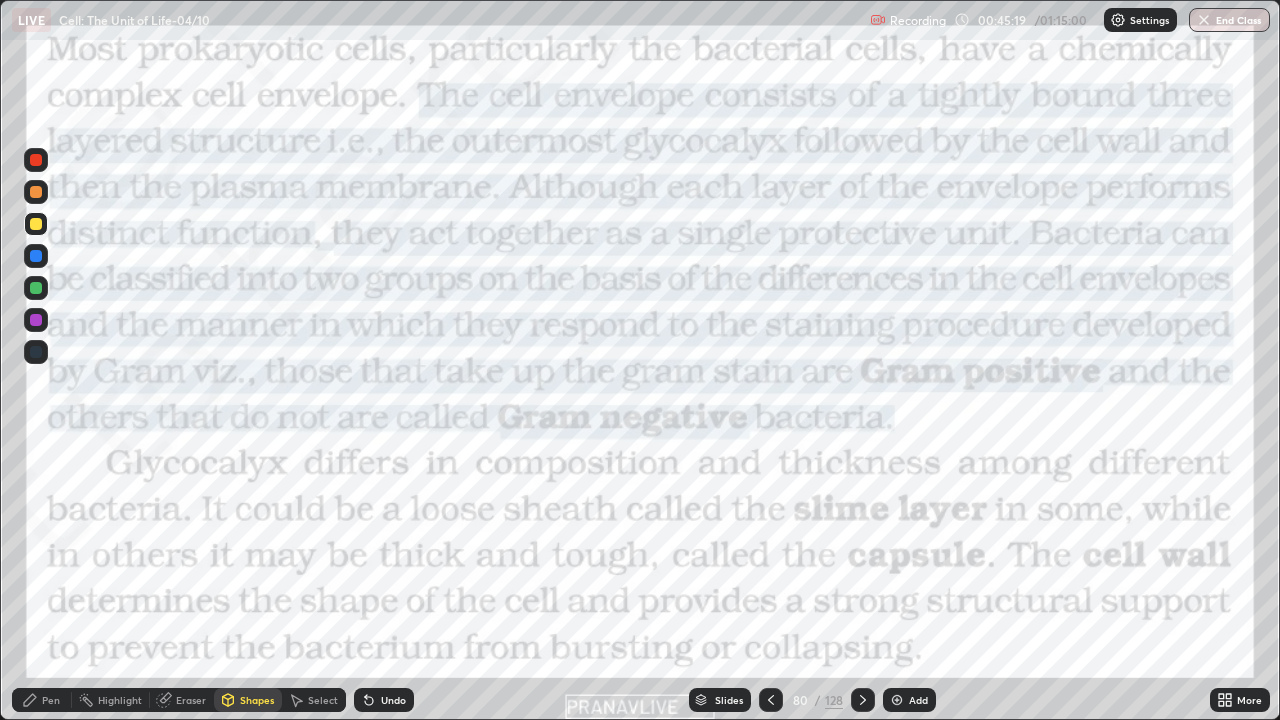 click on "Add" at bounding box center [918, 700] 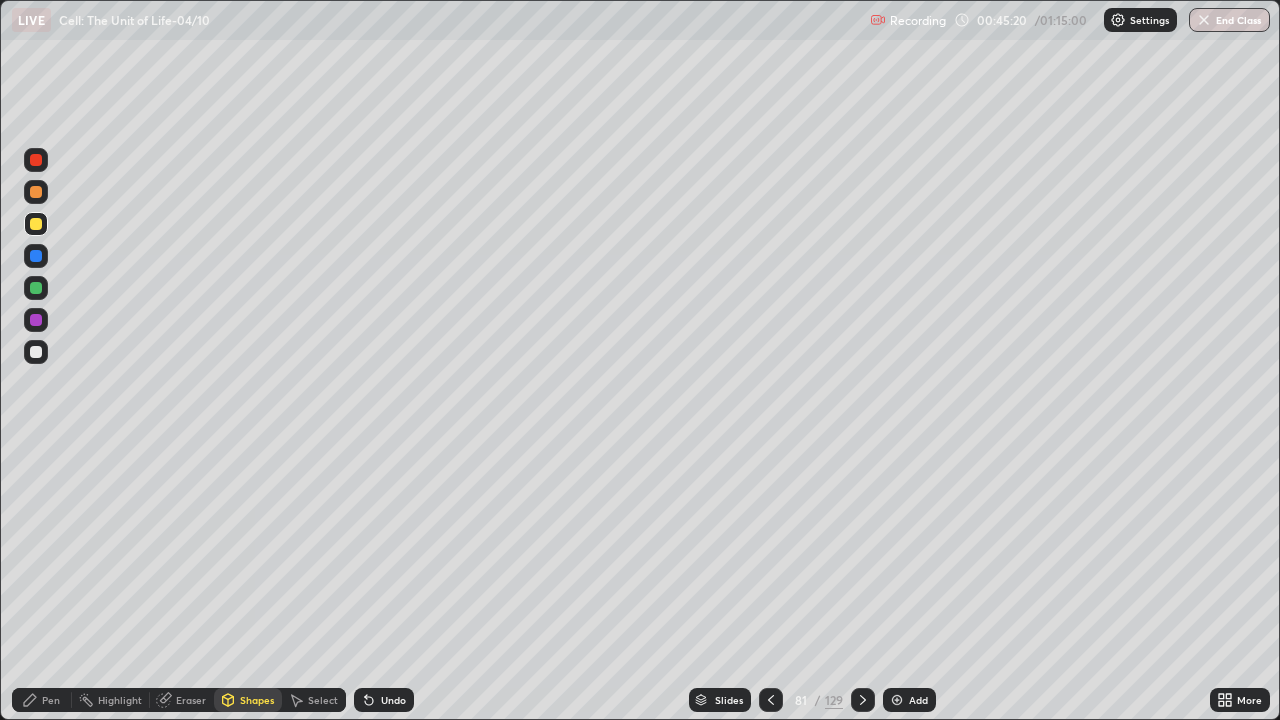 click on "Pen" at bounding box center (51, 700) 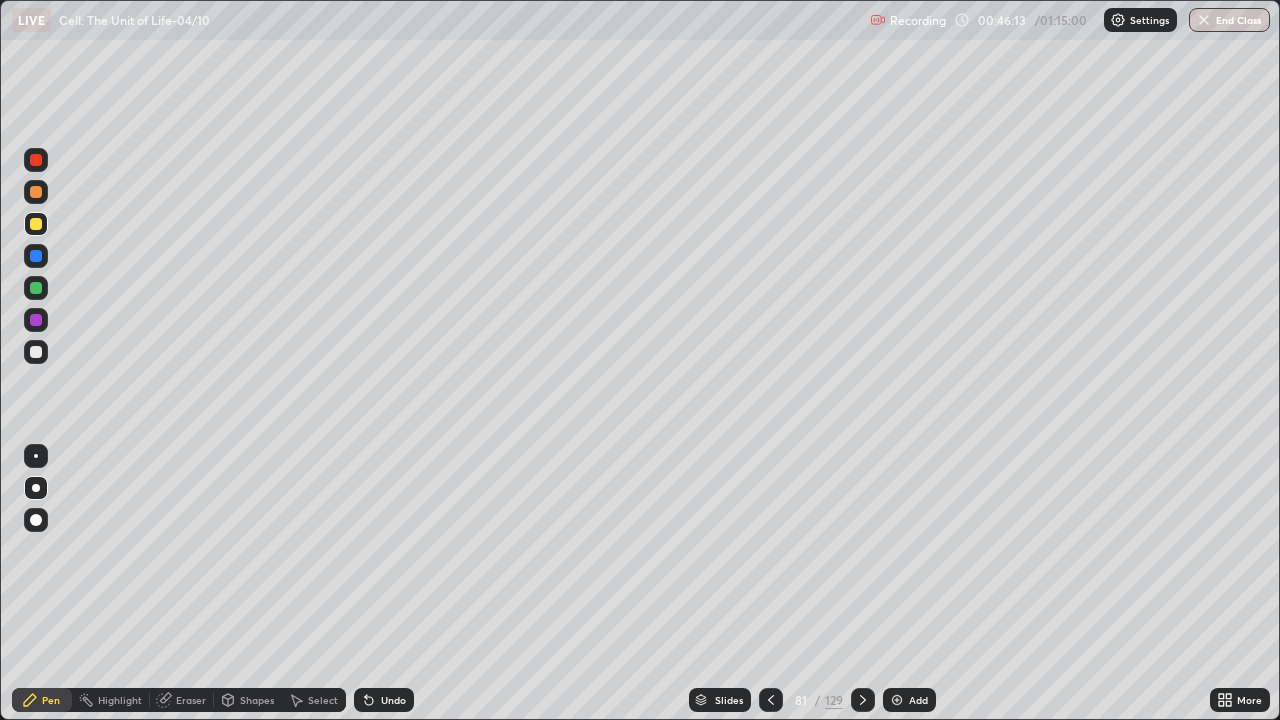 click on "Slides" at bounding box center [720, 700] 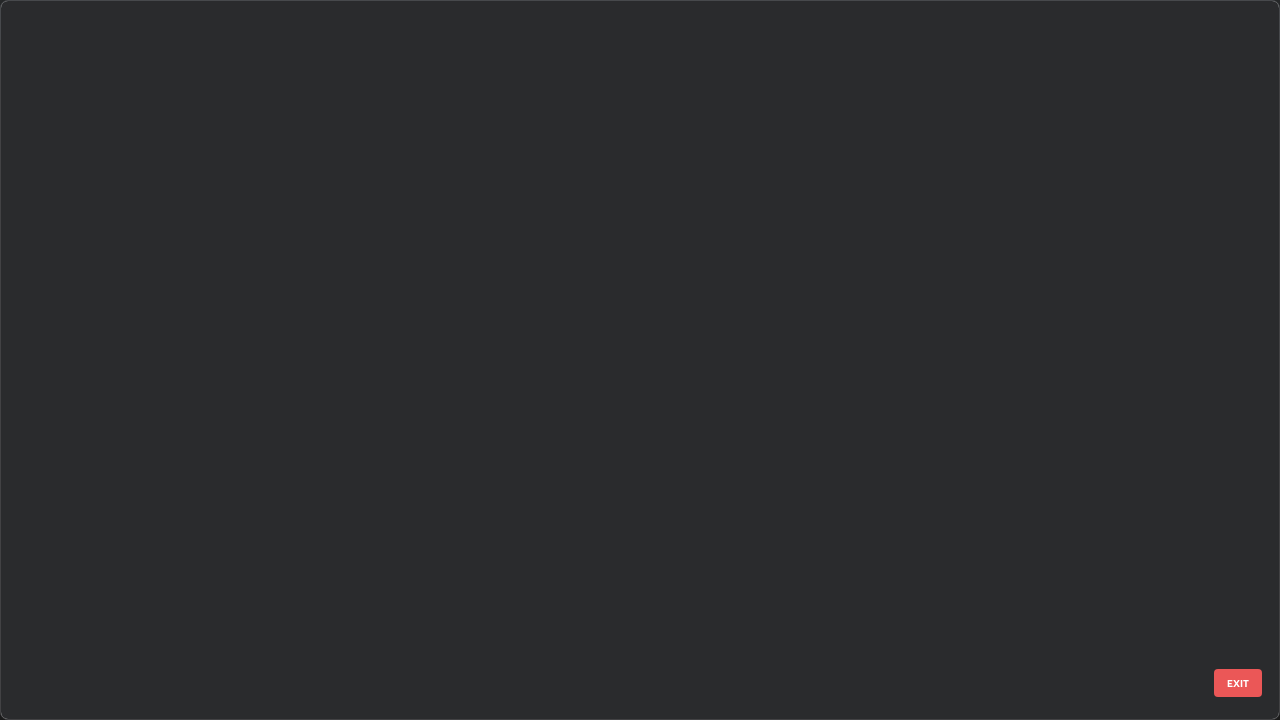scroll, scrollTop: 5347, scrollLeft: 0, axis: vertical 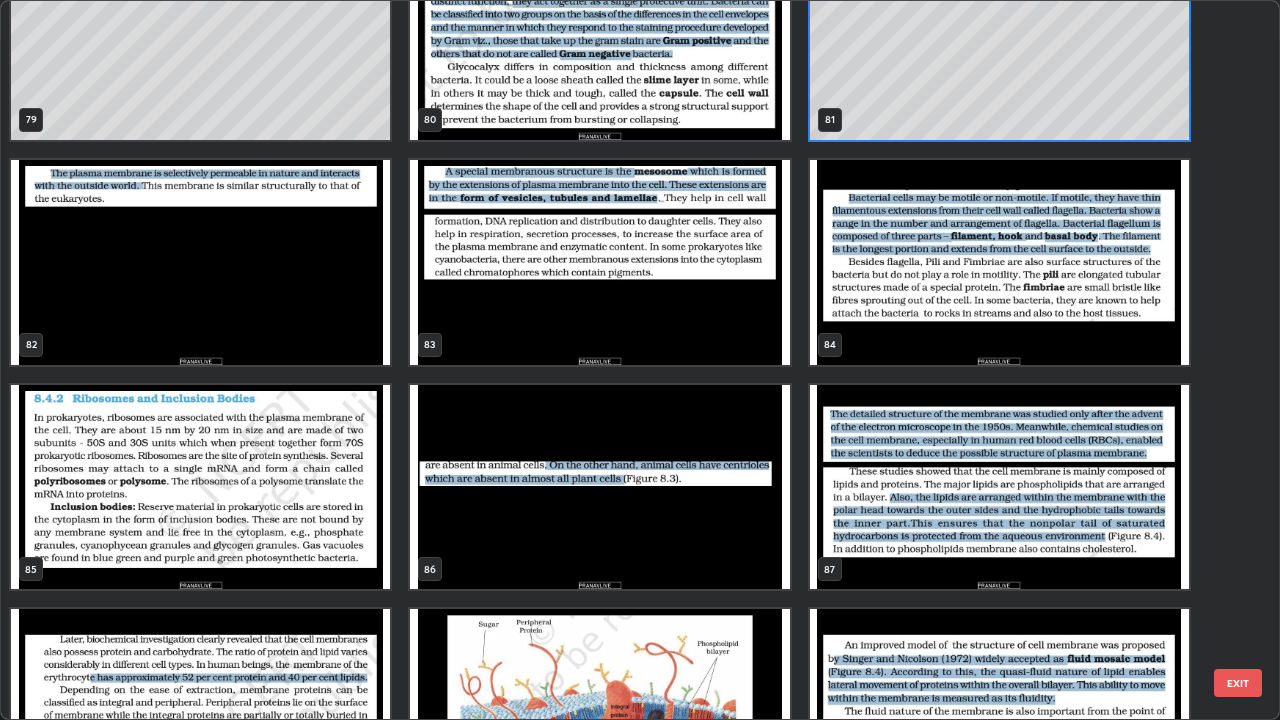 click at bounding box center (599, 487) 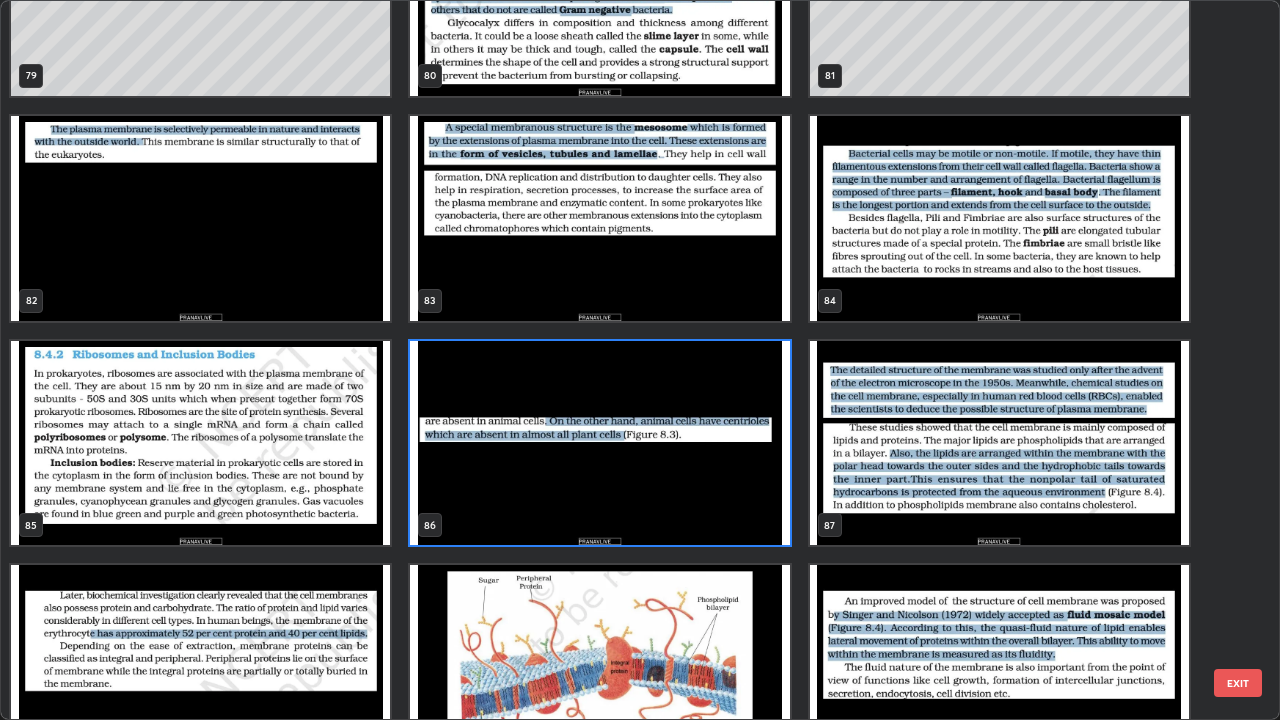 scroll, scrollTop: 5961, scrollLeft: 0, axis: vertical 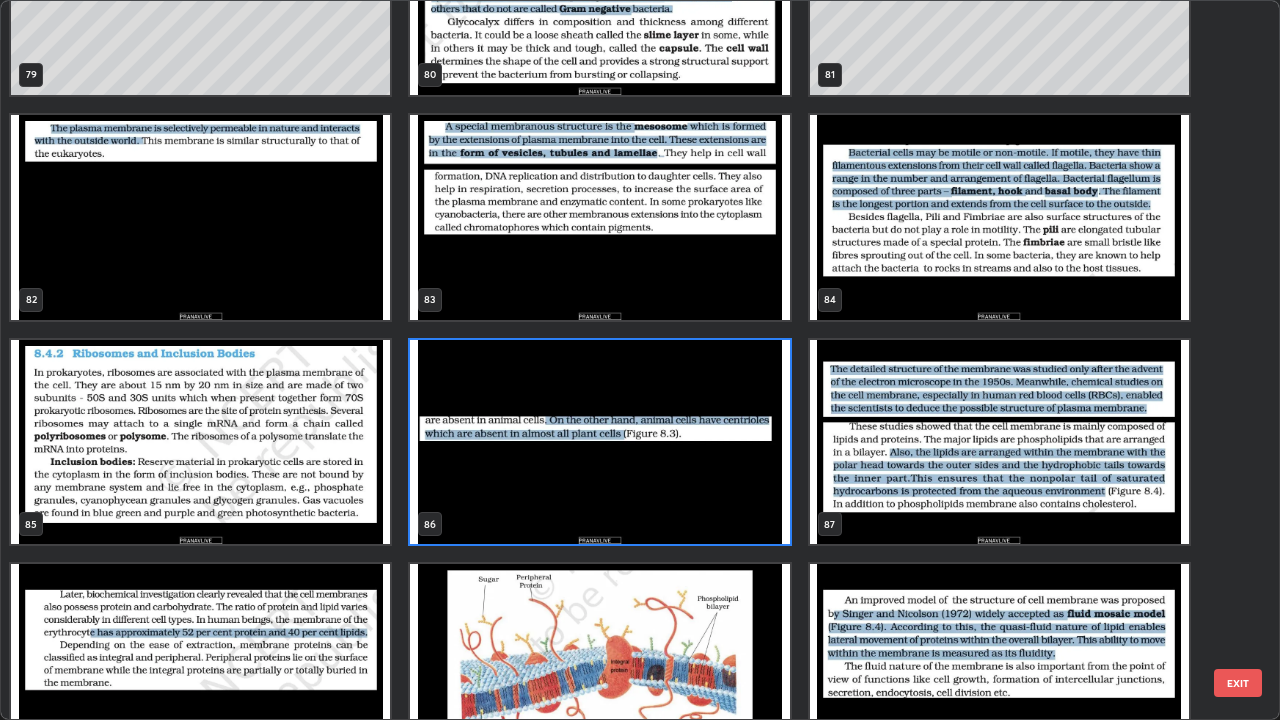 click at bounding box center (200, 442) 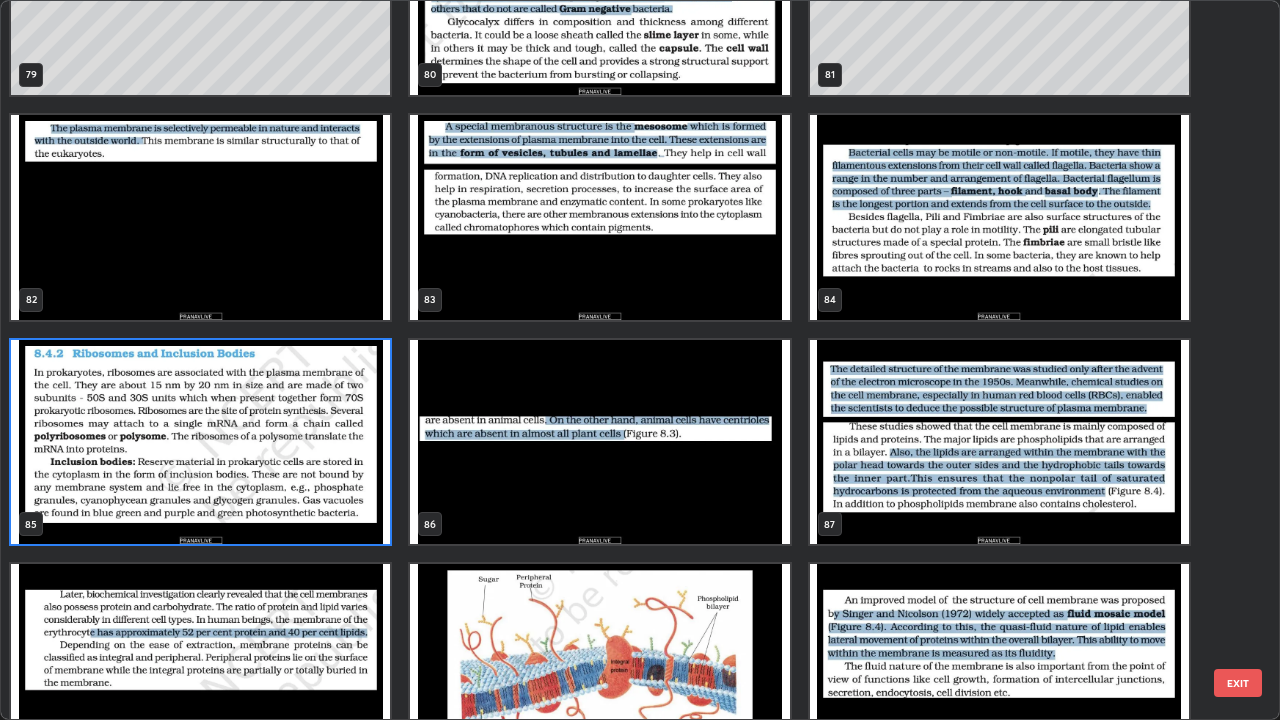 click at bounding box center [200, 442] 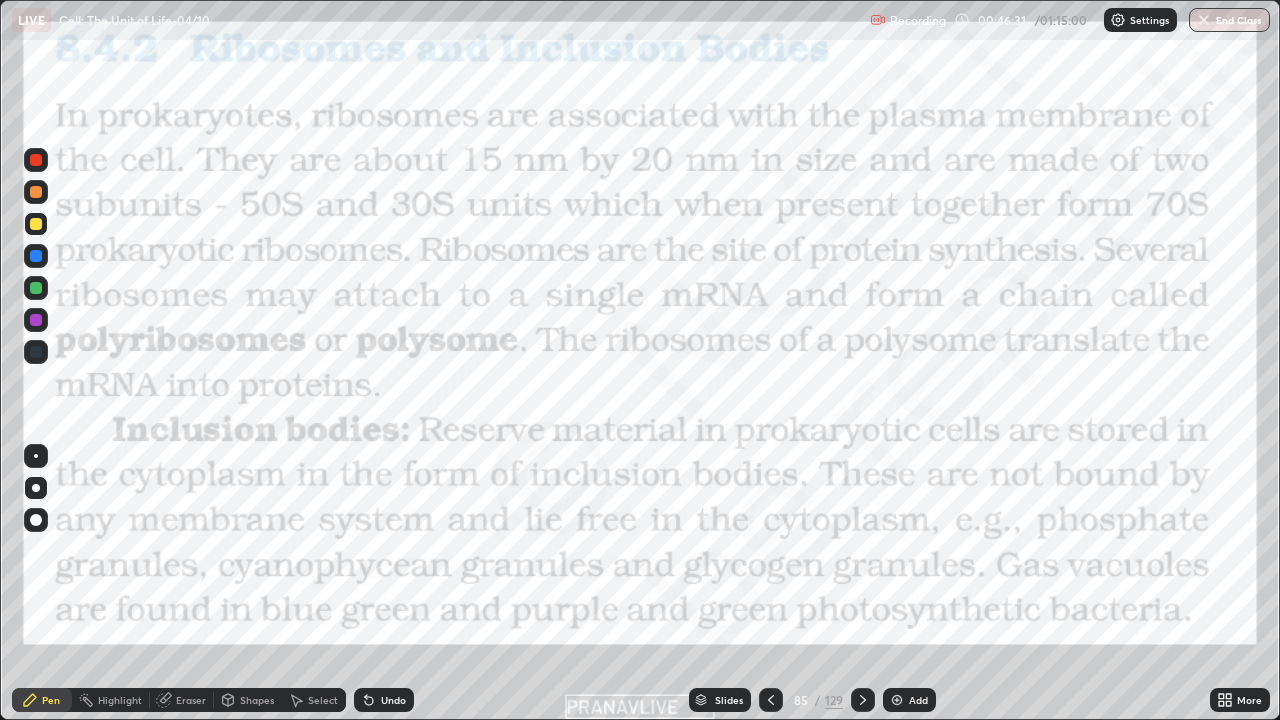 click at bounding box center [200, 442] 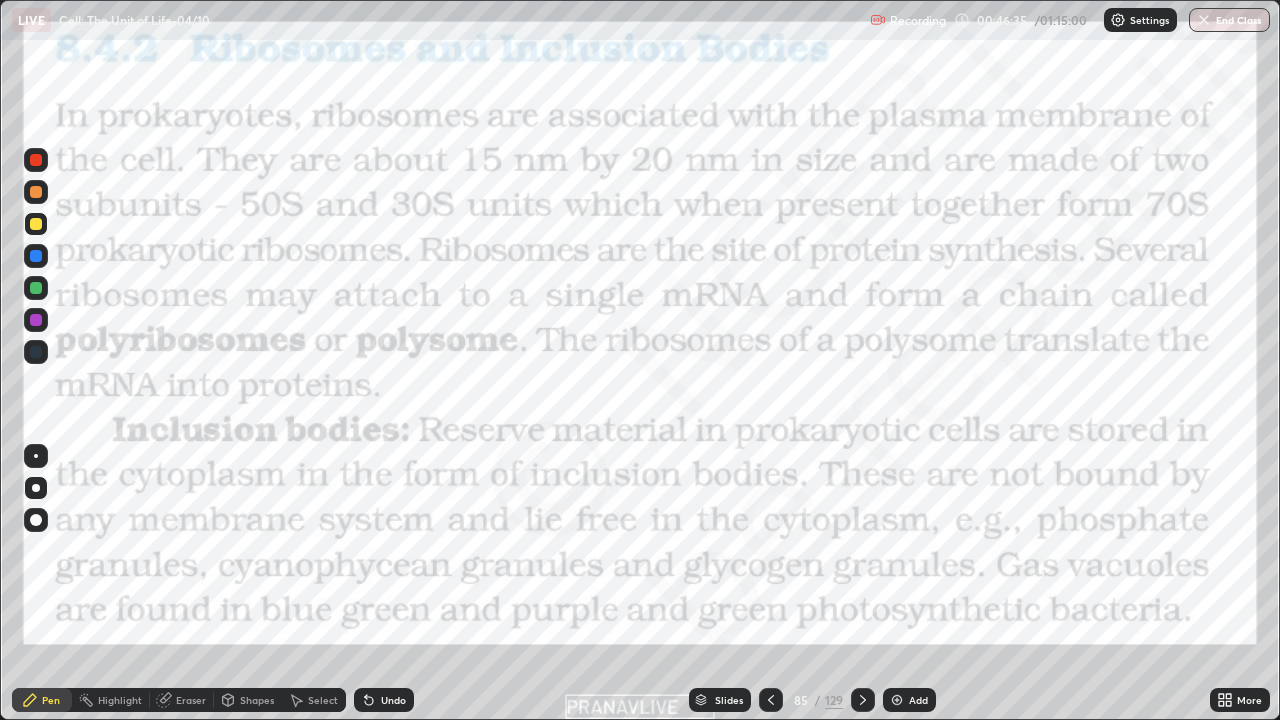 click 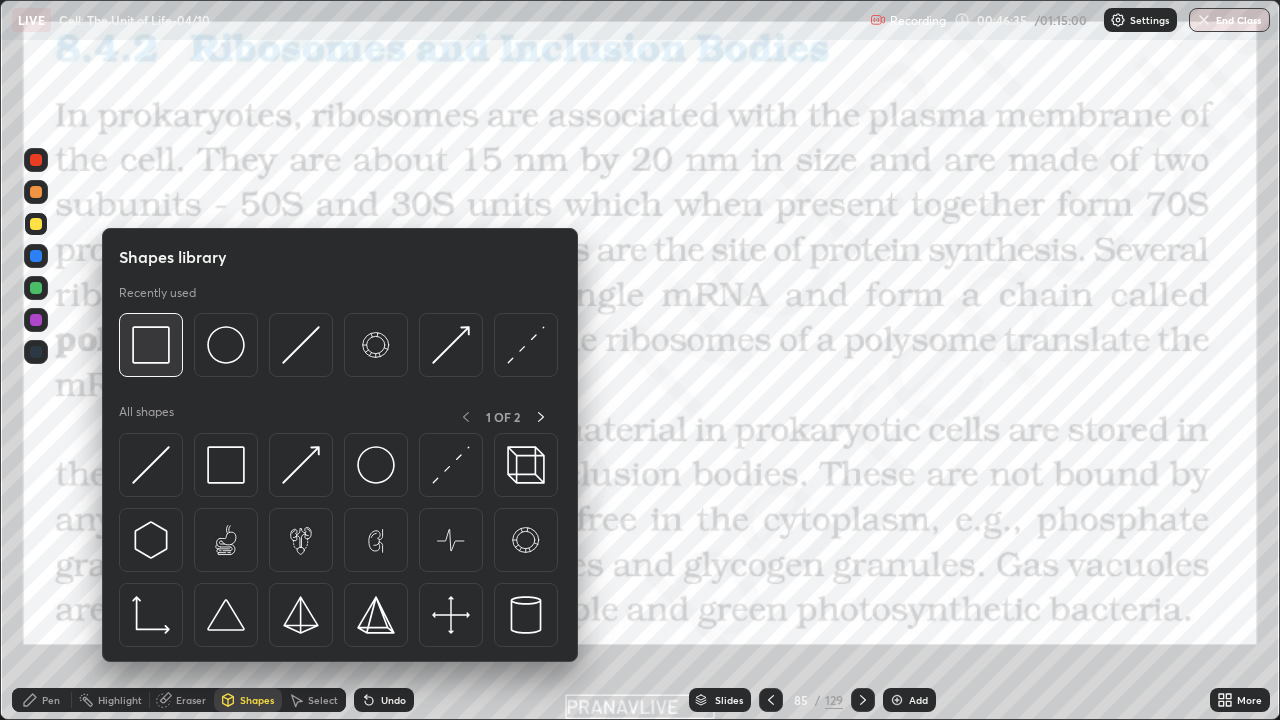 click at bounding box center (151, 345) 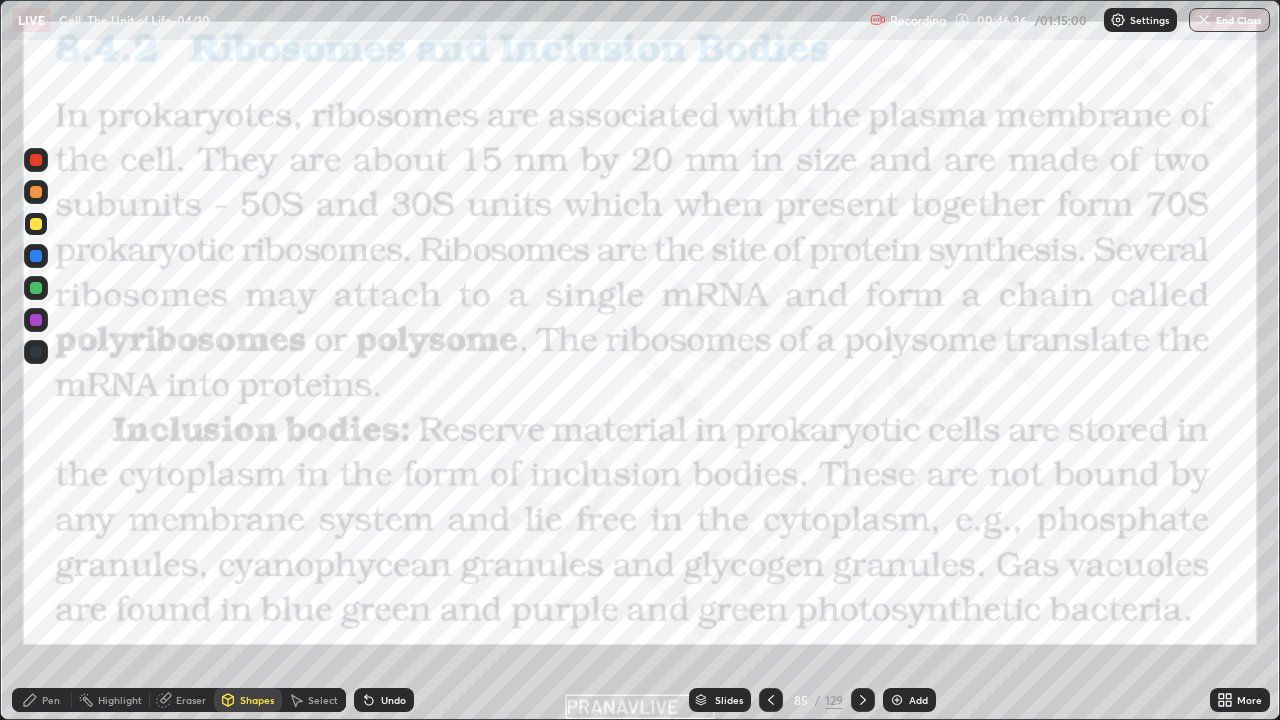 click at bounding box center [36, 160] 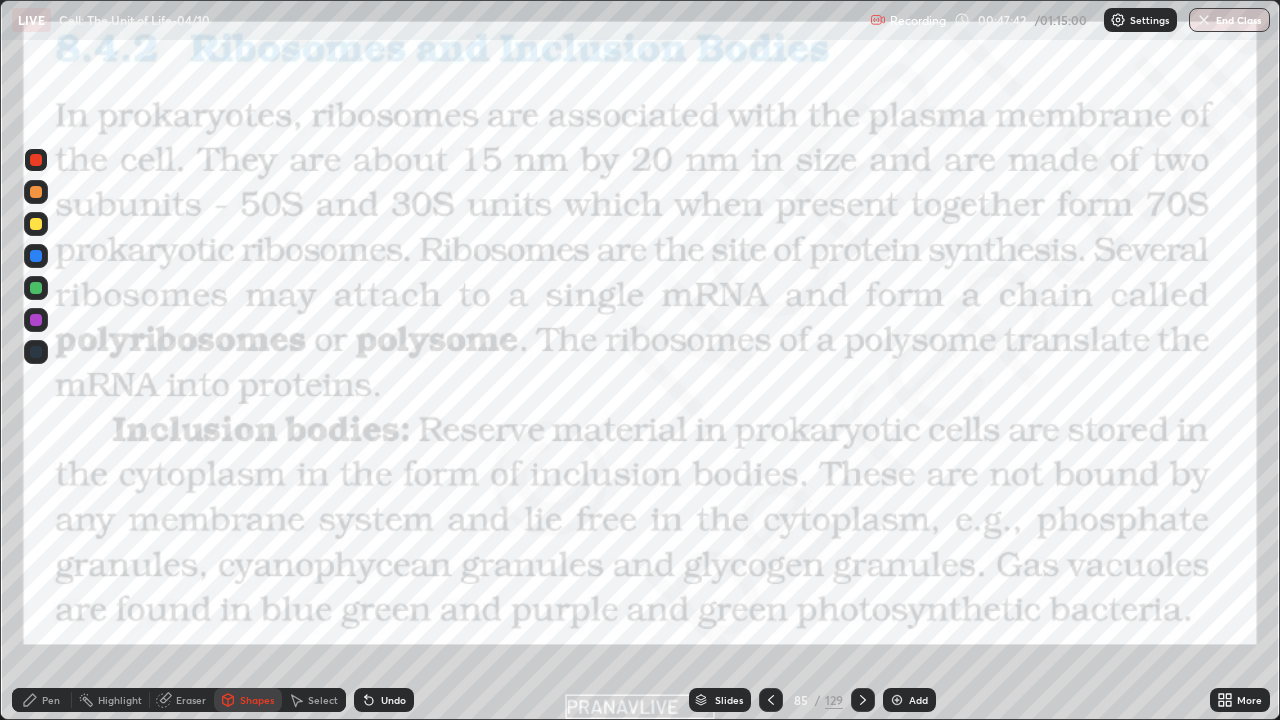 click on "Pen" at bounding box center [42, 700] 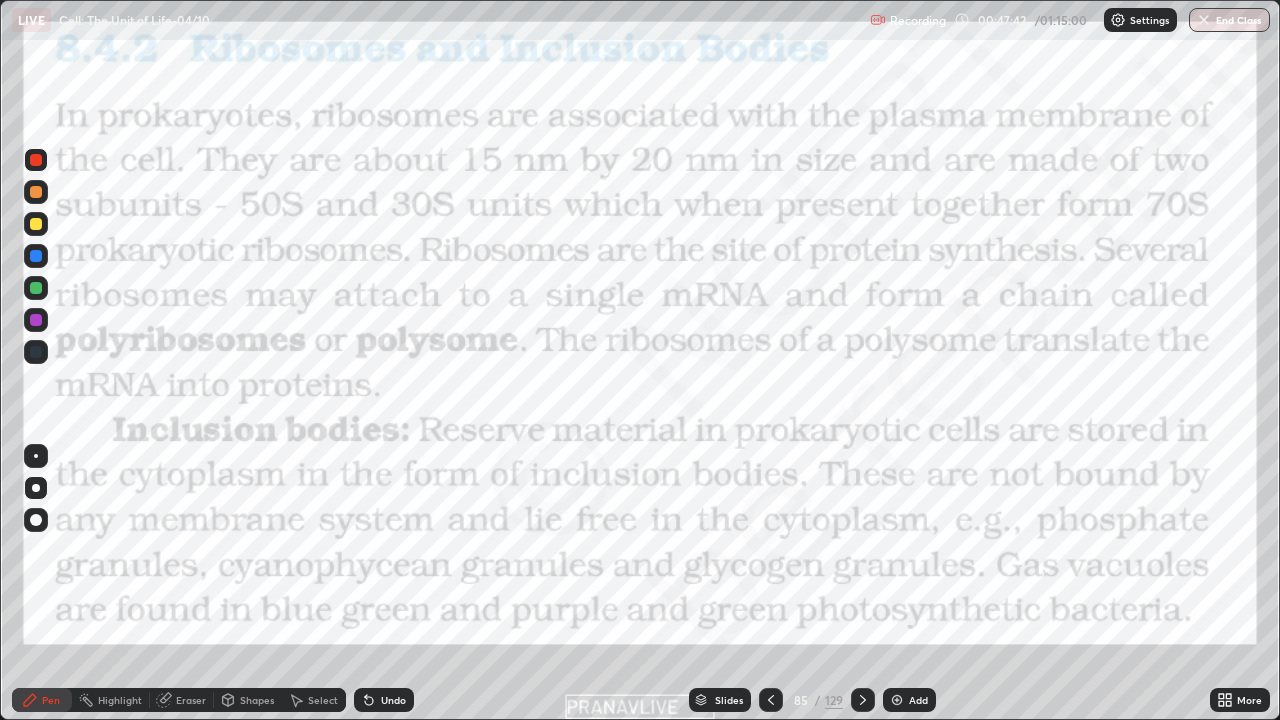 click at bounding box center [36, 320] 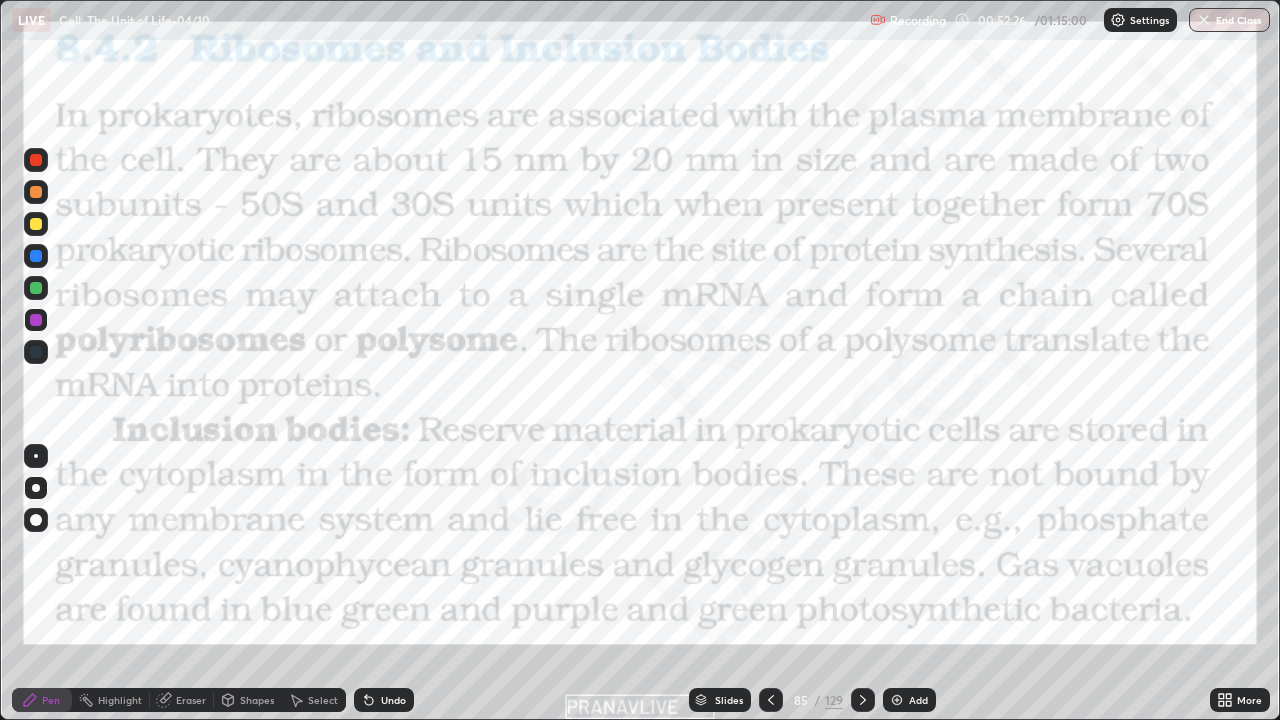 click on "Slides" at bounding box center [729, 700] 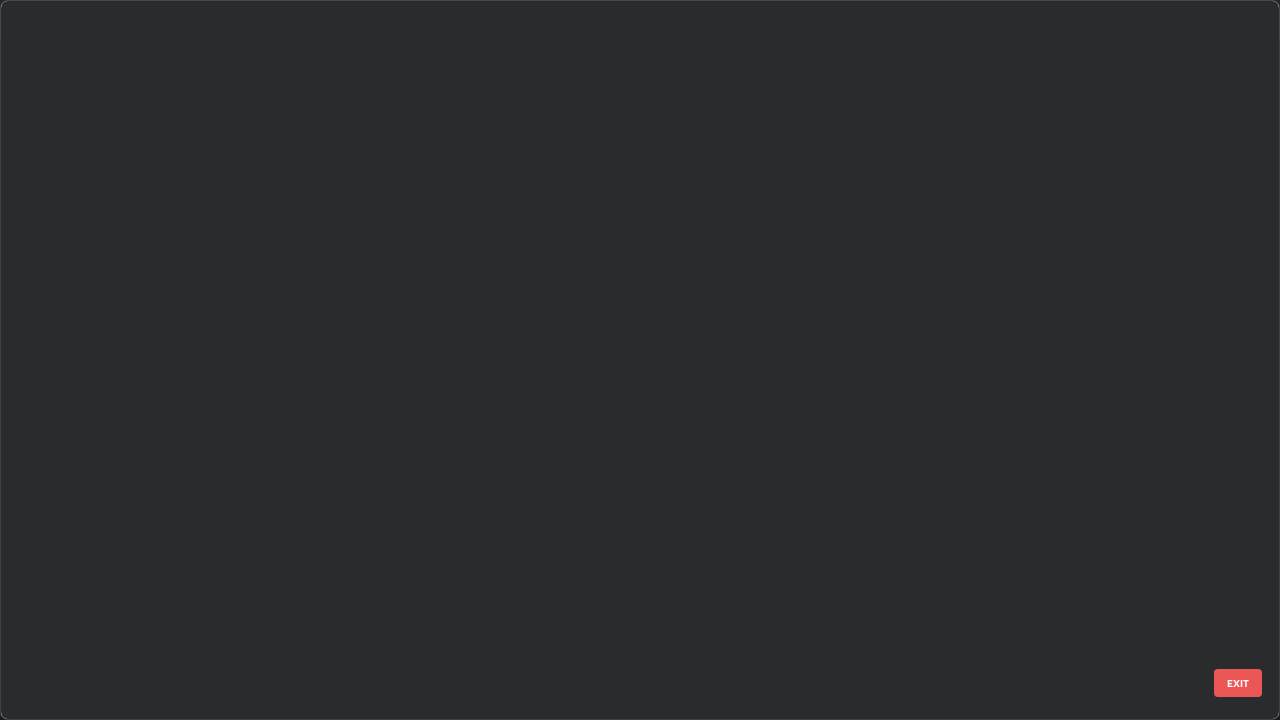 scroll, scrollTop: 5796, scrollLeft: 0, axis: vertical 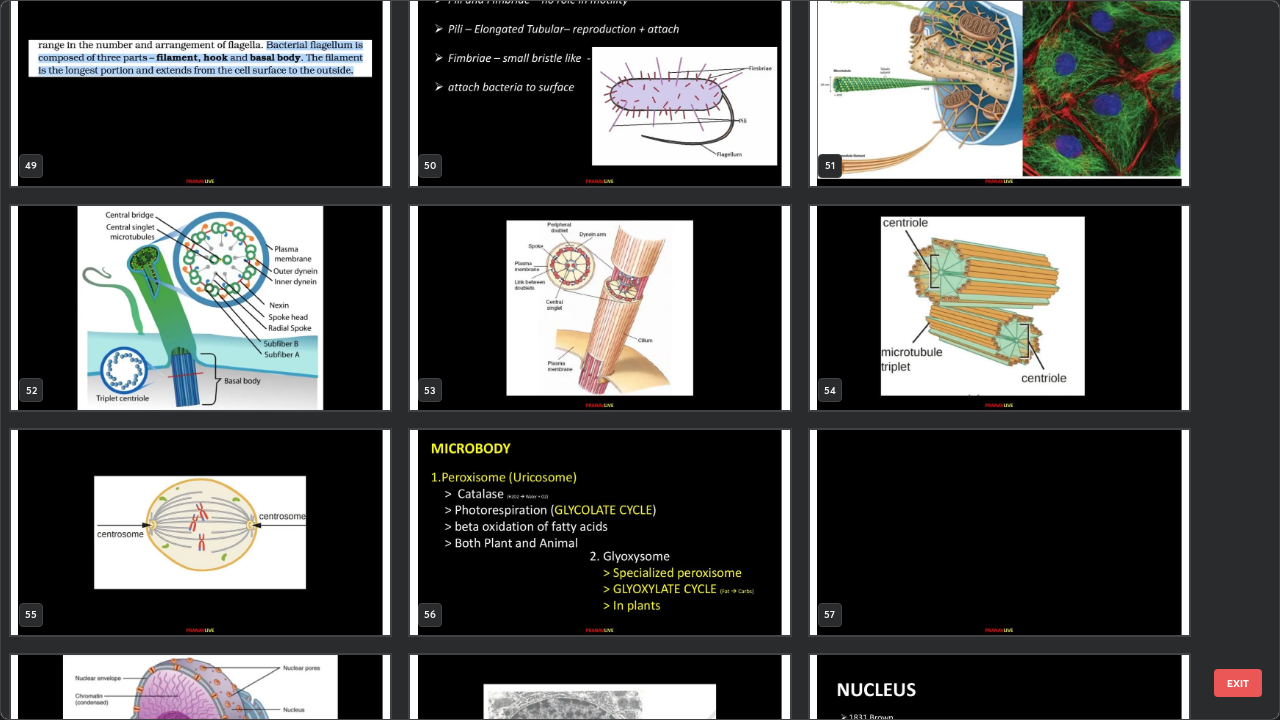 click at bounding box center [599, 83] 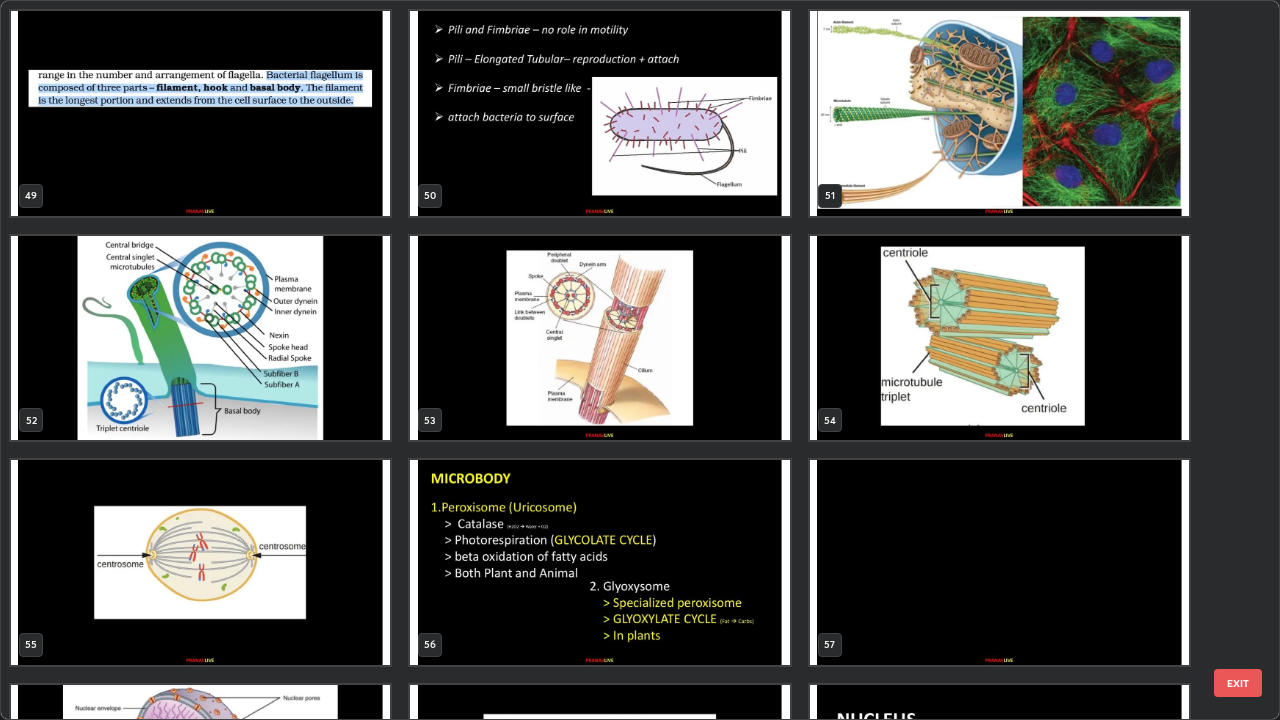 click at bounding box center (599, 113) 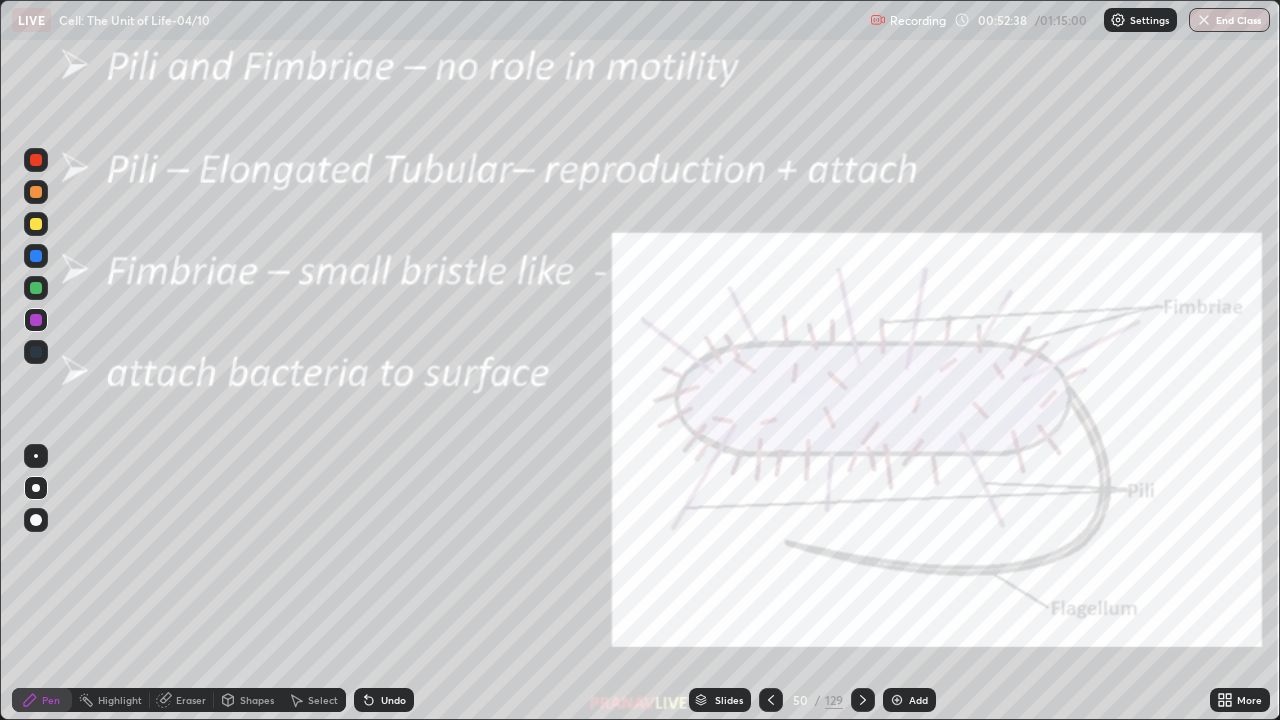 click at bounding box center [599, 113] 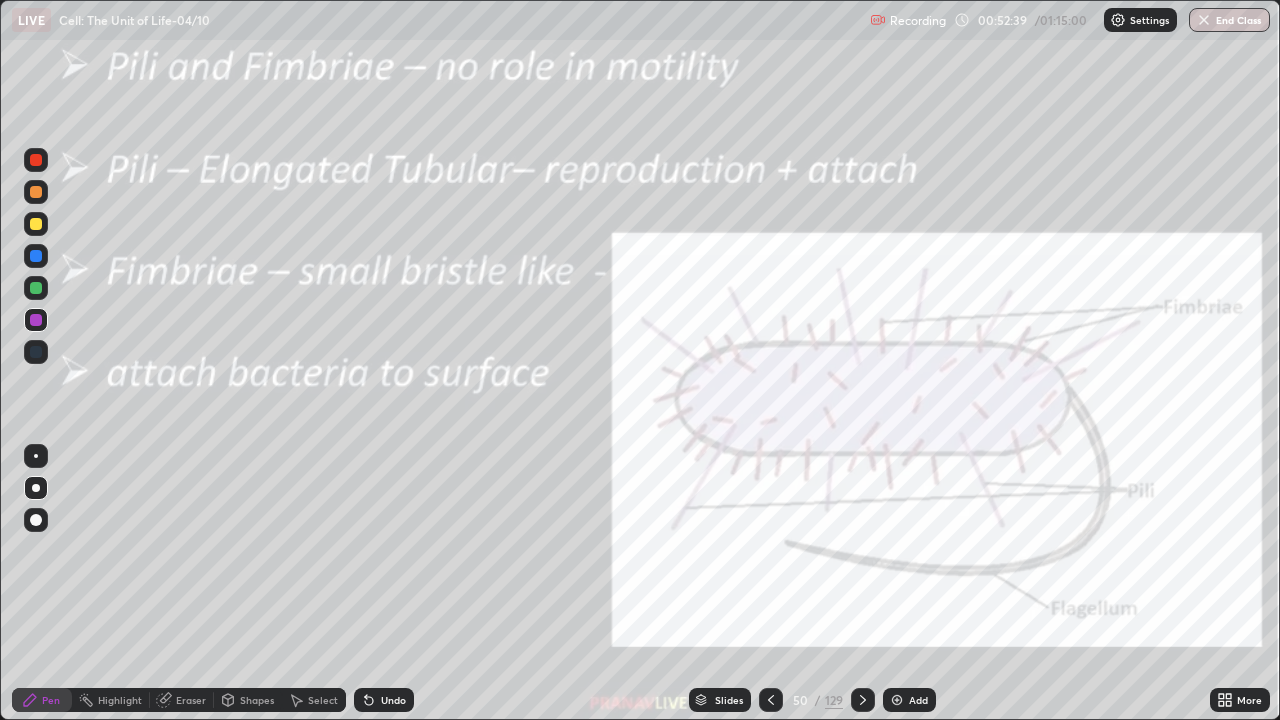 click 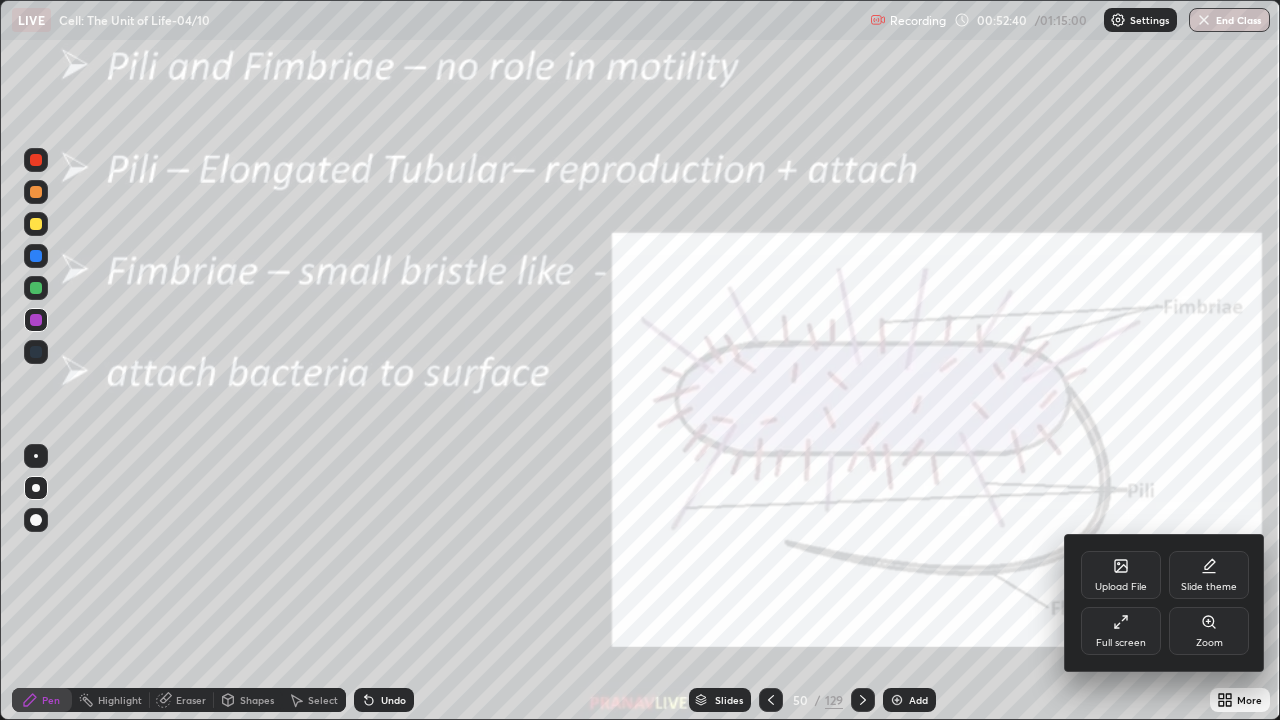 click 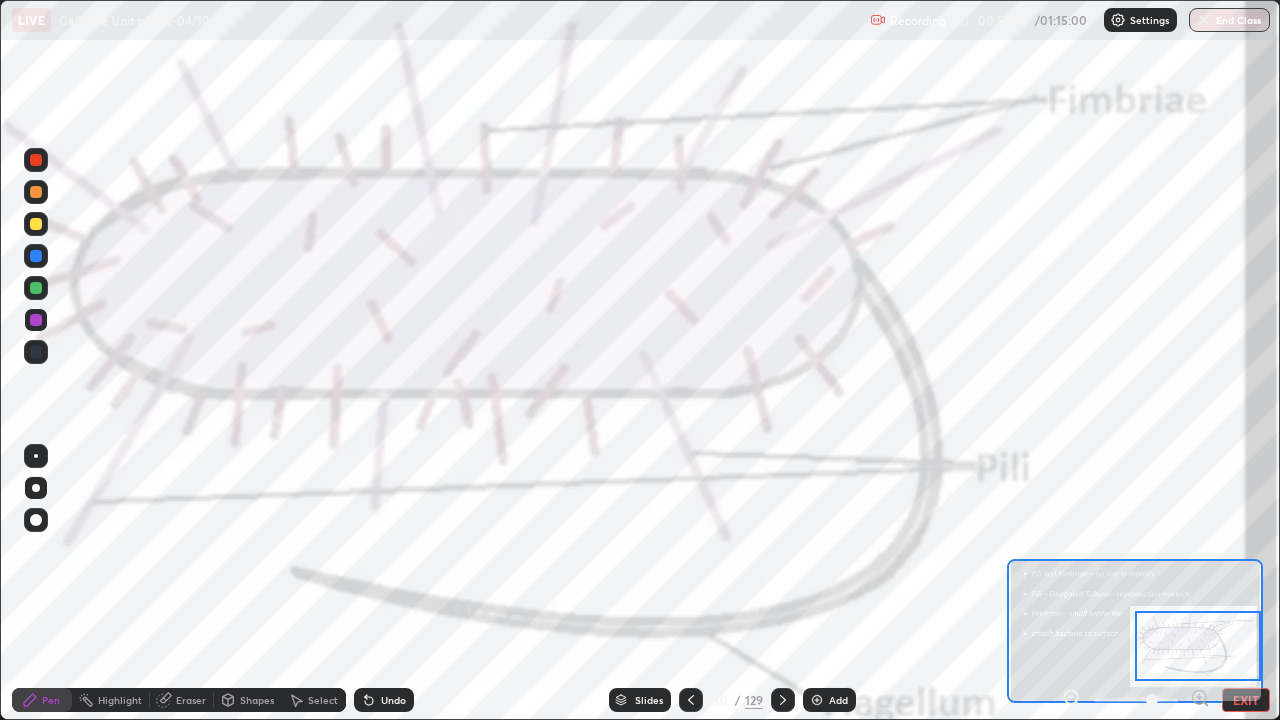 click at bounding box center [36, 160] 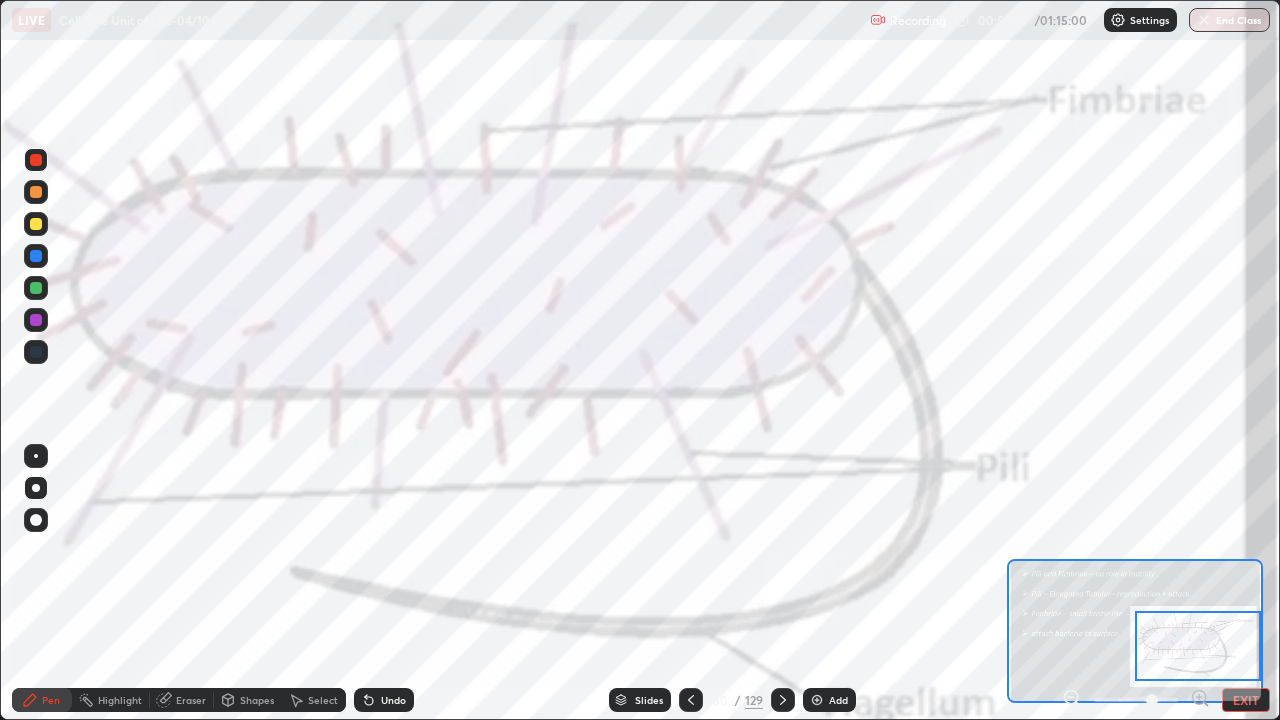click on "Slides" at bounding box center [640, 700] 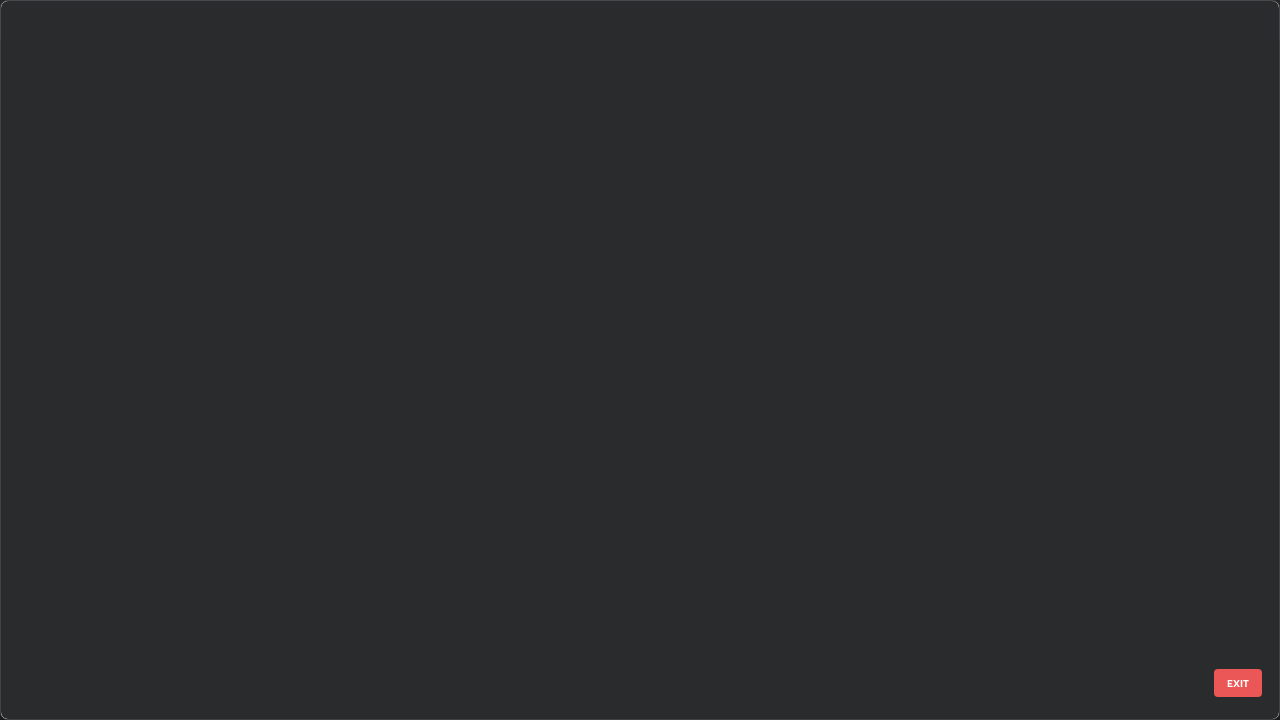 scroll, scrollTop: 3100, scrollLeft: 0, axis: vertical 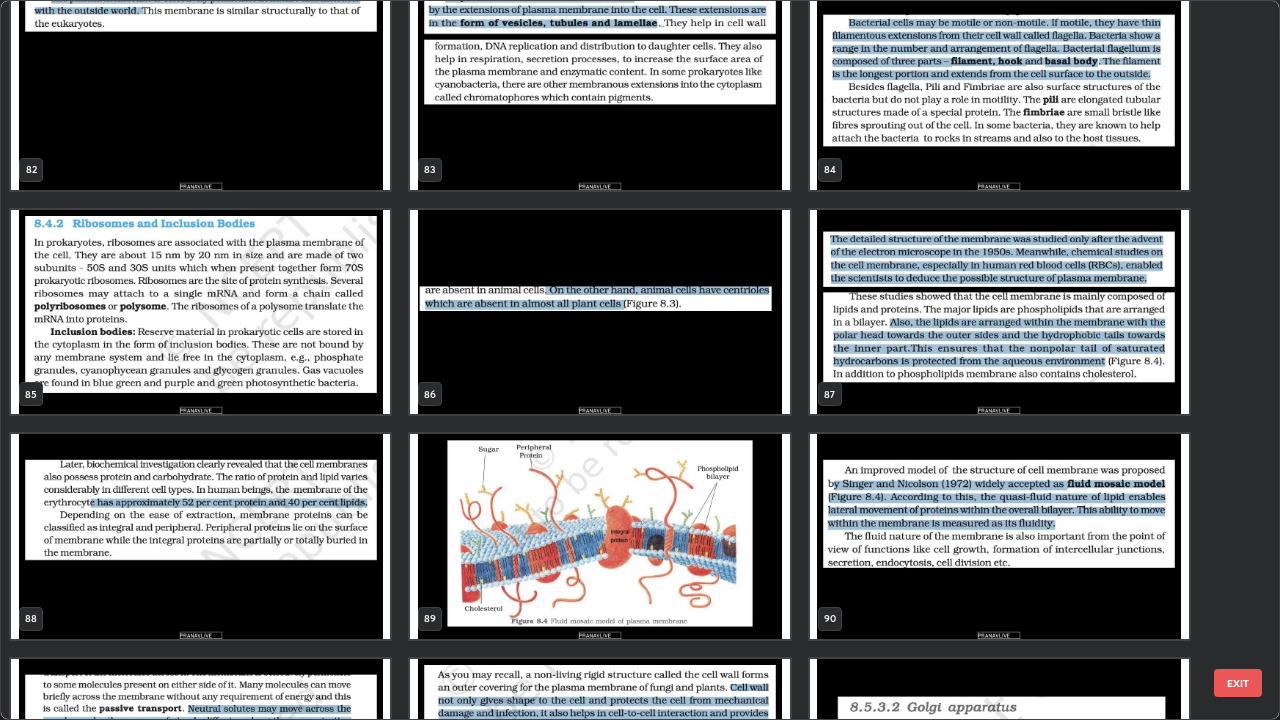 click at bounding box center (999, 312) 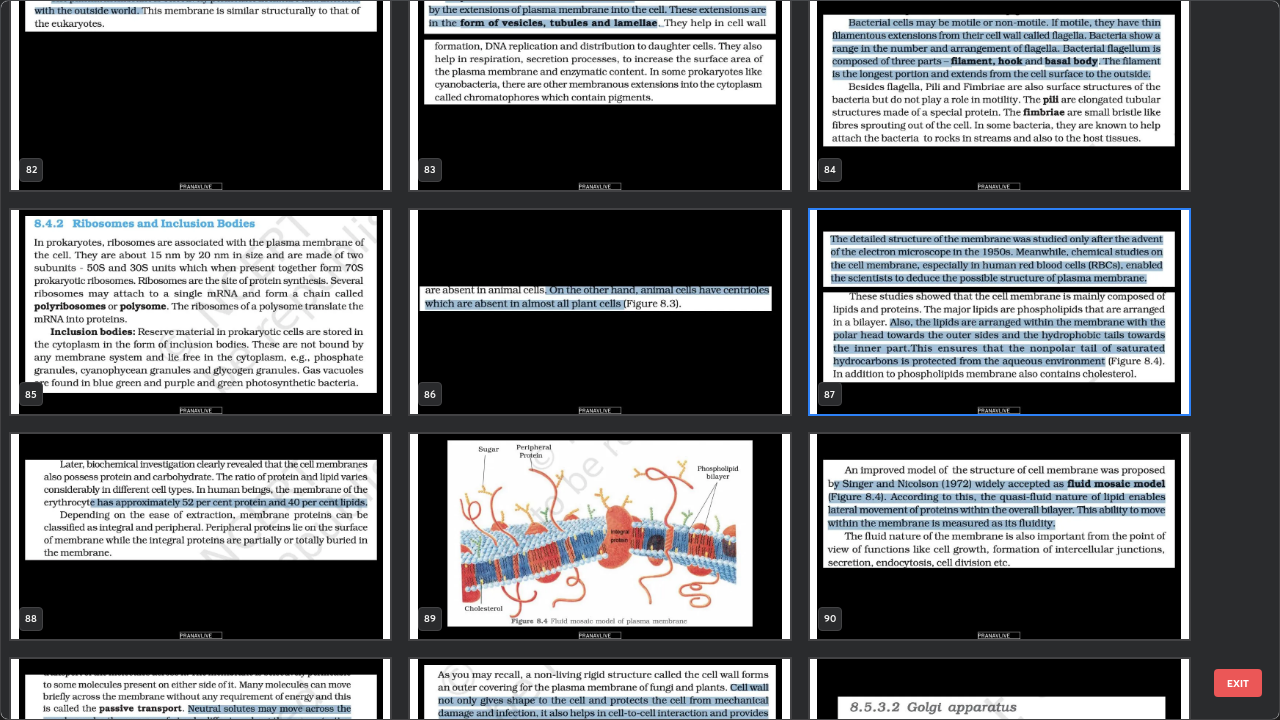 click at bounding box center [999, 312] 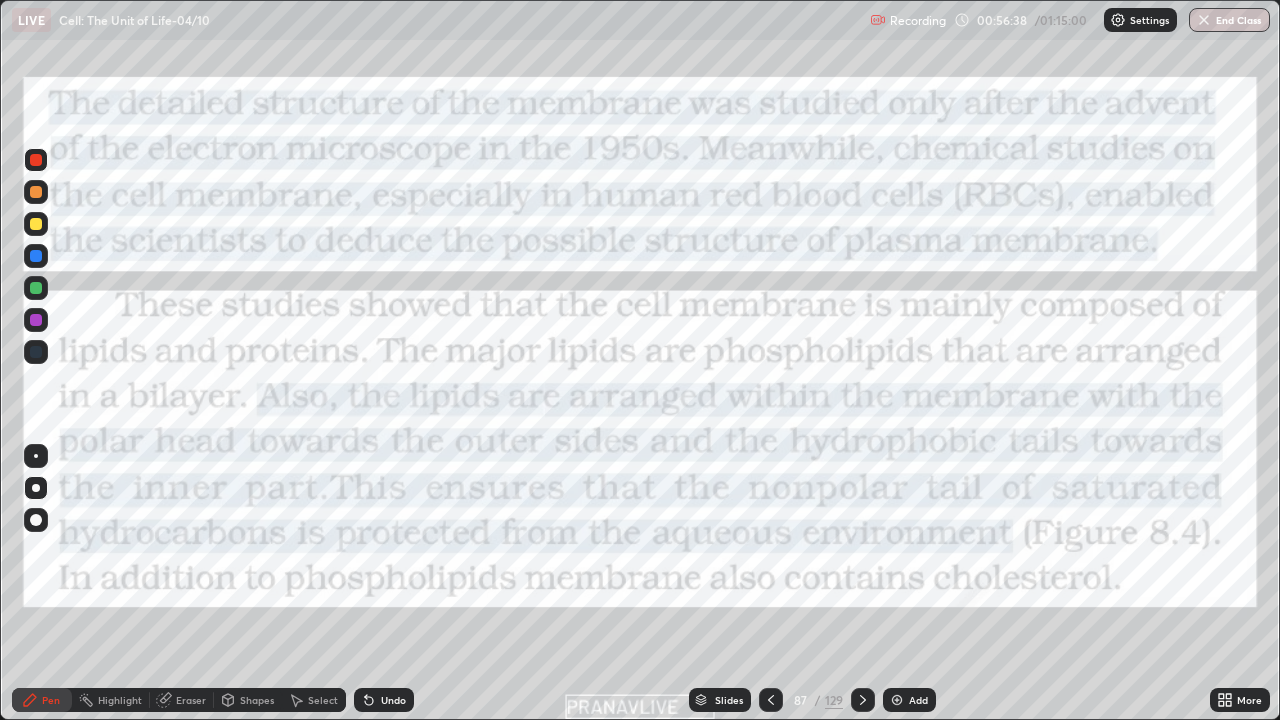 click at bounding box center (999, 312) 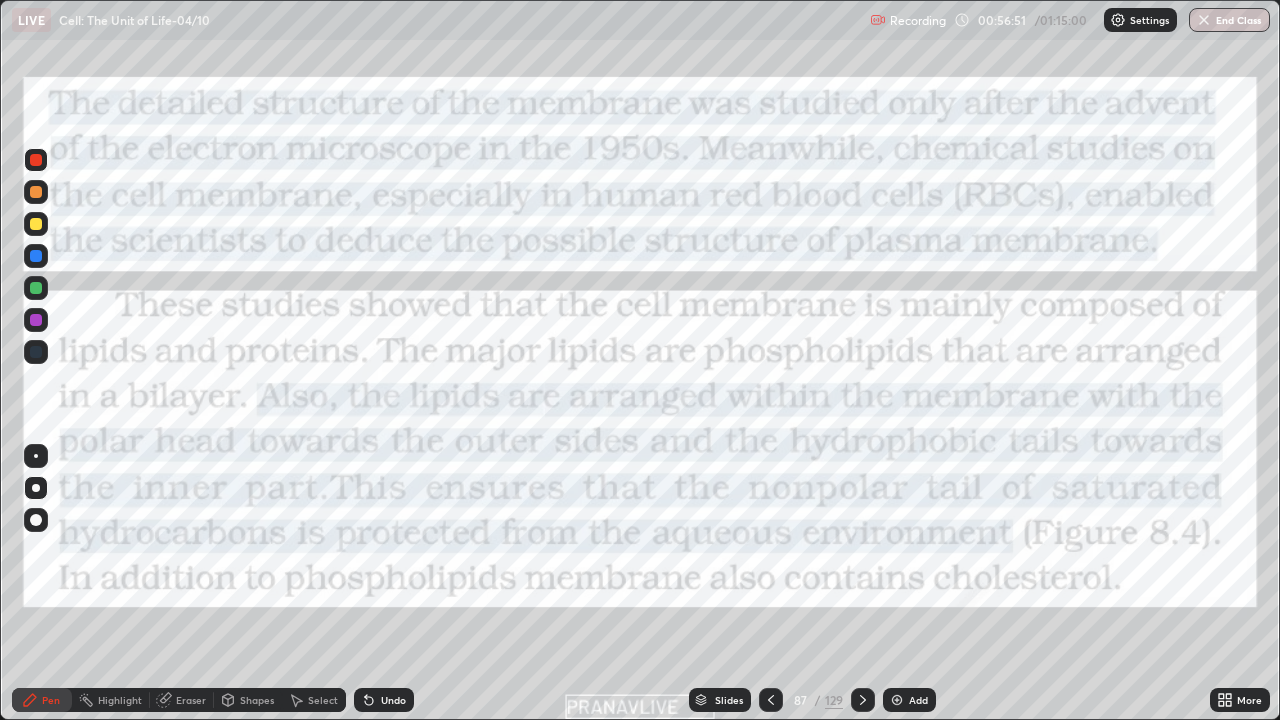 click at bounding box center [36, 160] 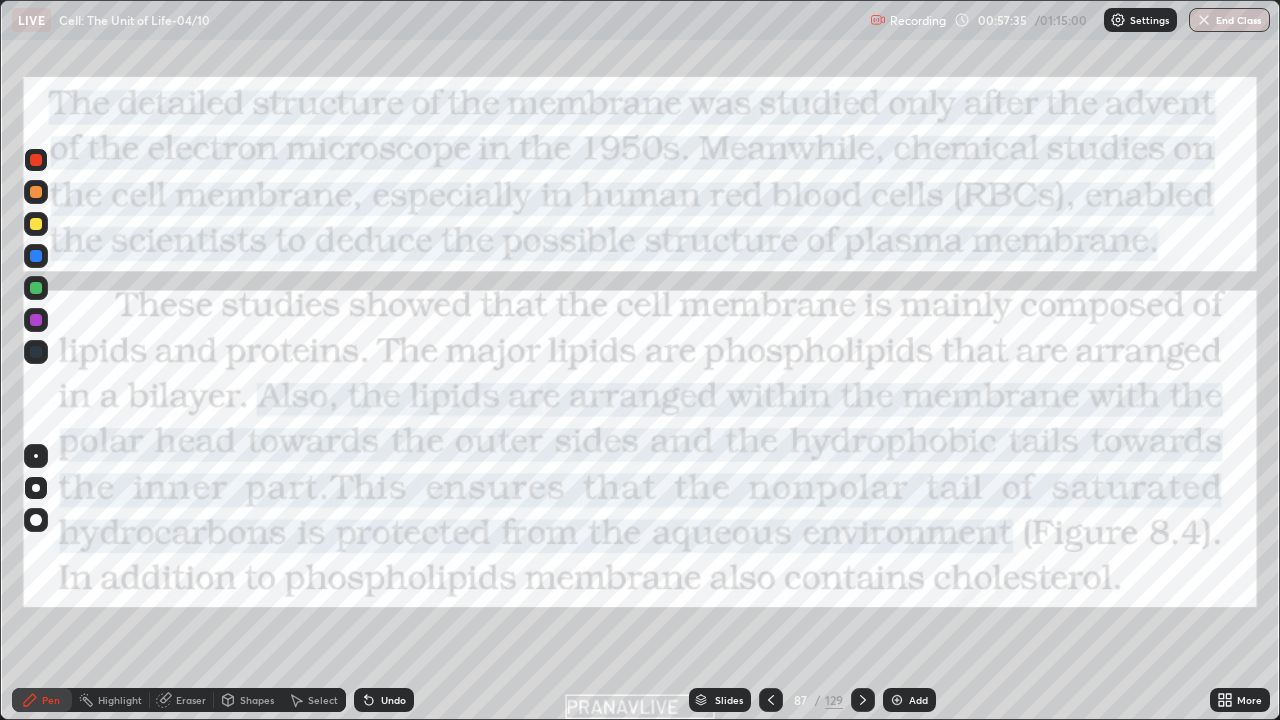 click on "Add" at bounding box center (909, 700) 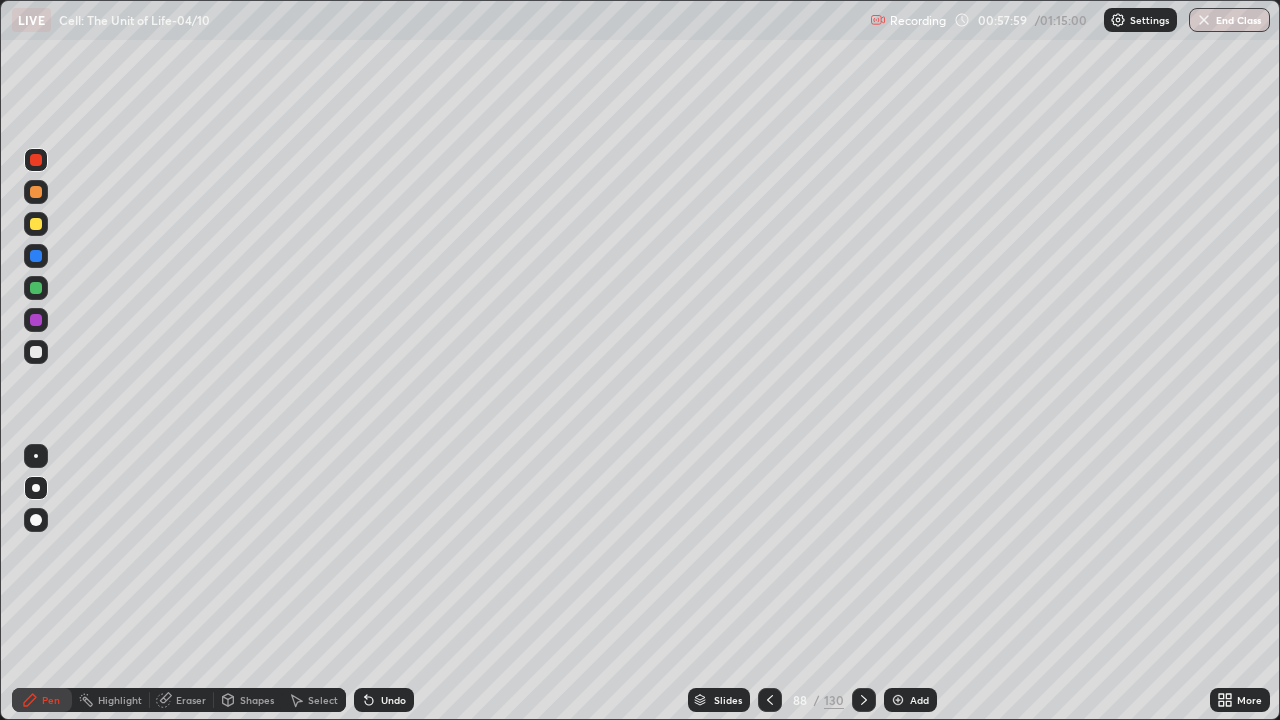click 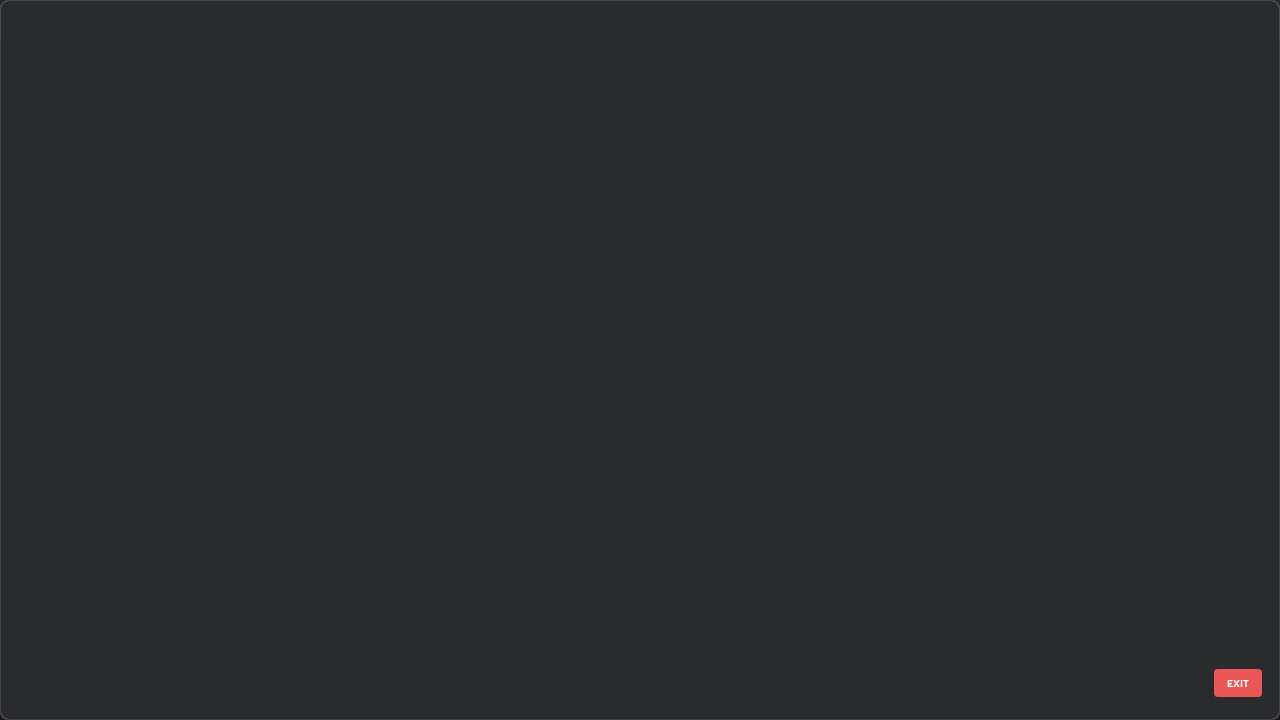 scroll, scrollTop: 6020, scrollLeft: 0, axis: vertical 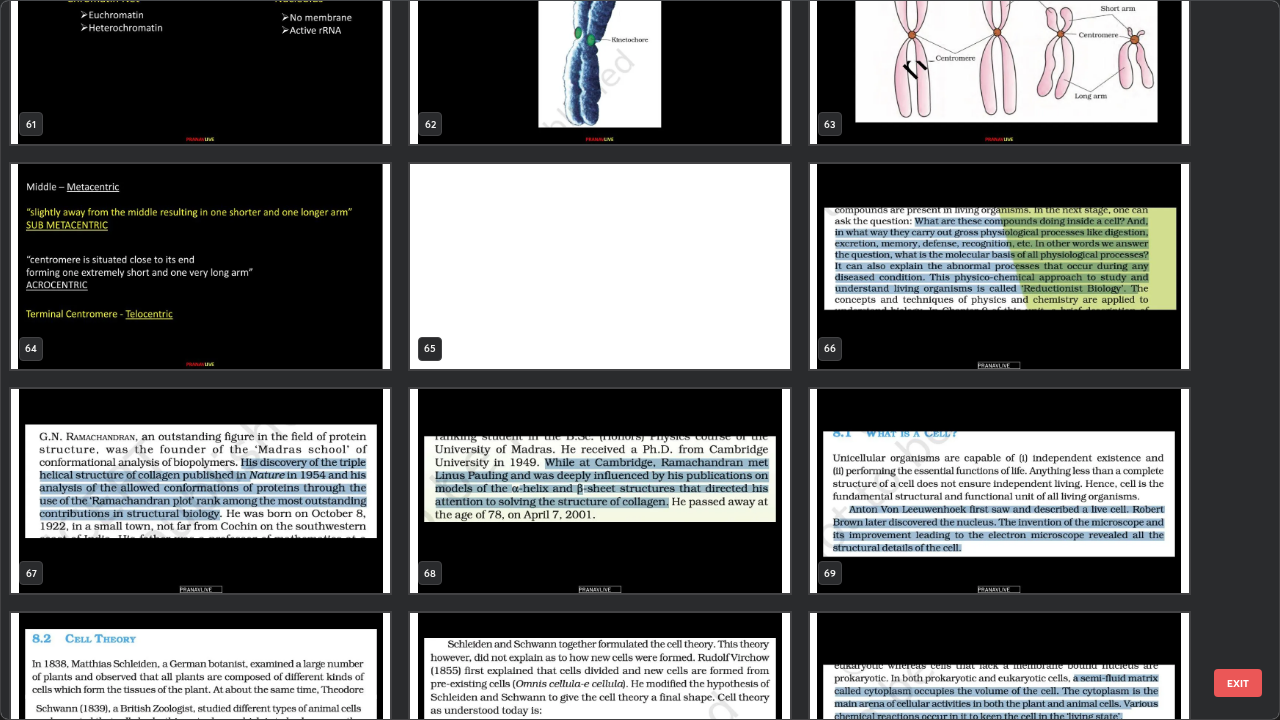 click at bounding box center [999, 266] 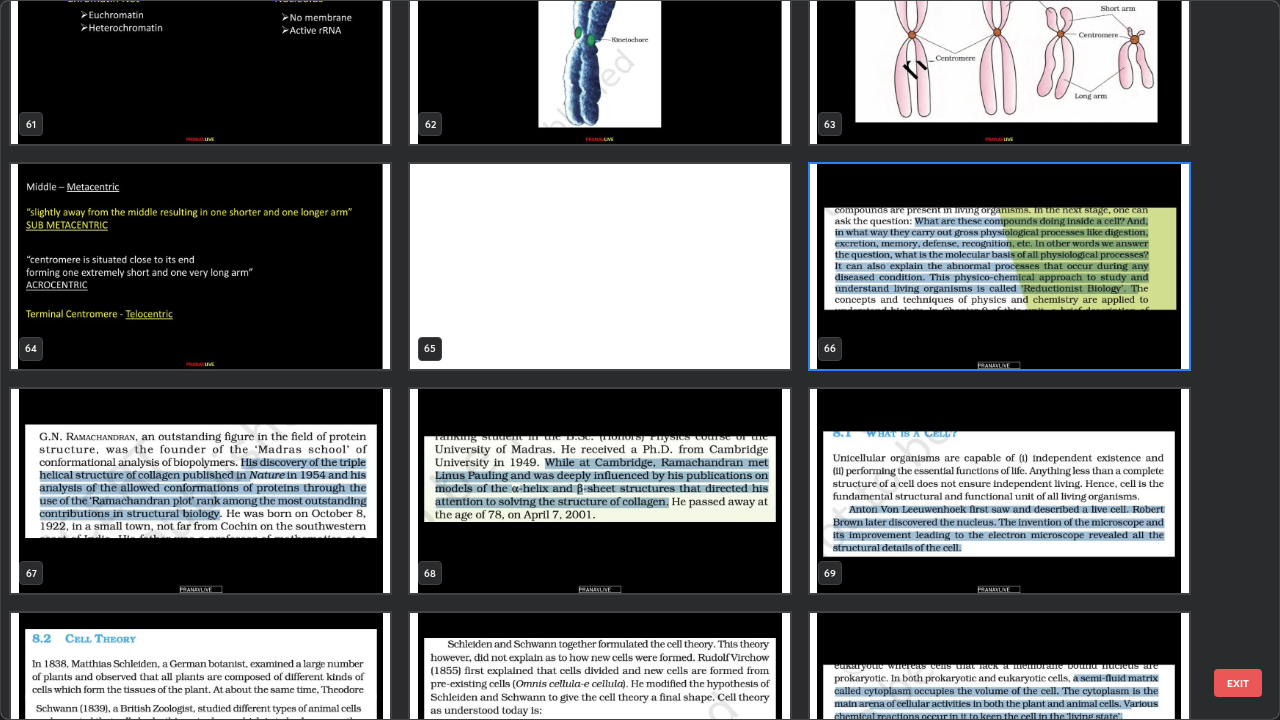 click at bounding box center (999, 266) 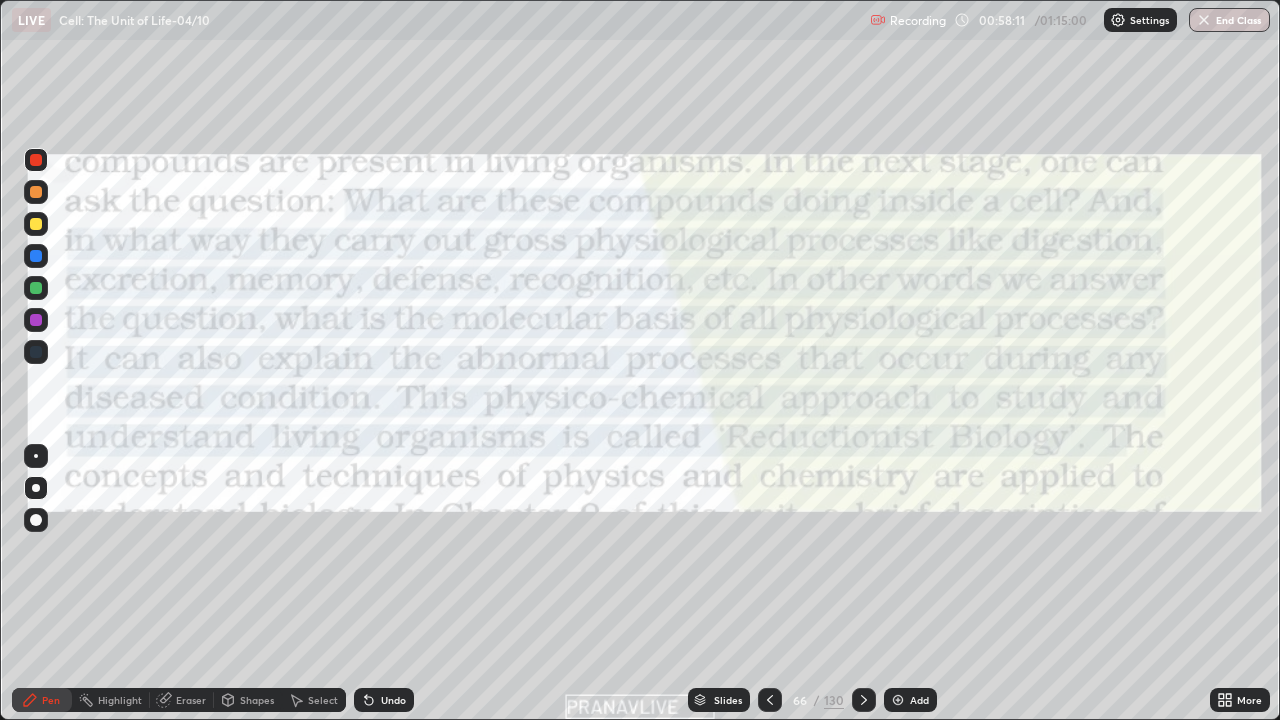 click at bounding box center (999, 266) 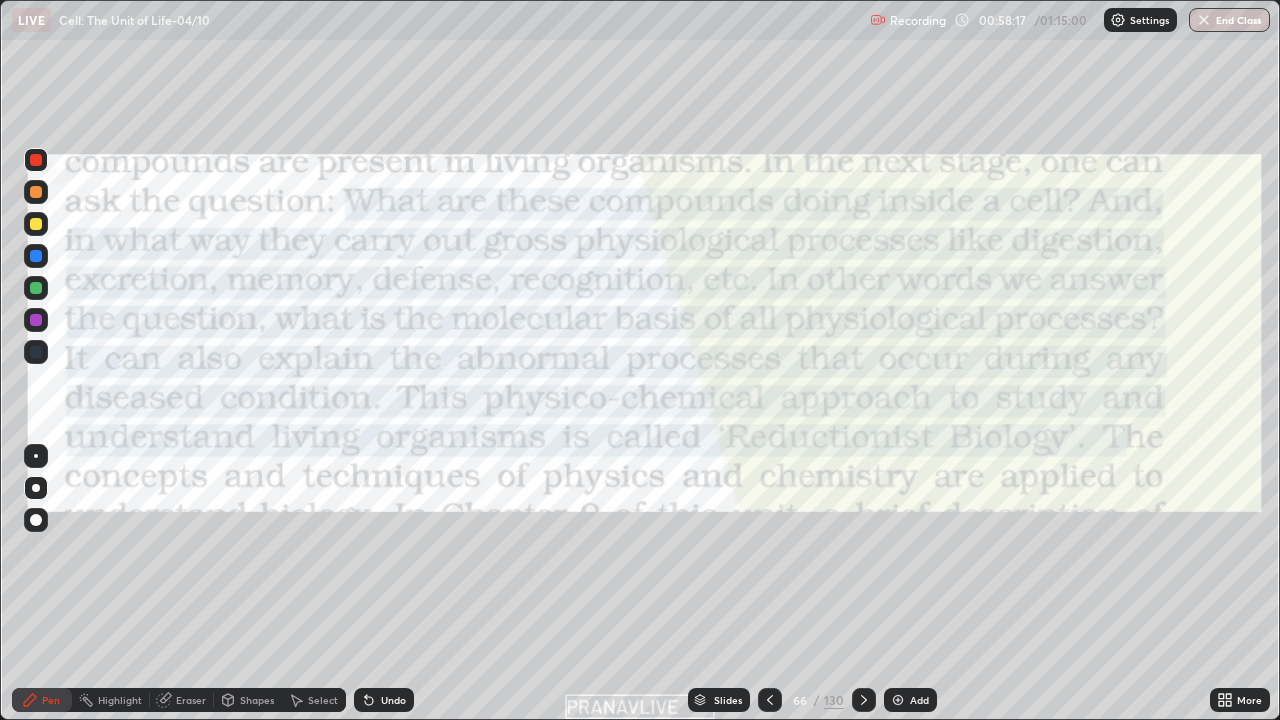 click at bounding box center [36, 160] 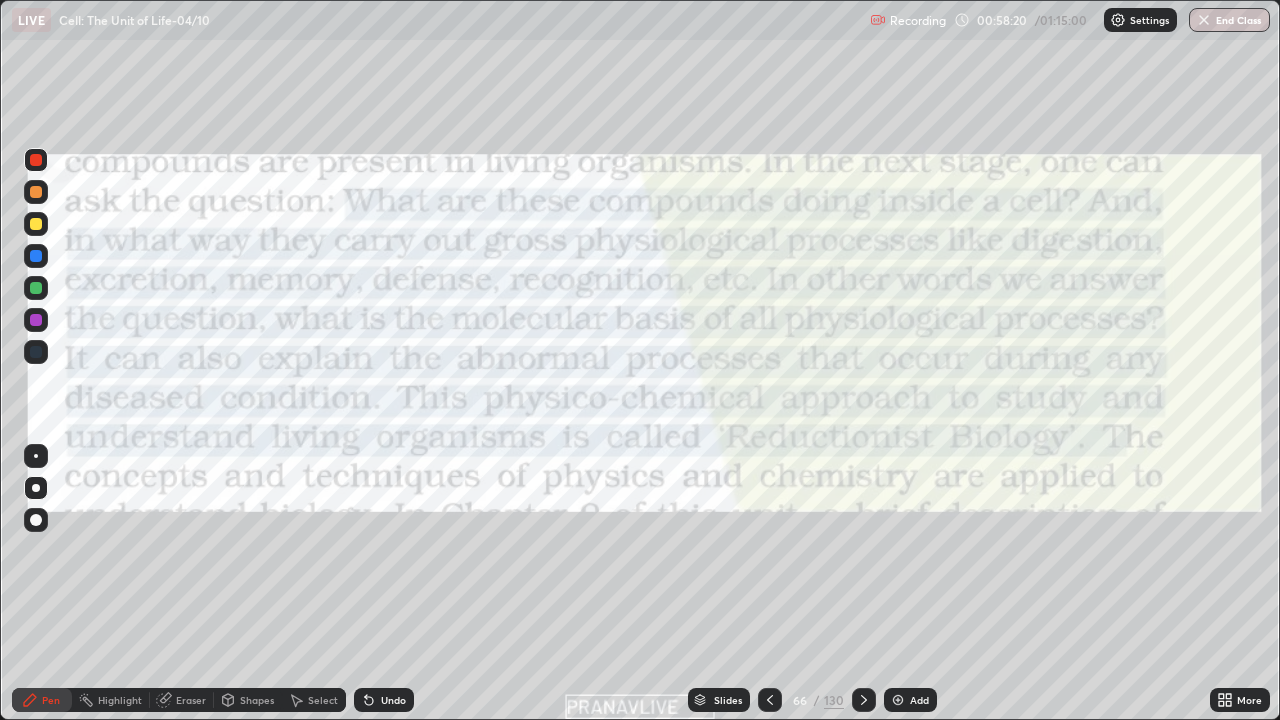 click at bounding box center (36, 160) 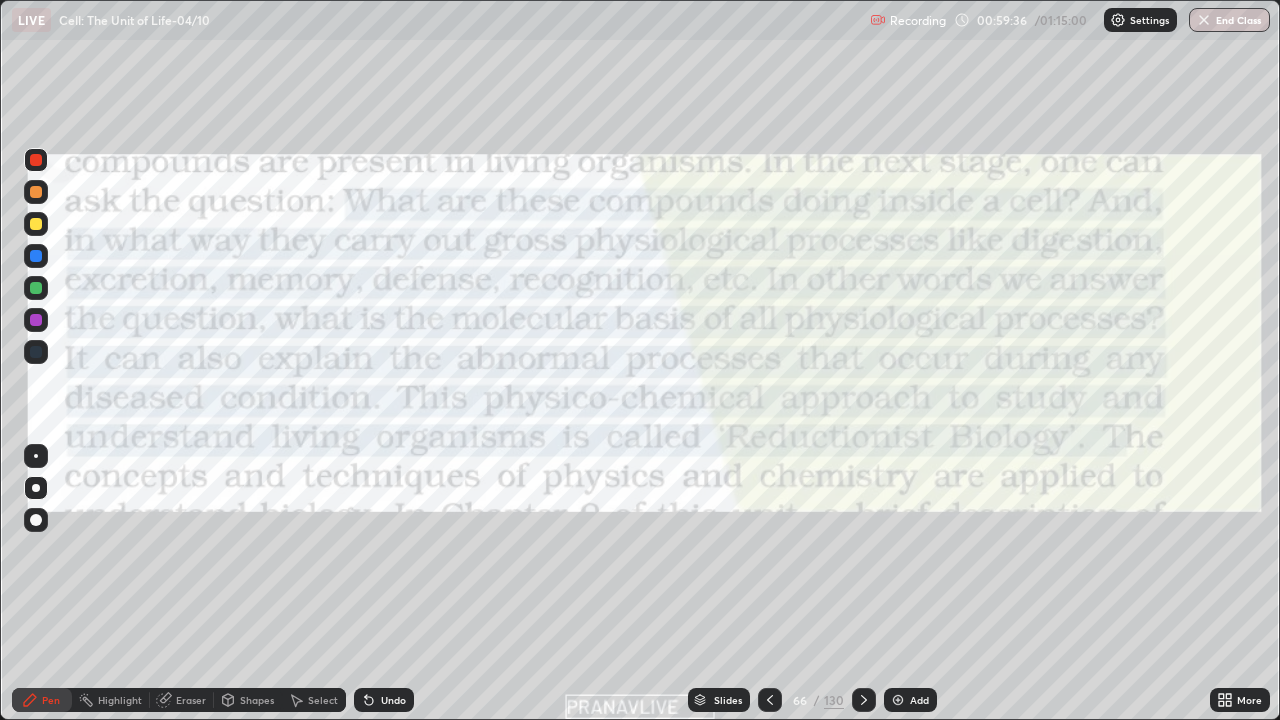 click 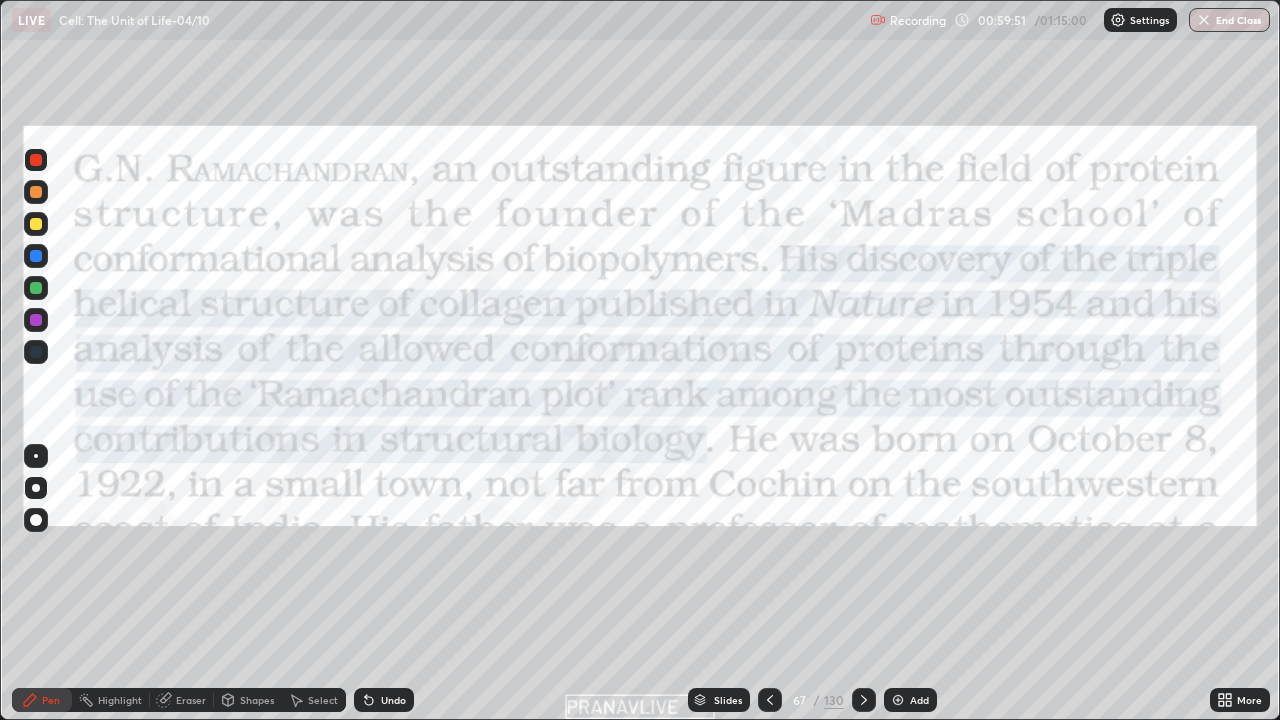 click on "Shapes" at bounding box center [257, 700] 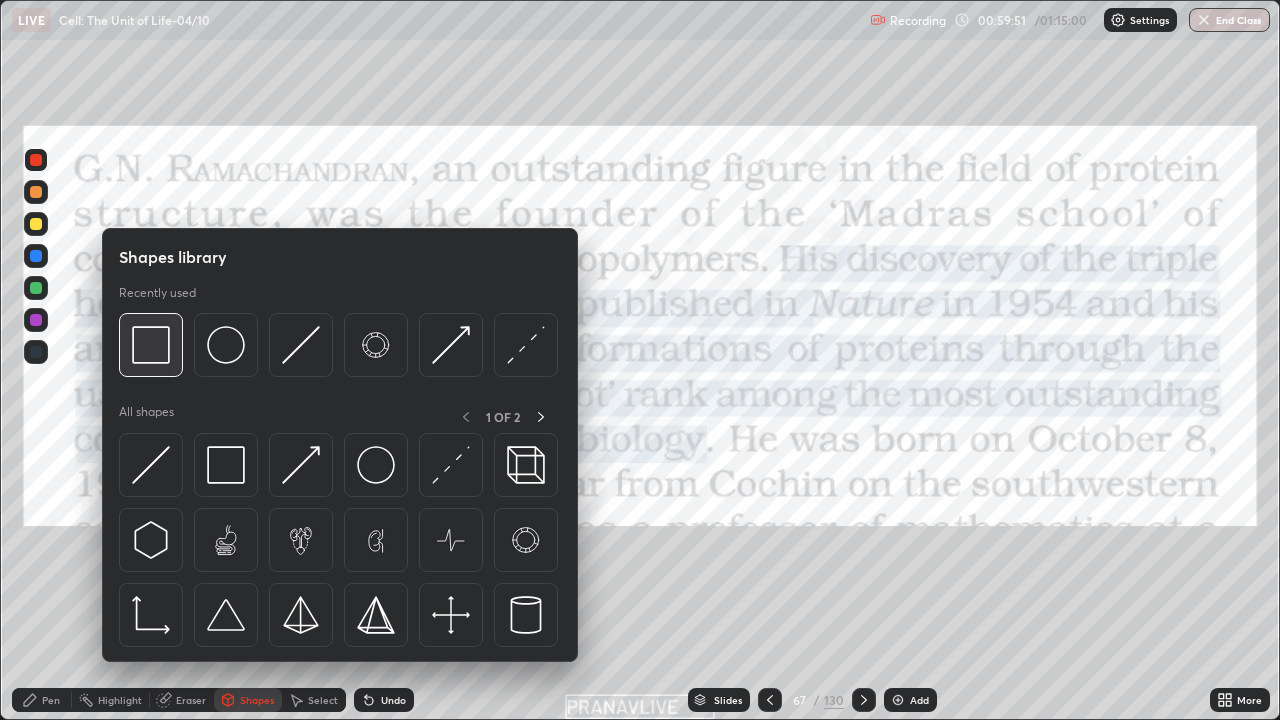 click at bounding box center (151, 345) 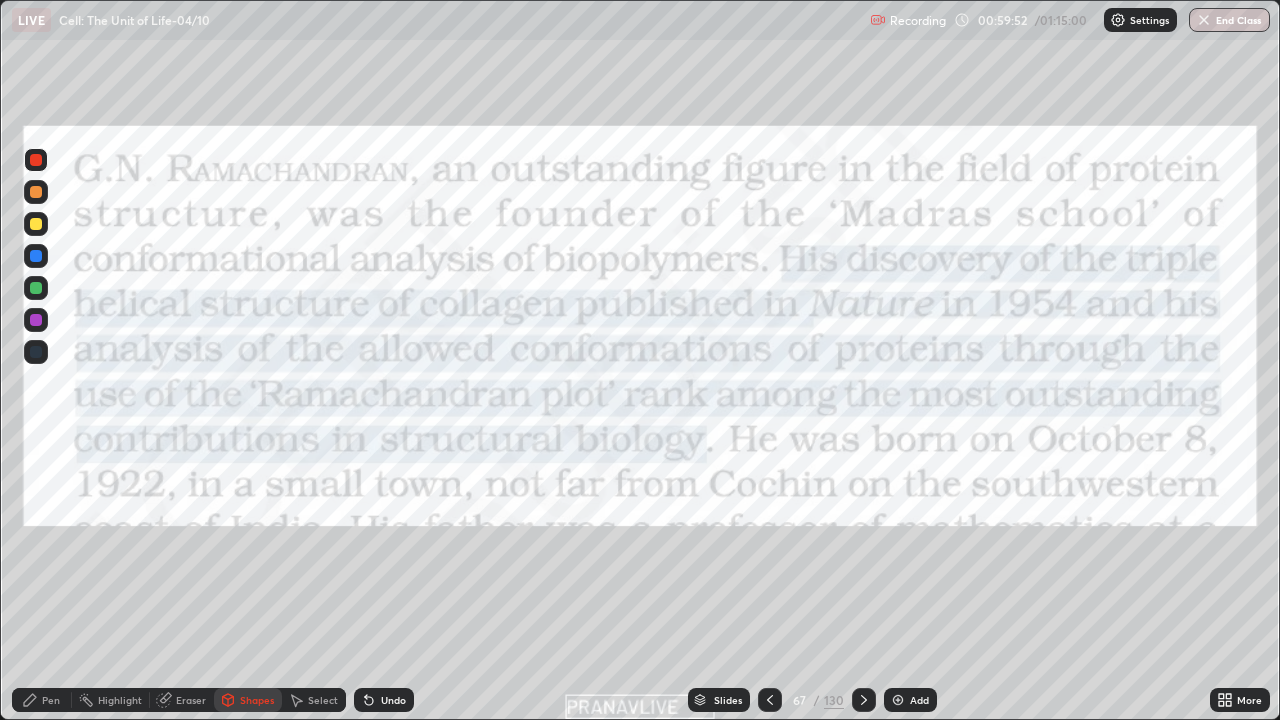 click at bounding box center [36, 160] 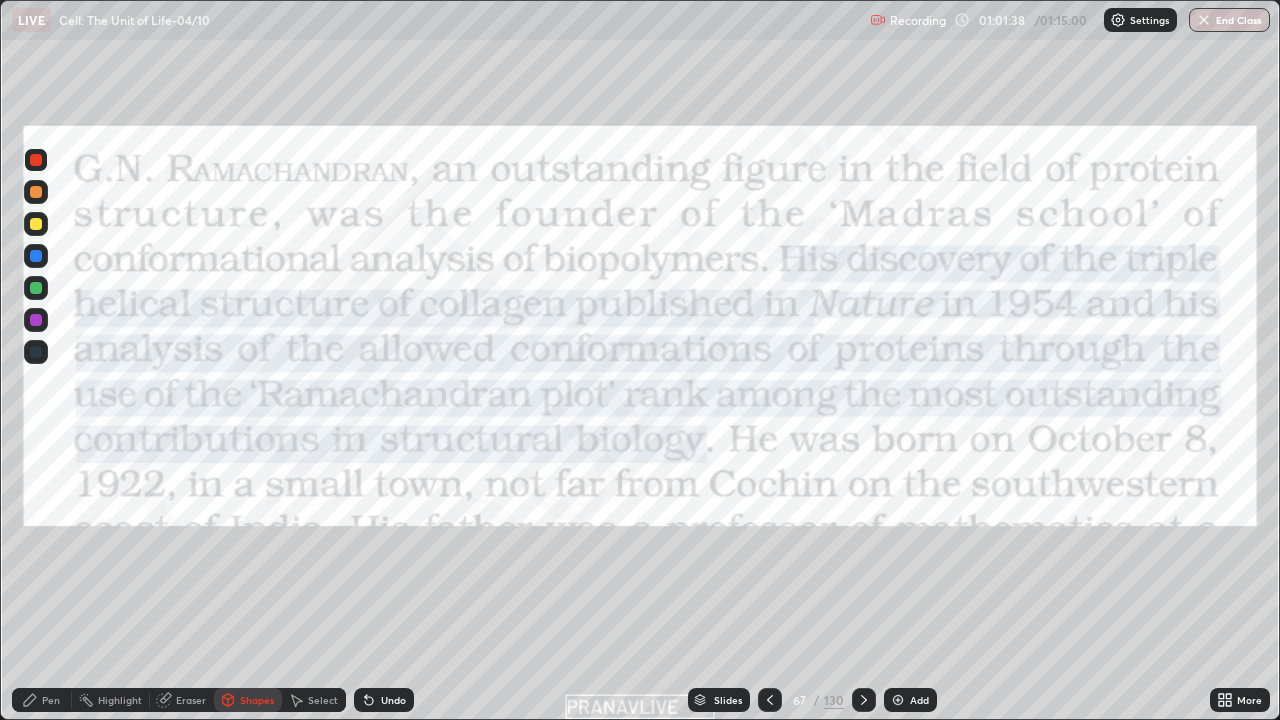 click on "Slides" at bounding box center (719, 700) 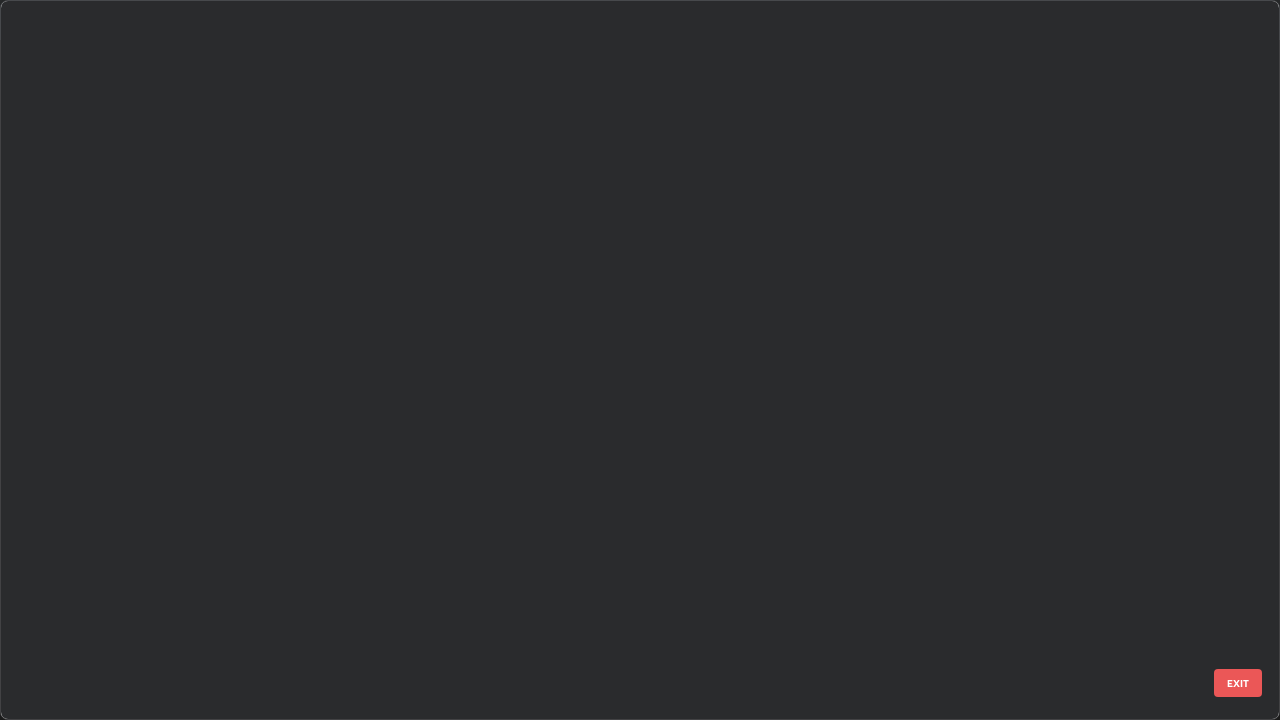 scroll, scrollTop: 4448, scrollLeft: 0, axis: vertical 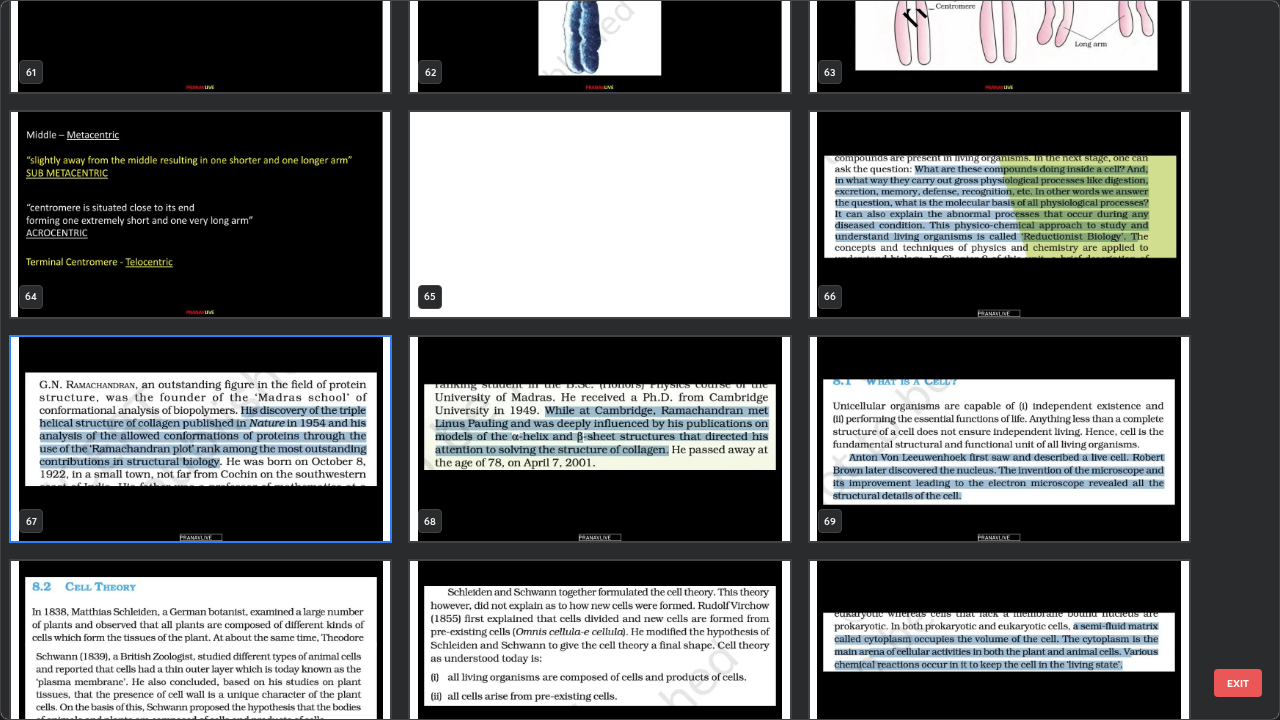 click at bounding box center [599, 439] 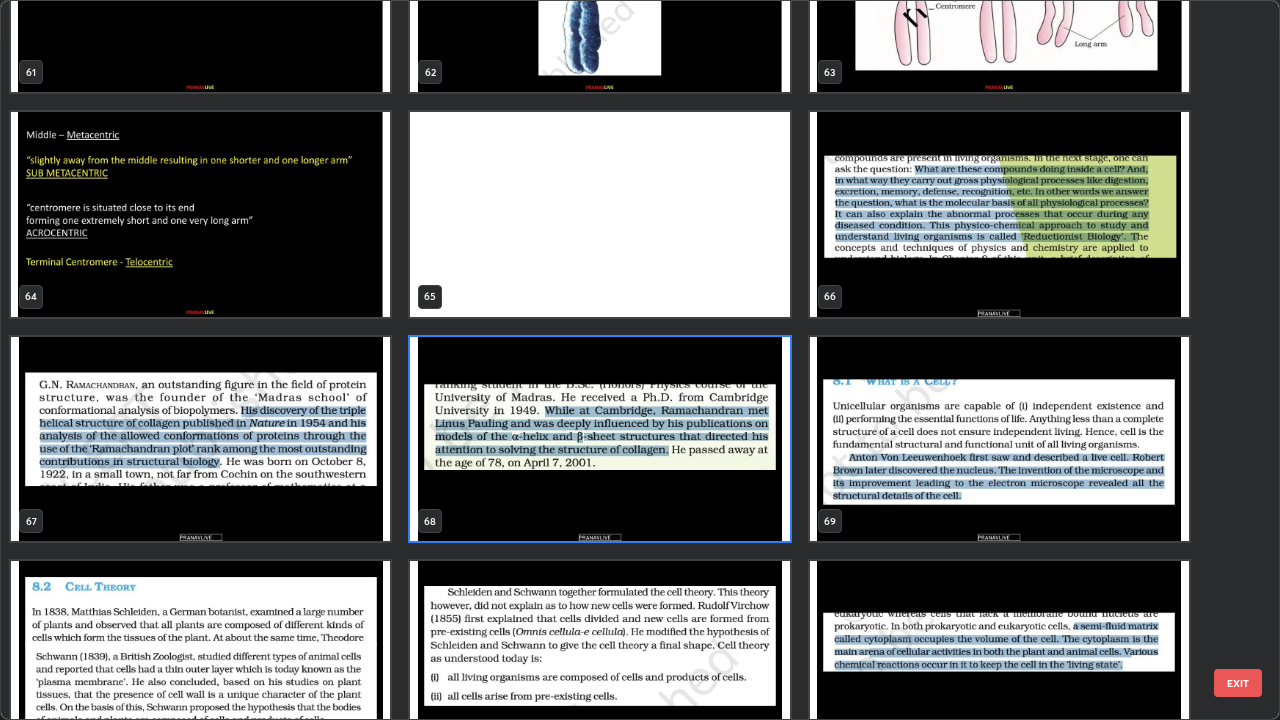 click at bounding box center [599, 439] 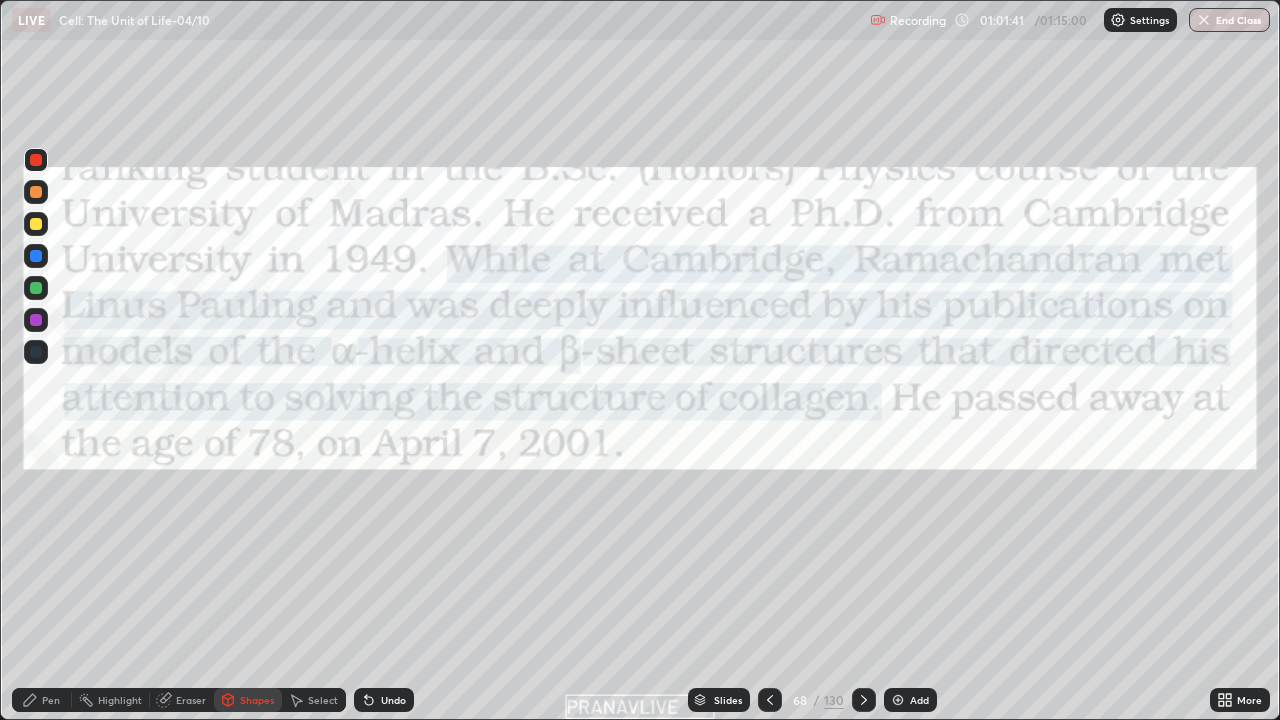 click at bounding box center (599, 439) 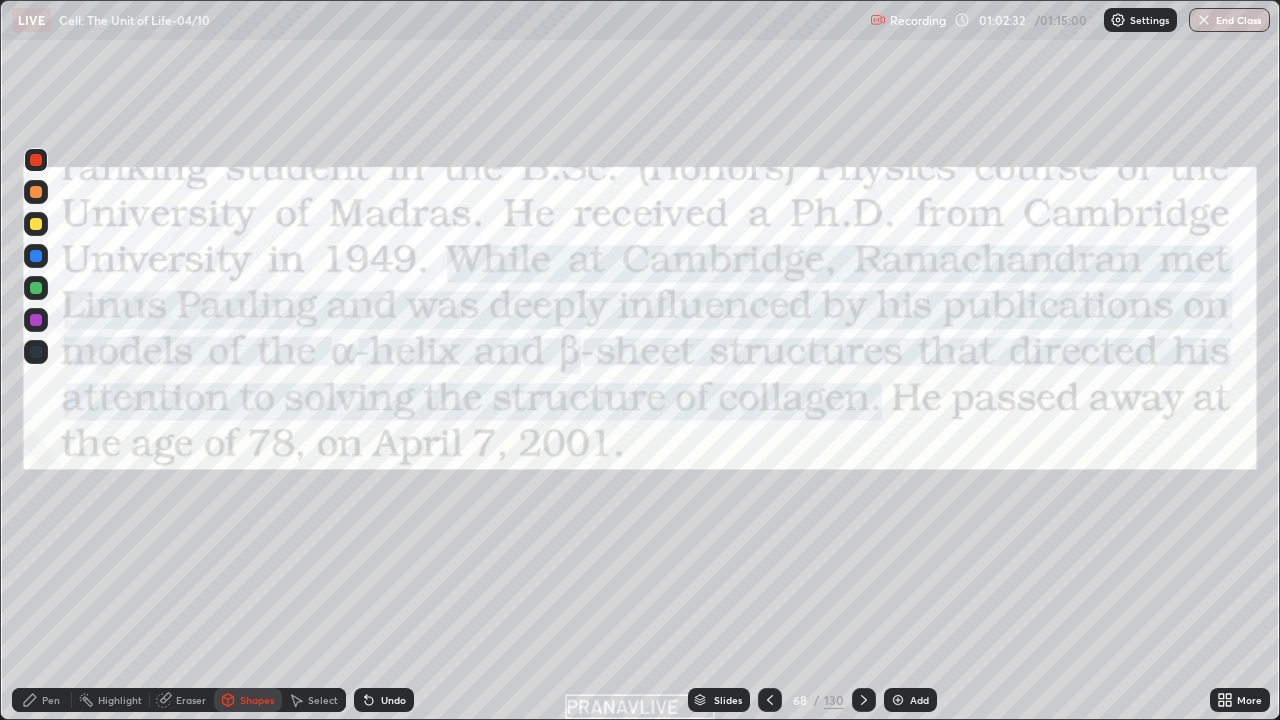 click on "Add" at bounding box center (910, 700) 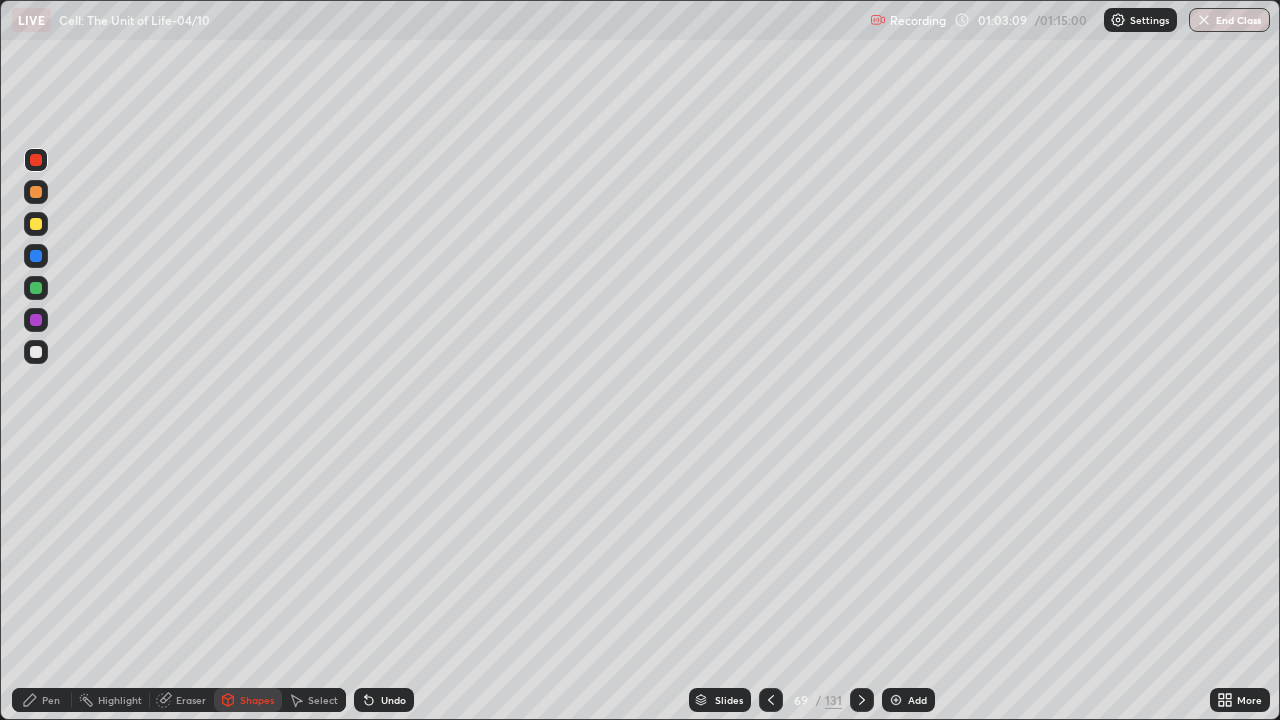 click on "End Class" at bounding box center (1229, 20) 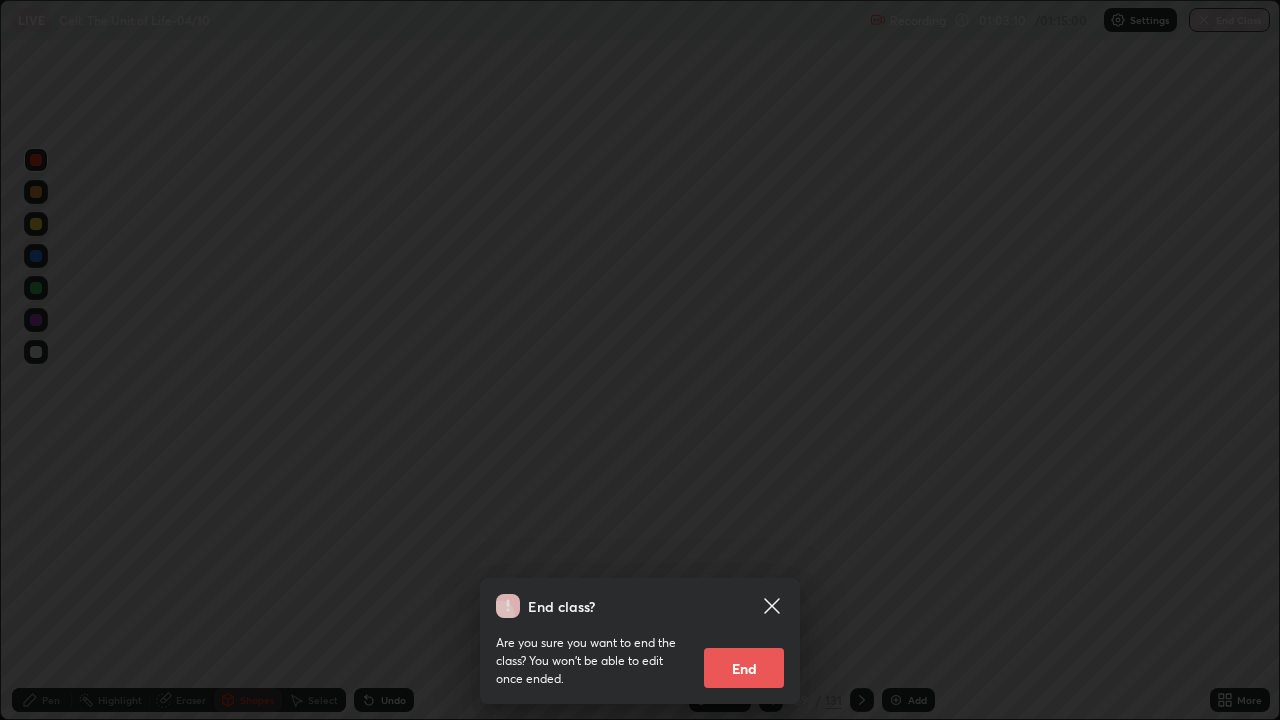 click on "End" at bounding box center [744, 668] 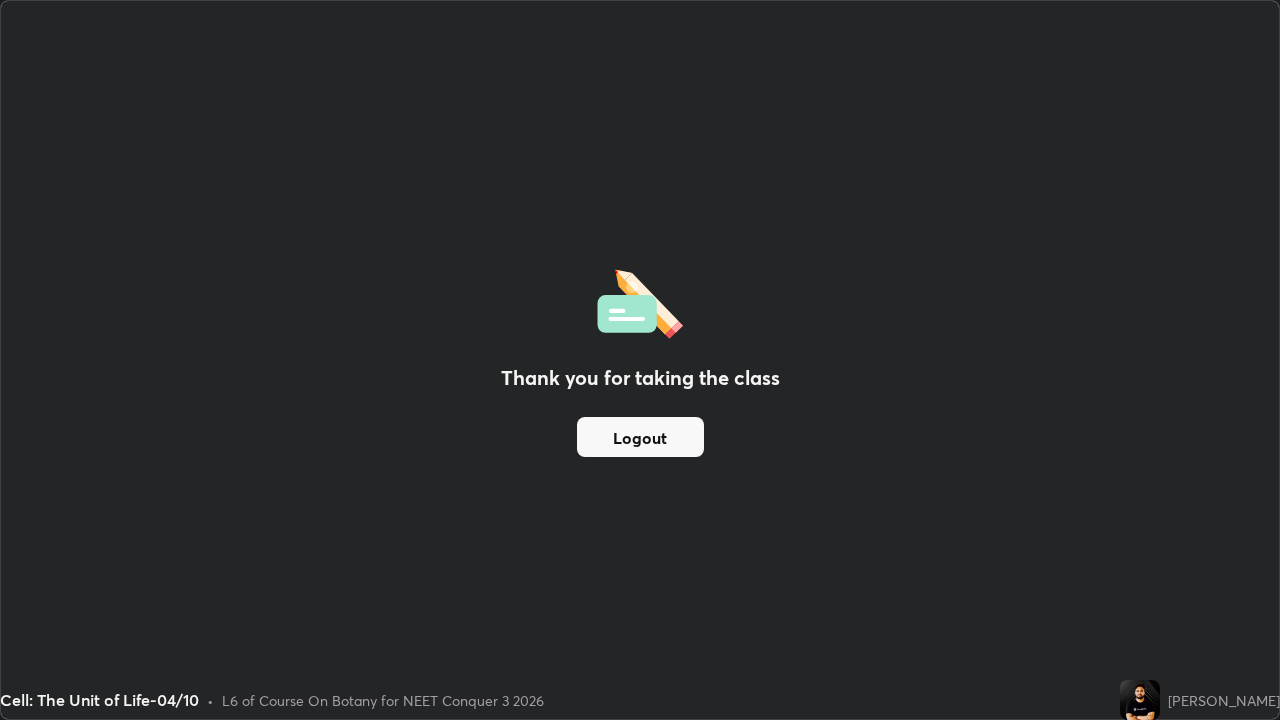 click on "Logout" at bounding box center [640, 437] 